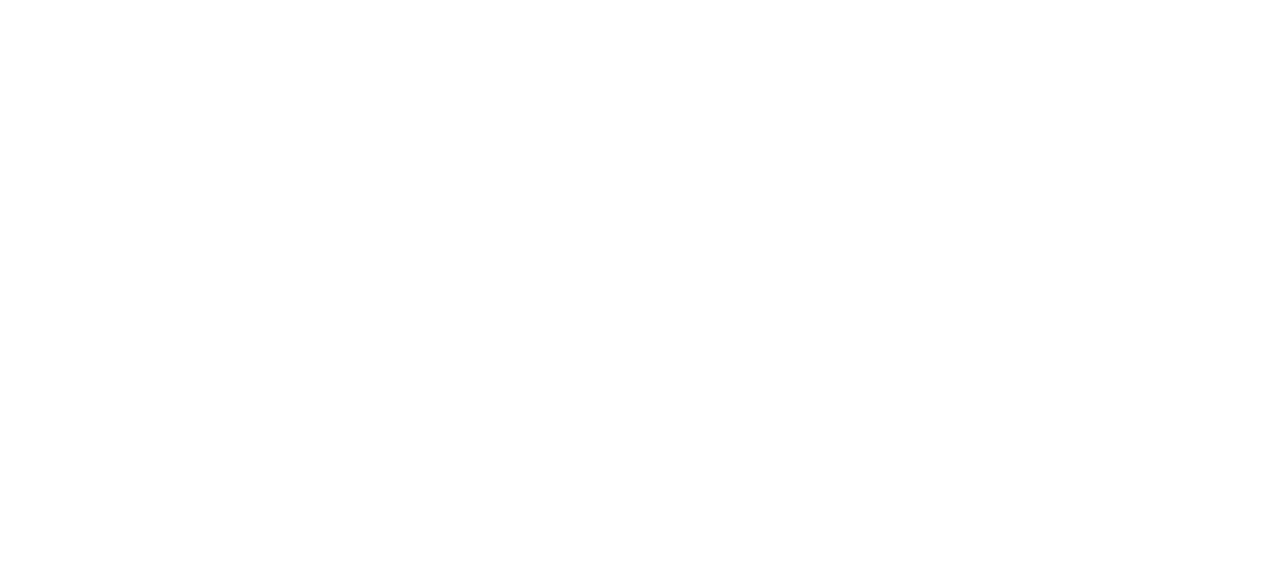 scroll, scrollTop: 0, scrollLeft: 0, axis: both 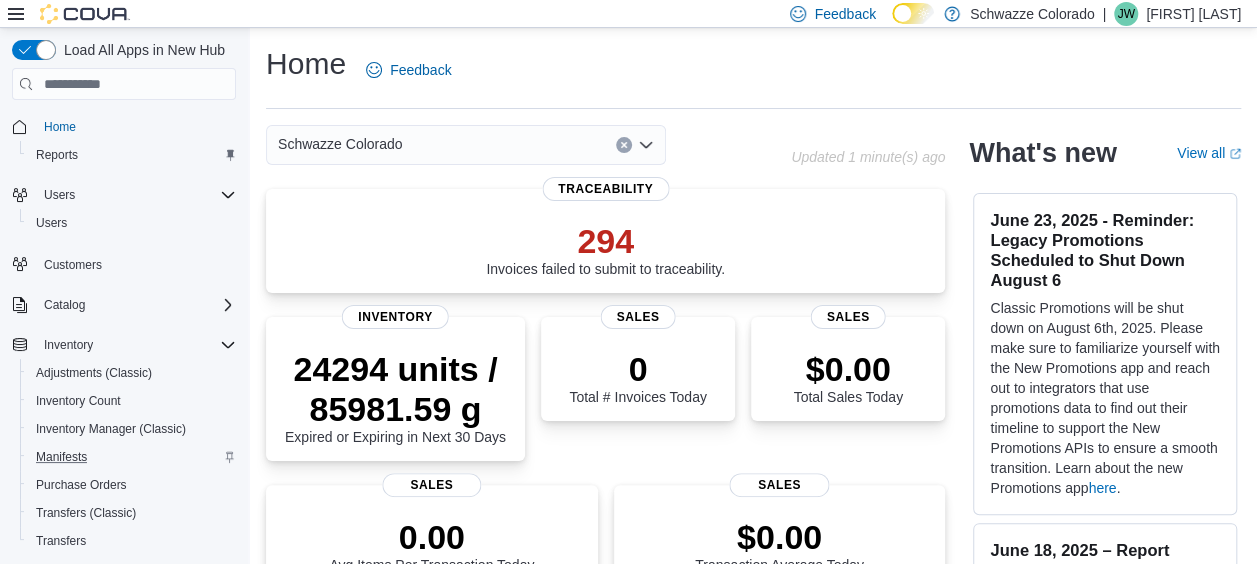 click on "Manifests" at bounding box center (132, 457) 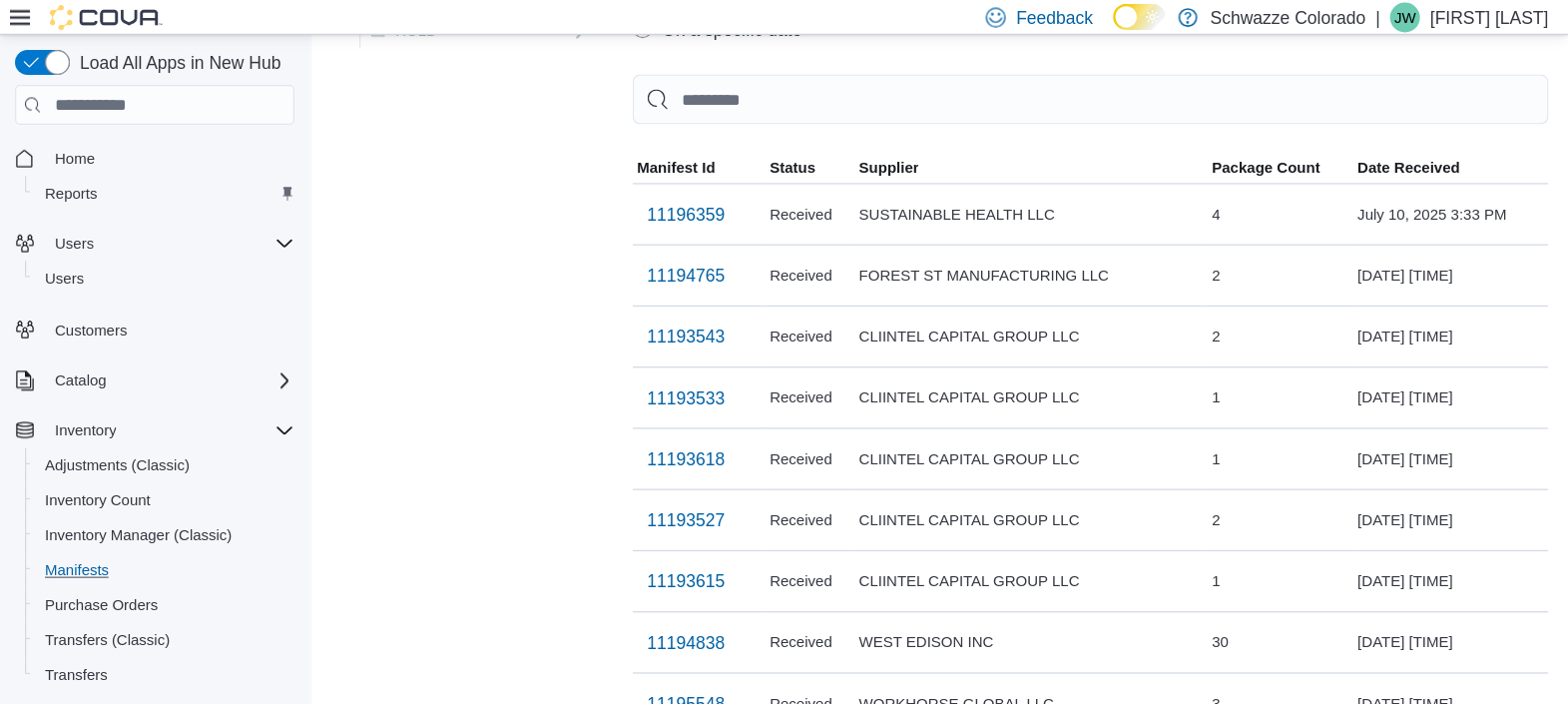 scroll, scrollTop: 0, scrollLeft: 0, axis: both 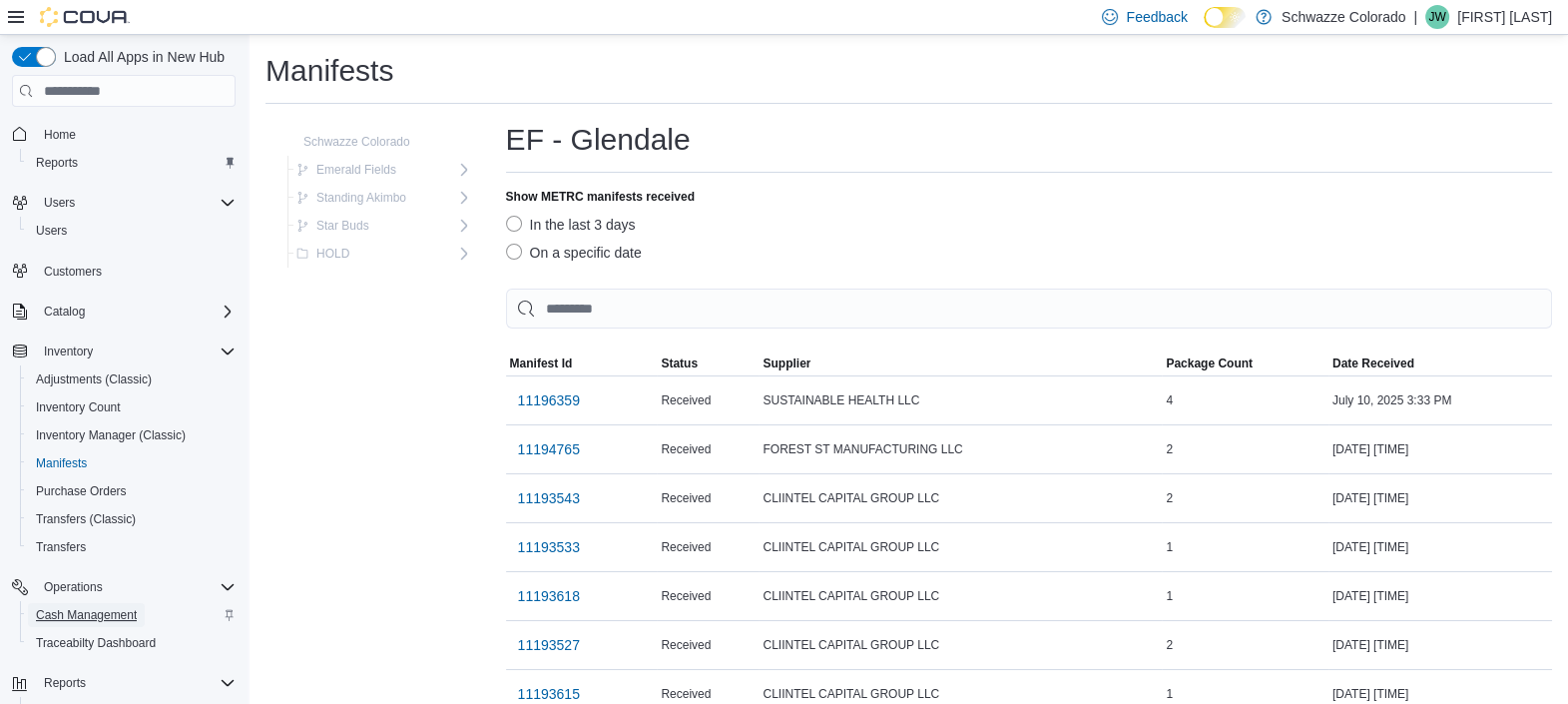 drag, startPoint x: 1243, startPoint y: 0, endPoint x: 90, endPoint y: 604, distance: 1301.624 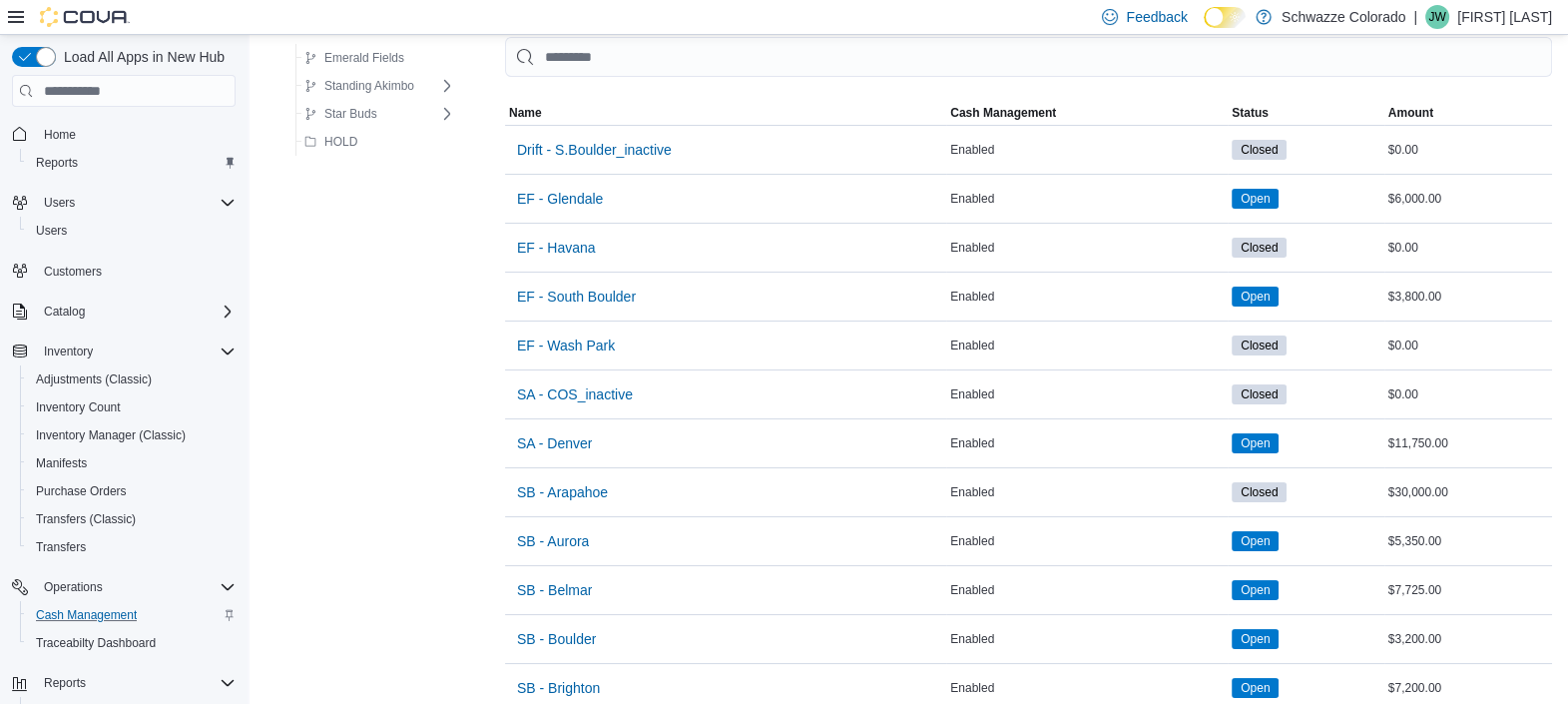 scroll, scrollTop: 171, scrollLeft: 0, axis: vertical 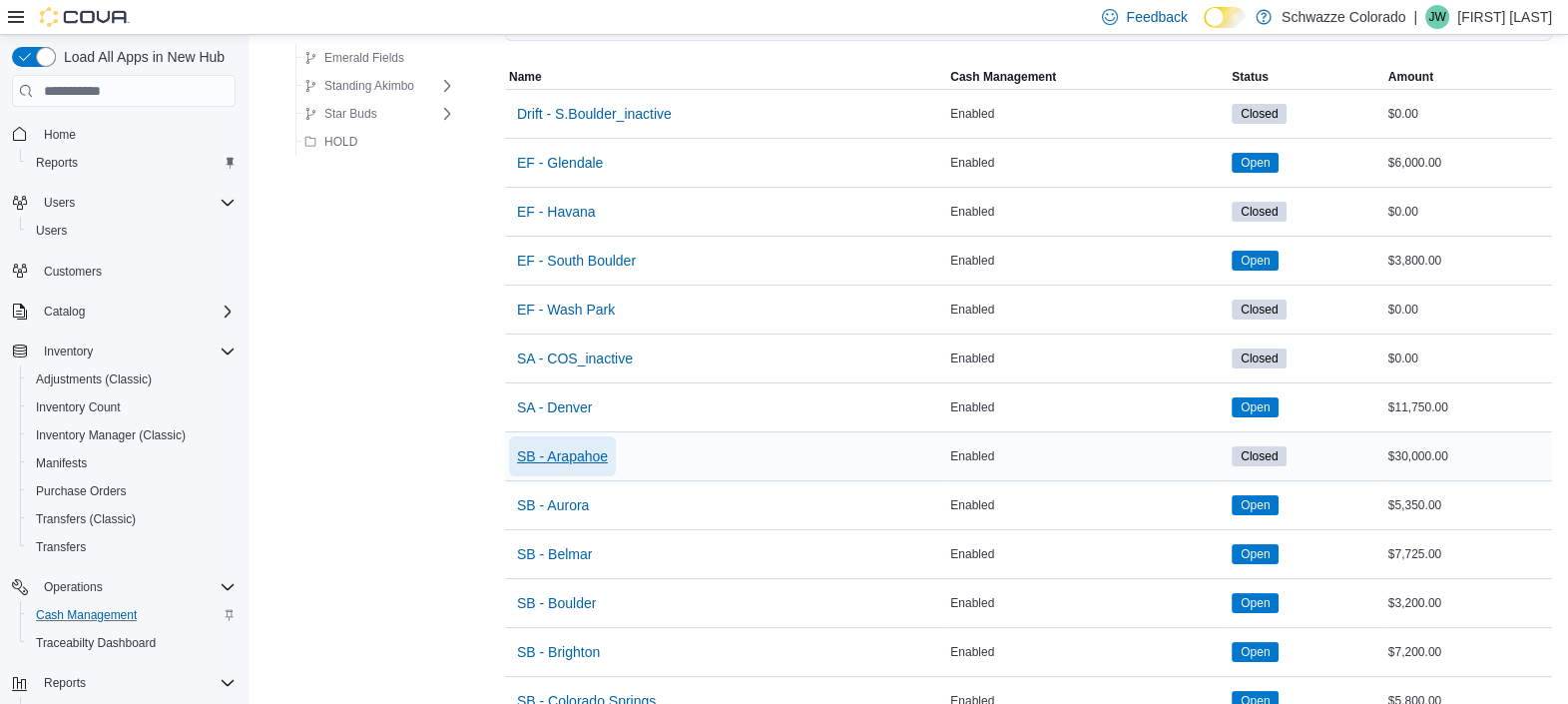 click on "SB - Arapahoe" at bounding box center [562, 456] 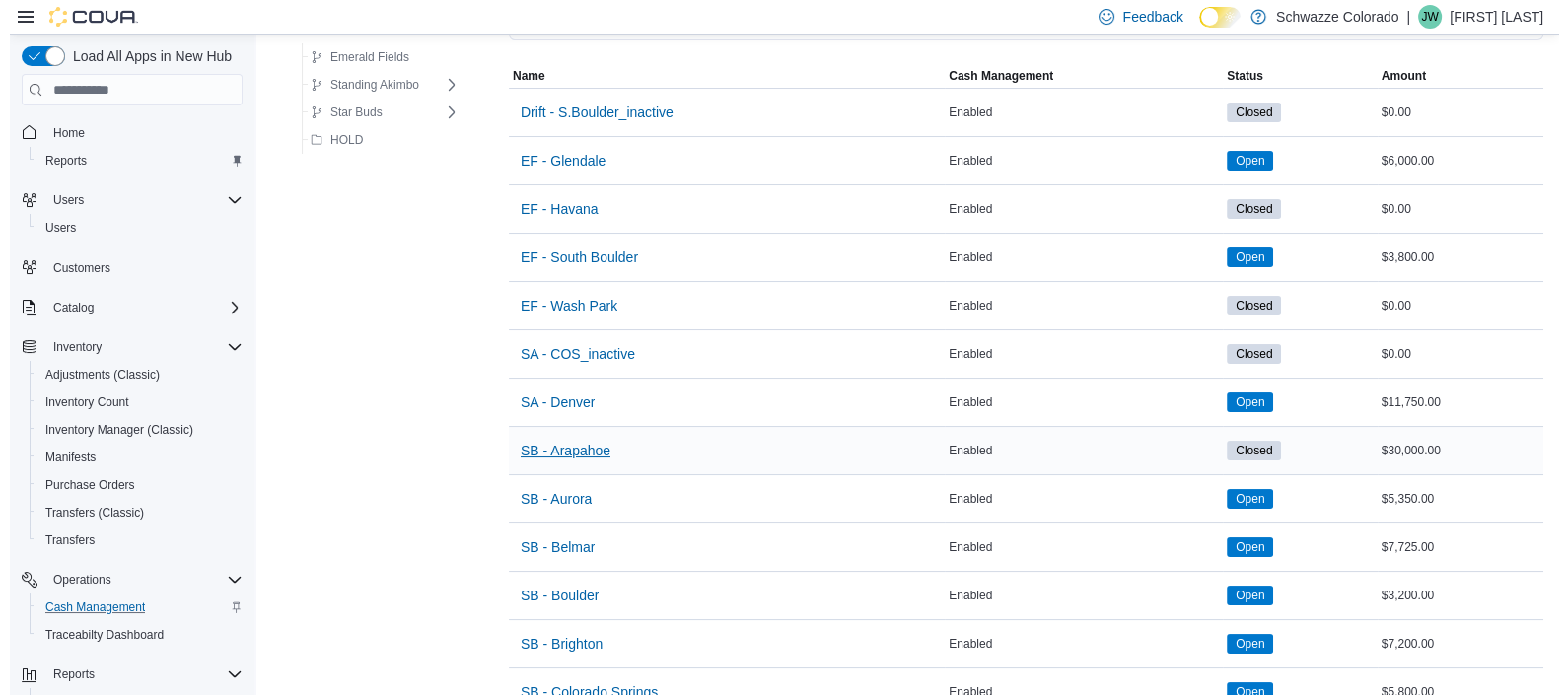 scroll, scrollTop: 0, scrollLeft: 0, axis: both 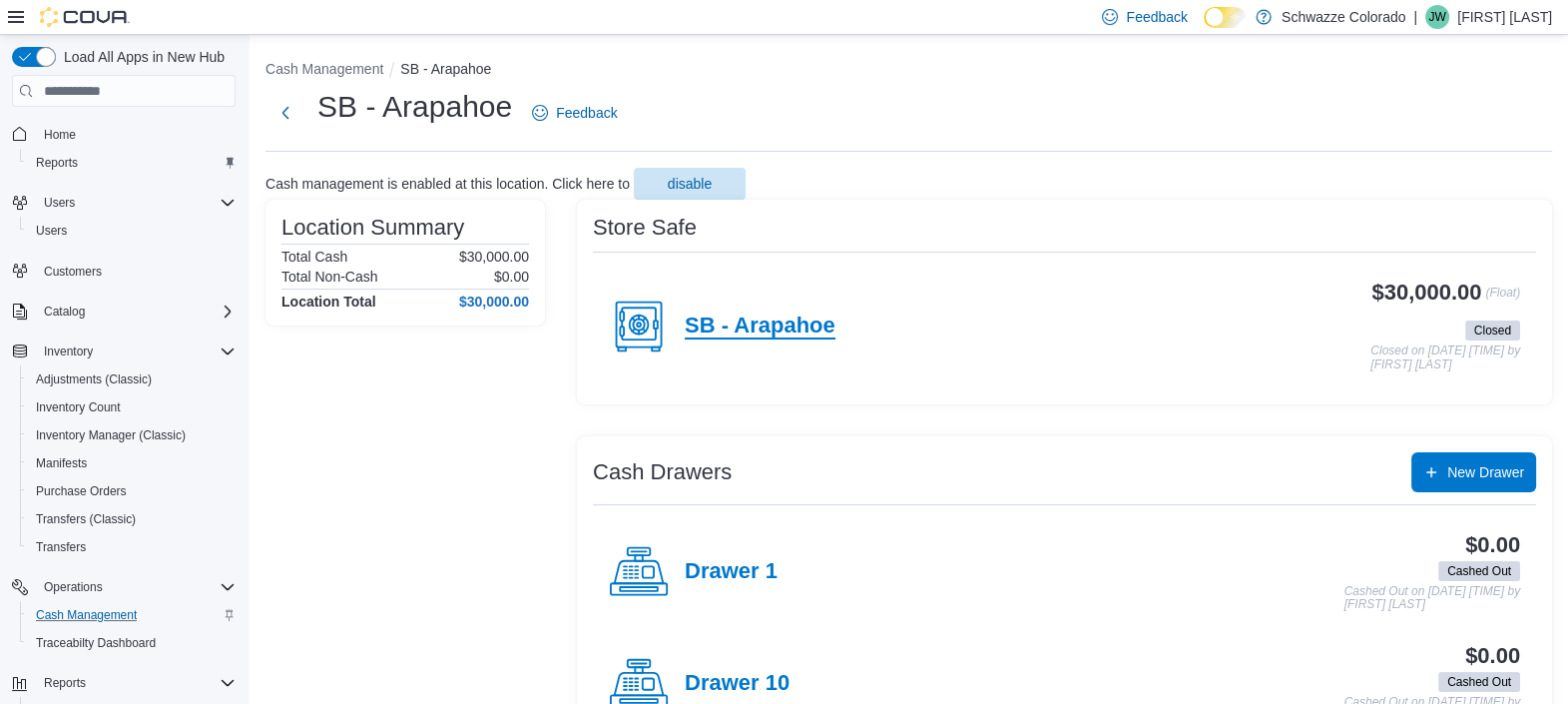 click on "SB - Arapahoe" at bounding box center [760, 327] 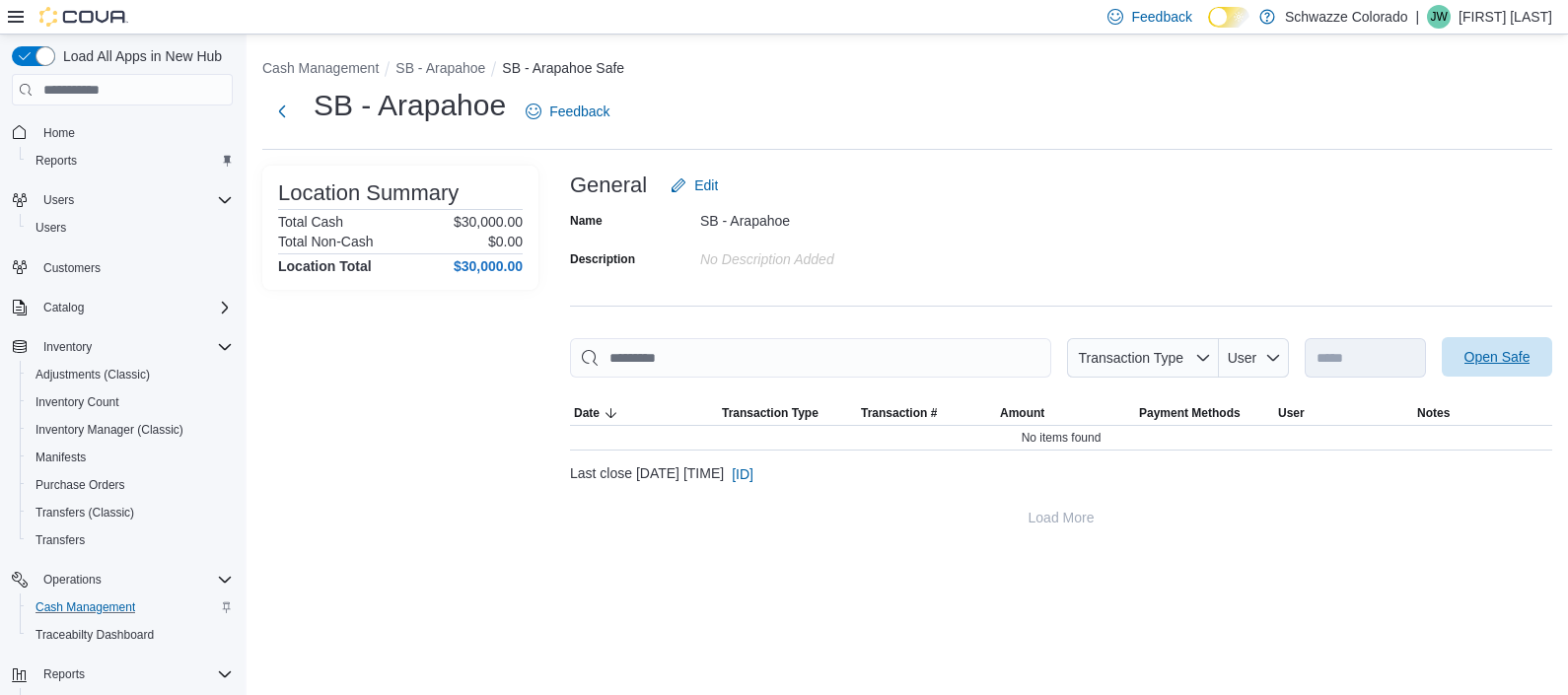click on "Open Safe" at bounding box center (1497, 357) 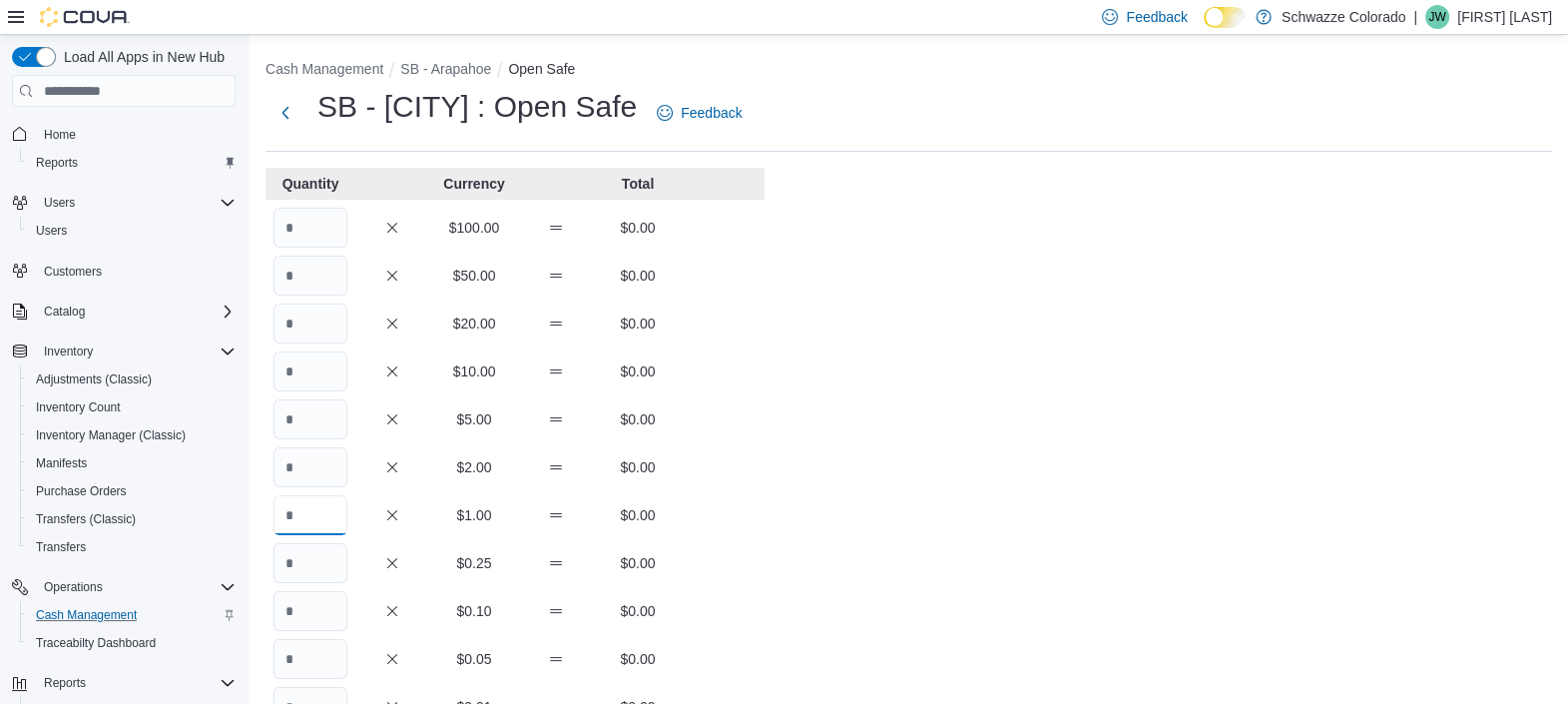 click at bounding box center [310, 515] 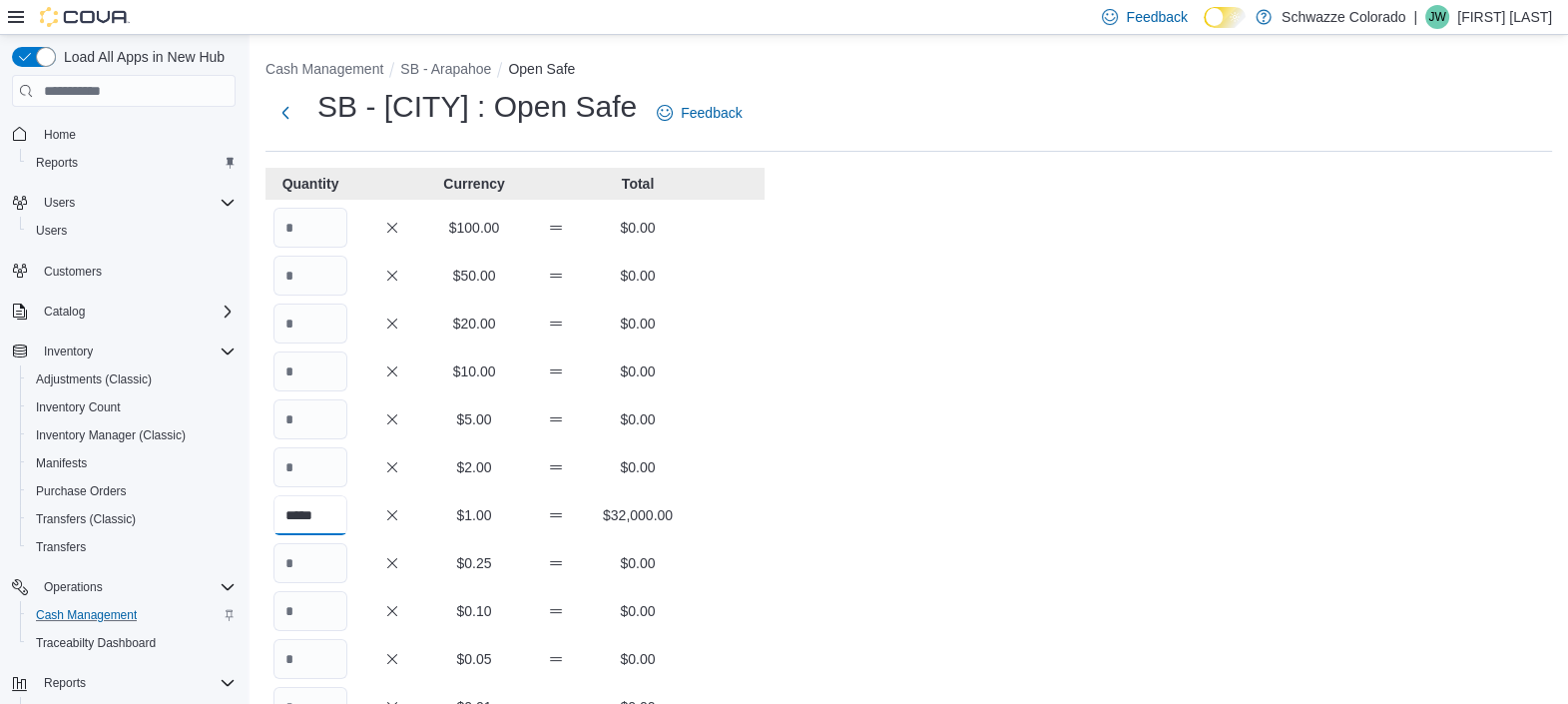 type on "*****" 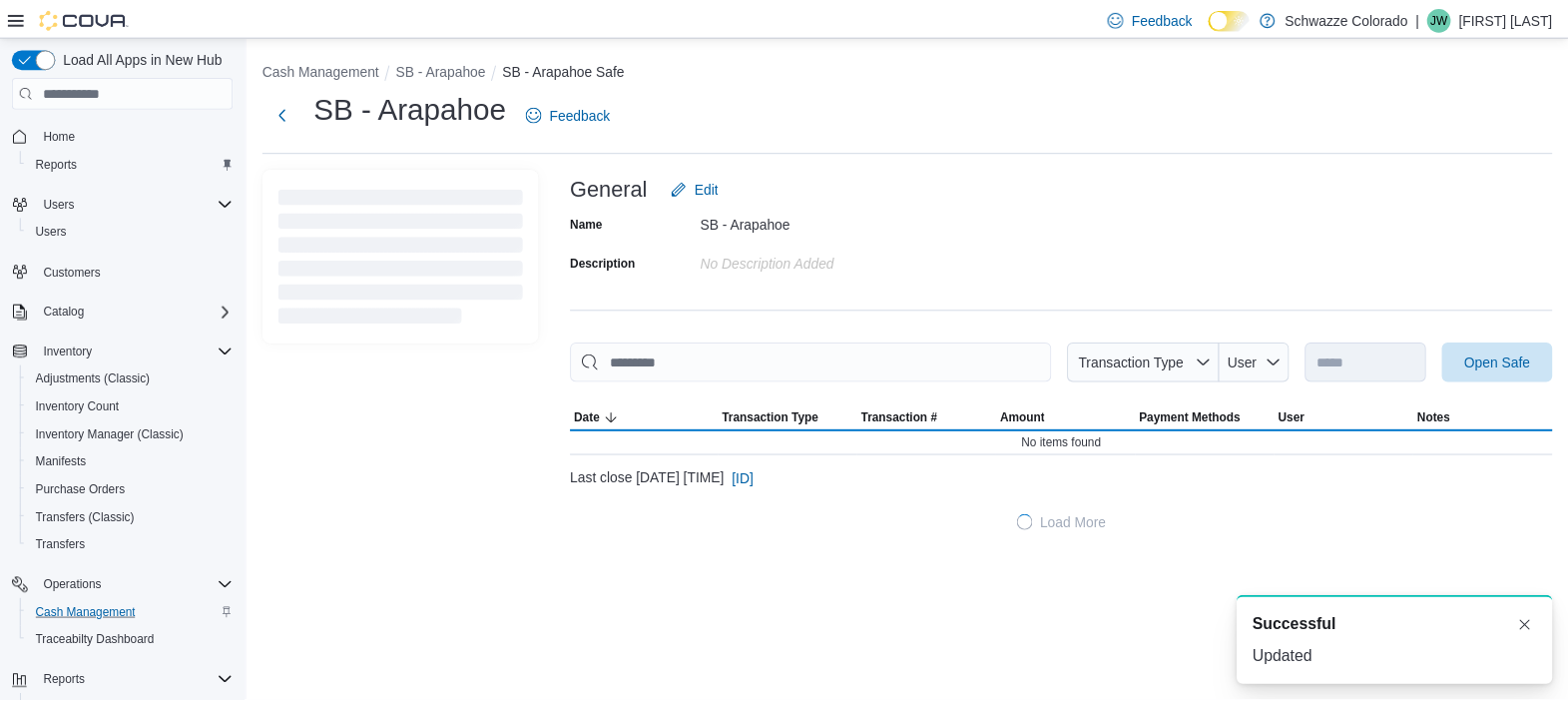 scroll, scrollTop: 0, scrollLeft: 0, axis: both 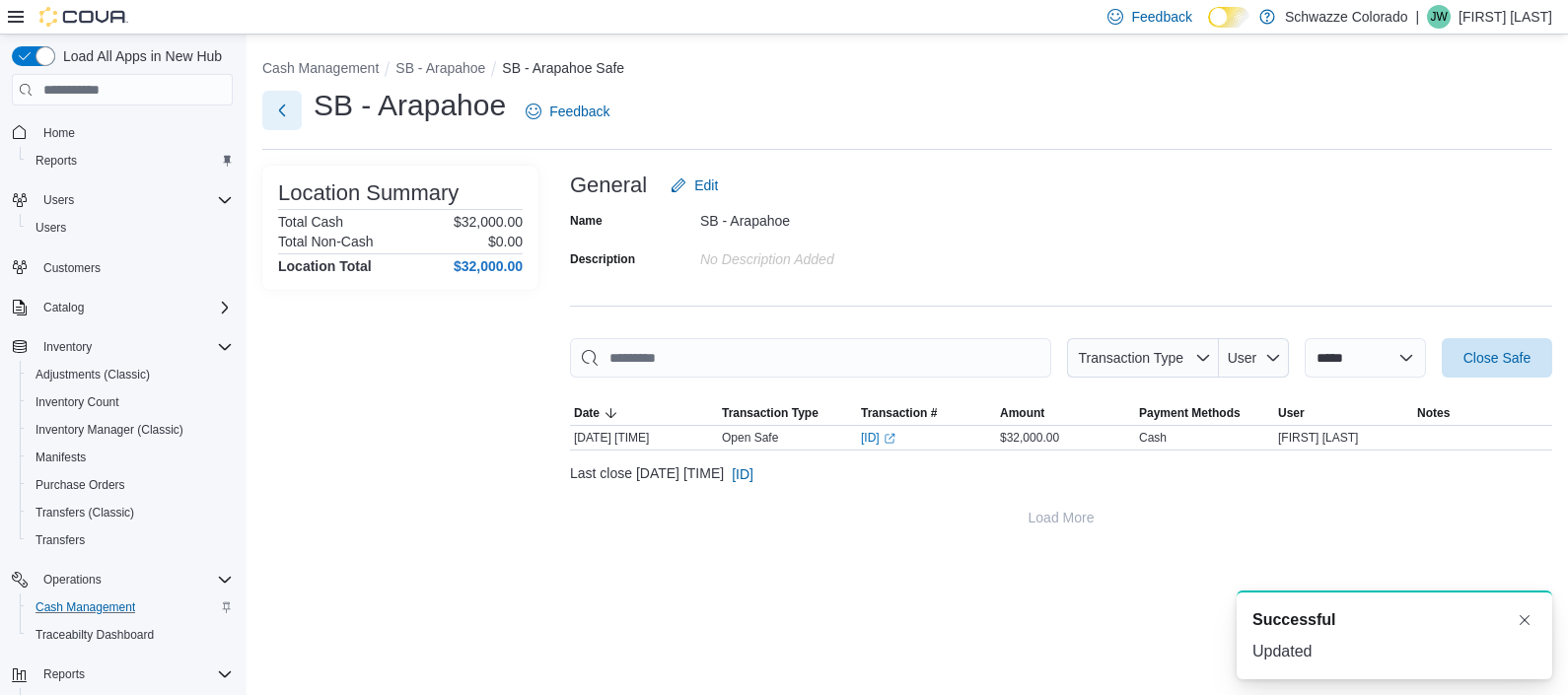click at bounding box center (282, 110) 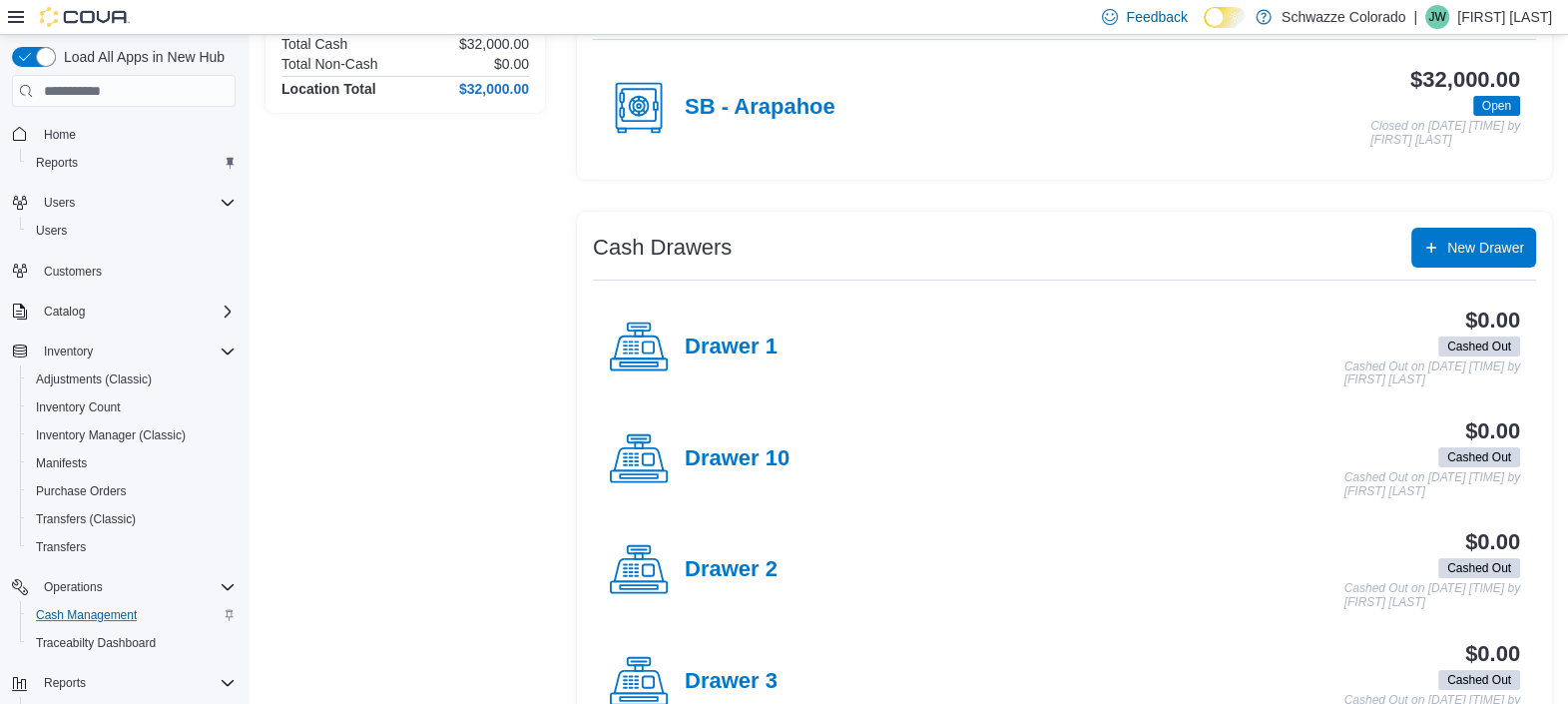 scroll, scrollTop: 229, scrollLeft: 0, axis: vertical 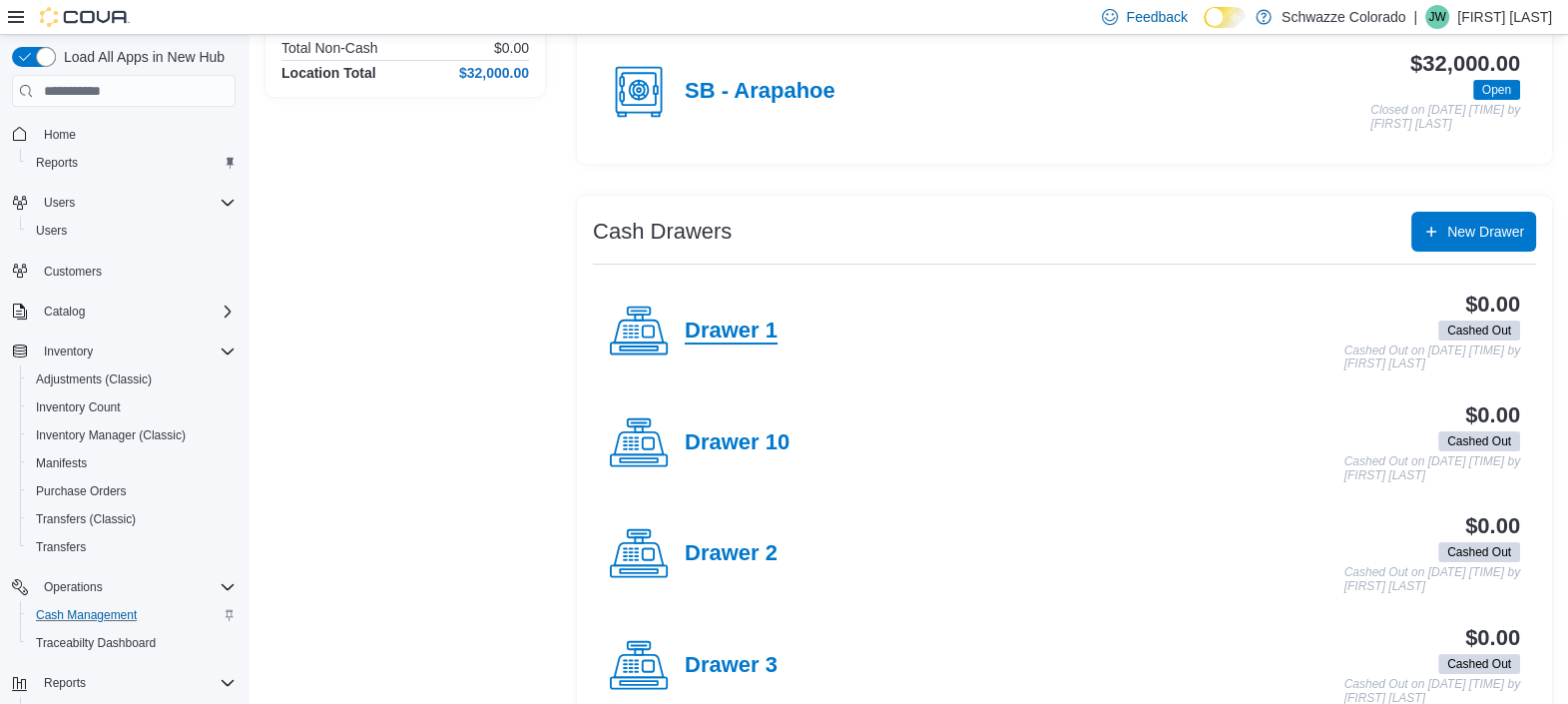 click on "Drawer 1" at bounding box center (731, 332) 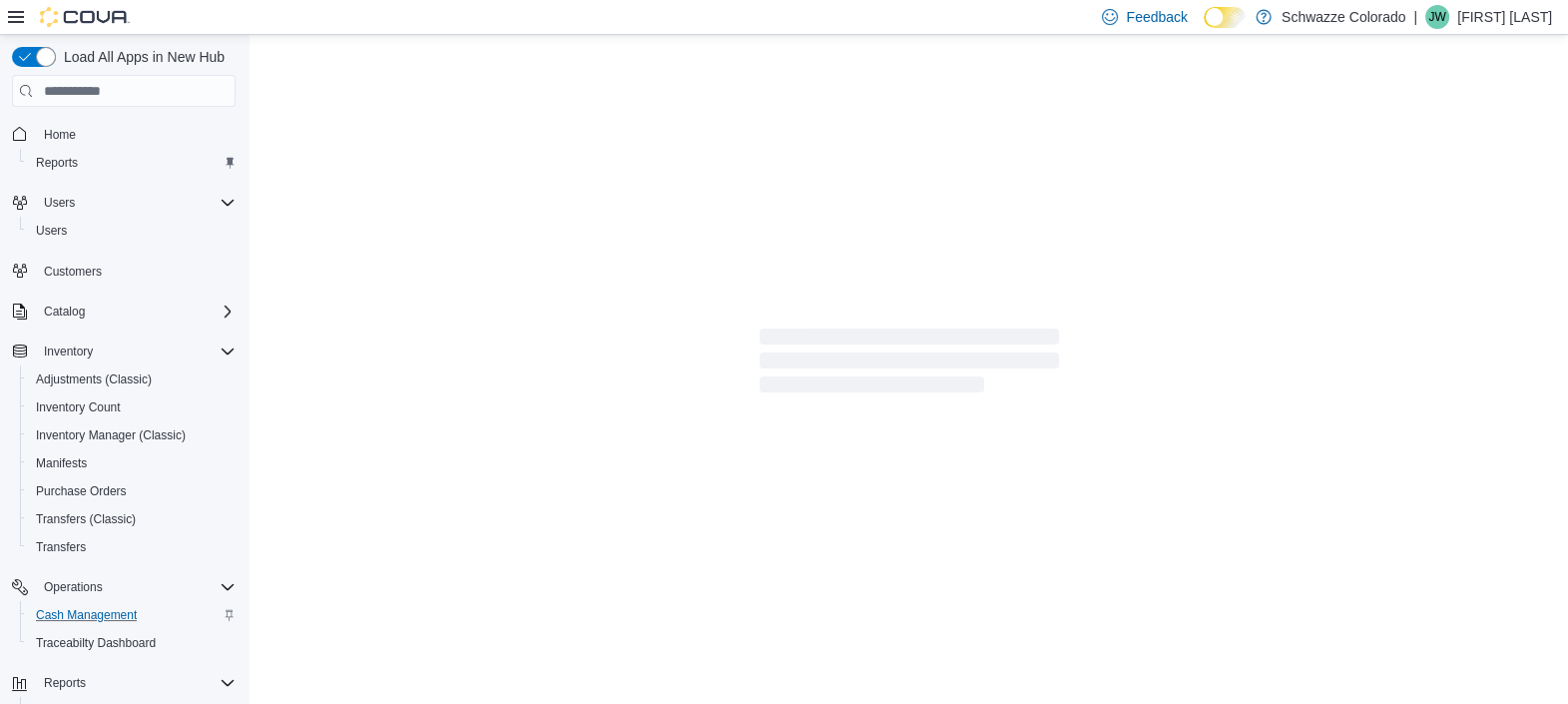 scroll, scrollTop: 0, scrollLeft: 0, axis: both 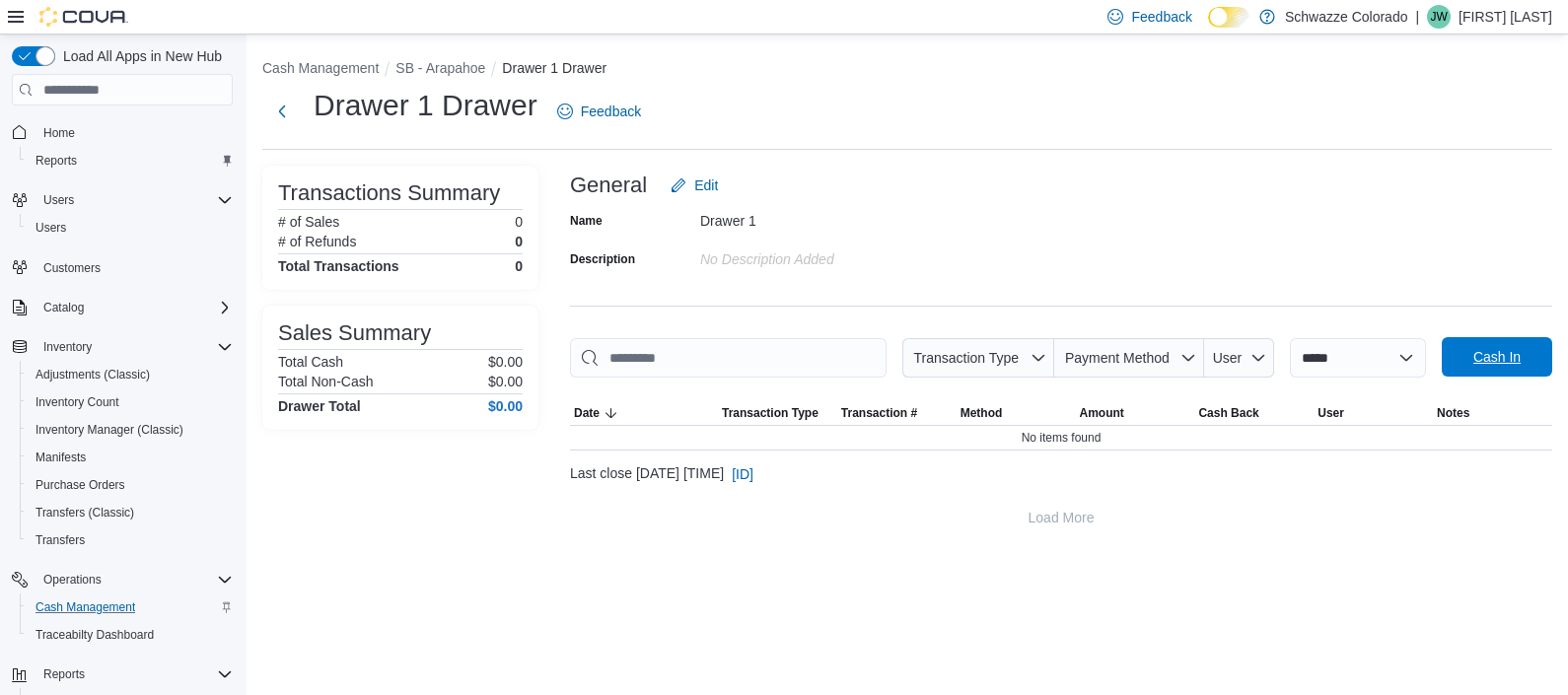 click on "Cash In" at bounding box center (1497, 357) 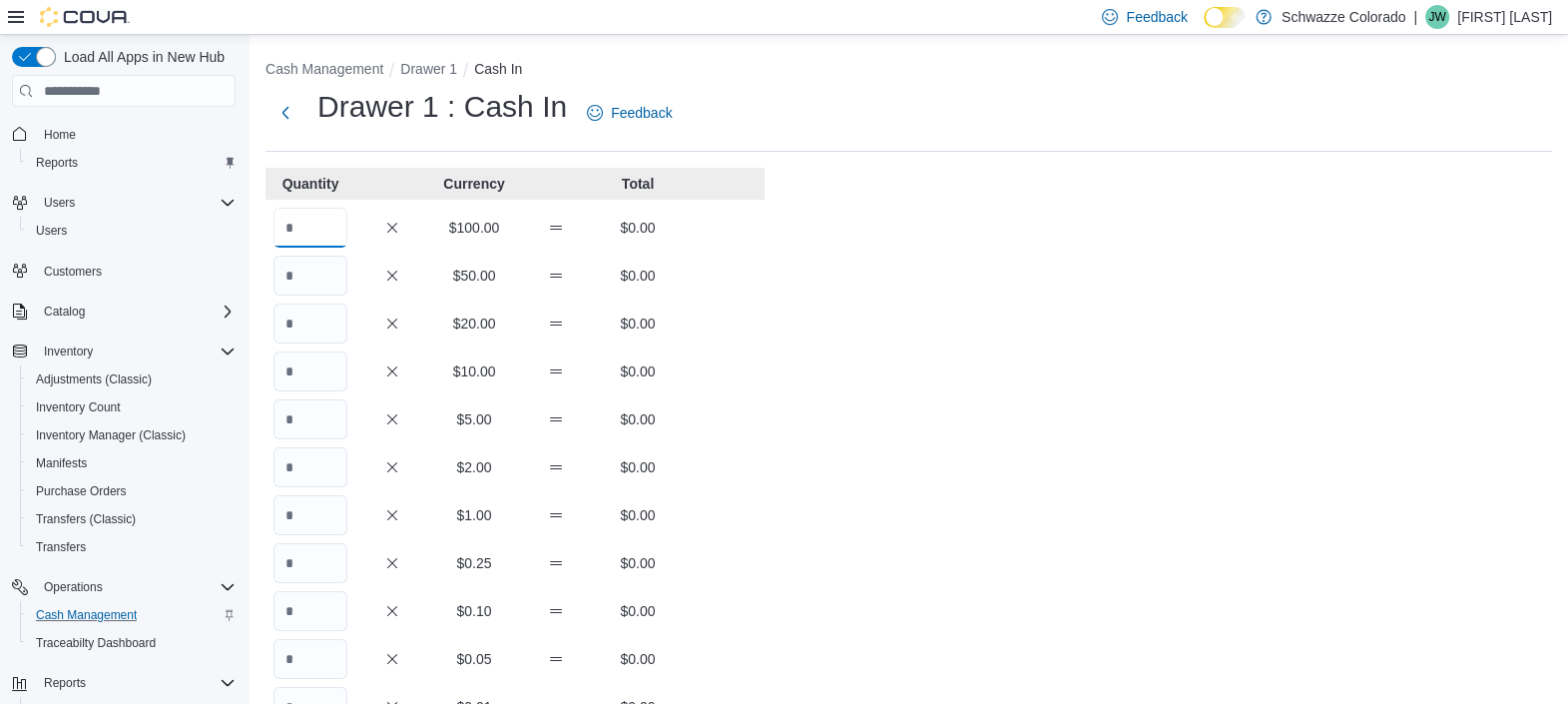 click at bounding box center (310, 228) 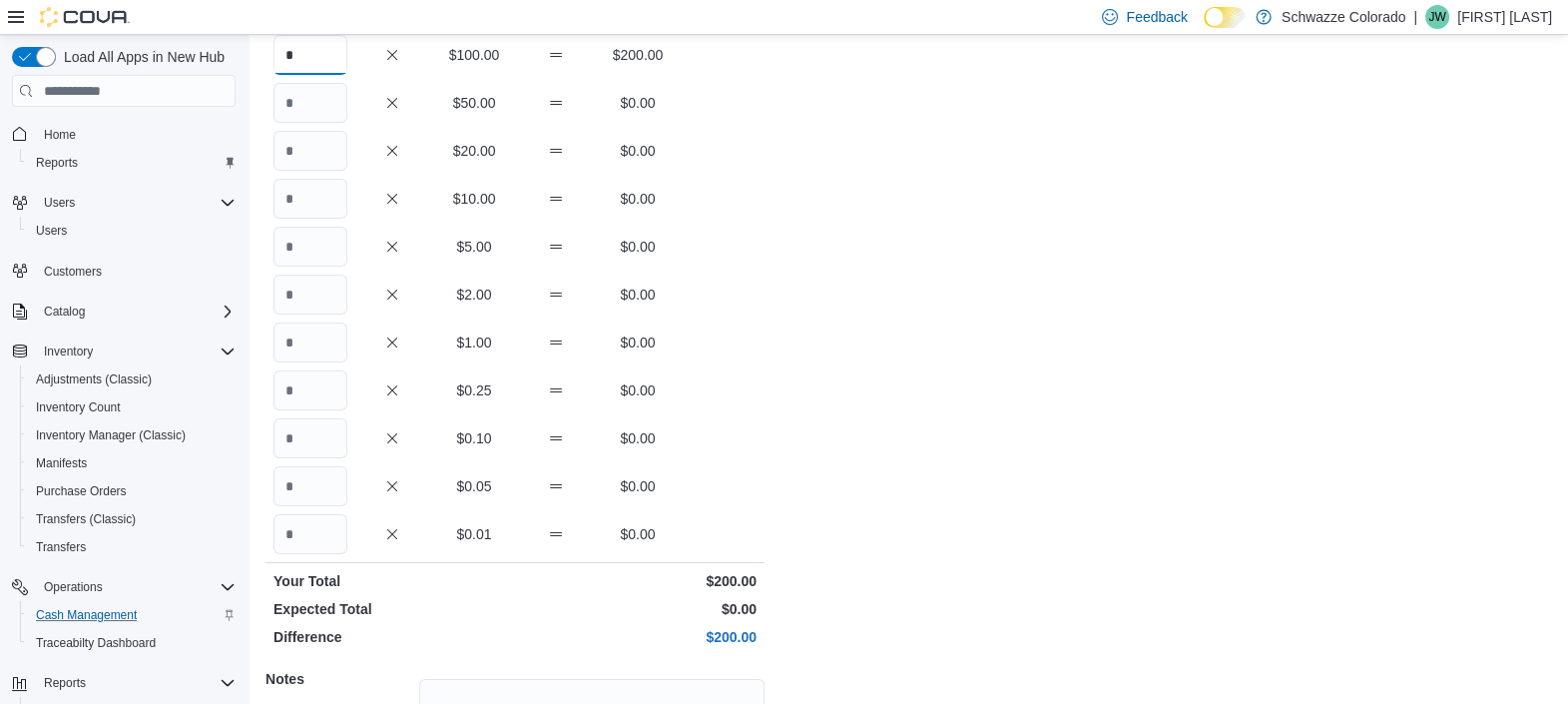 scroll, scrollTop: 372, scrollLeft: 0, axis: vertical 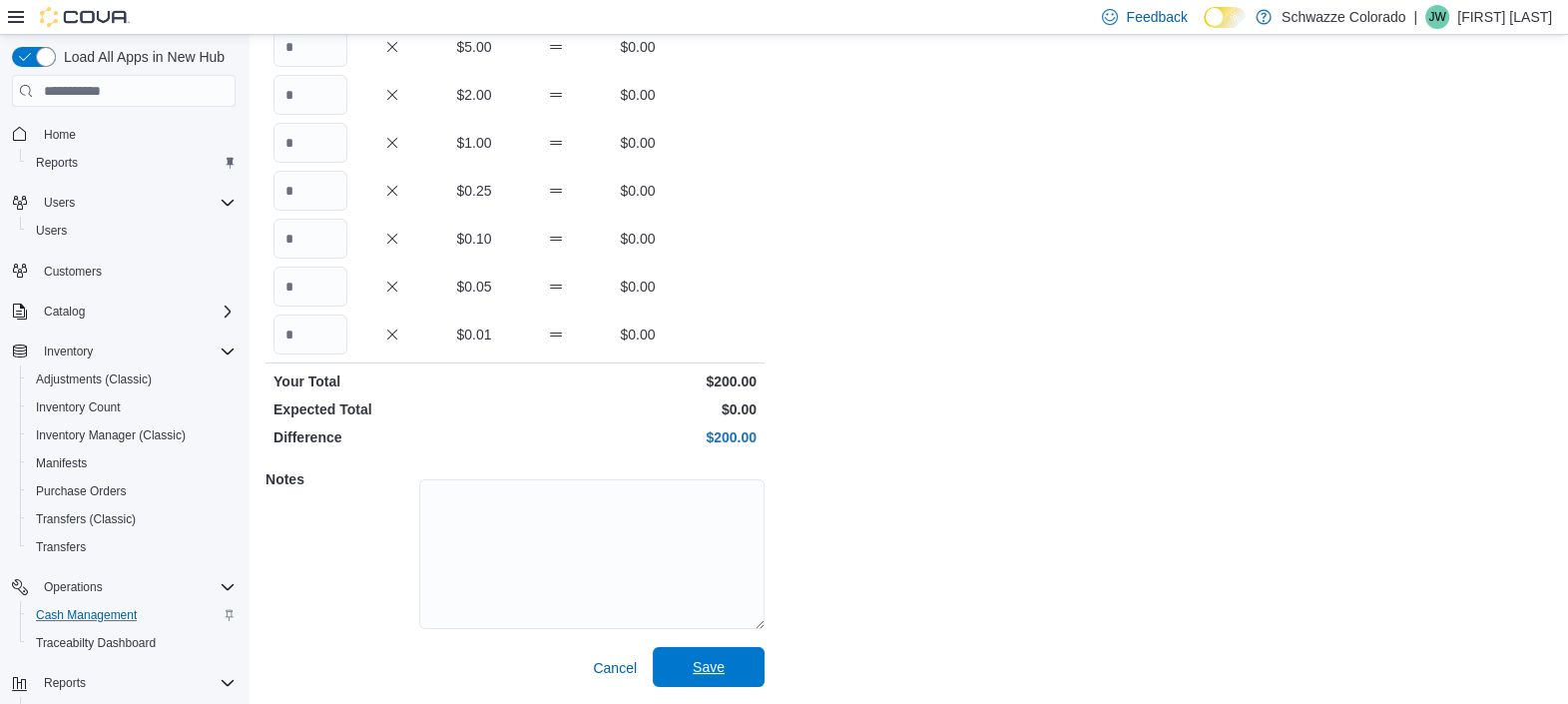 type on "*" 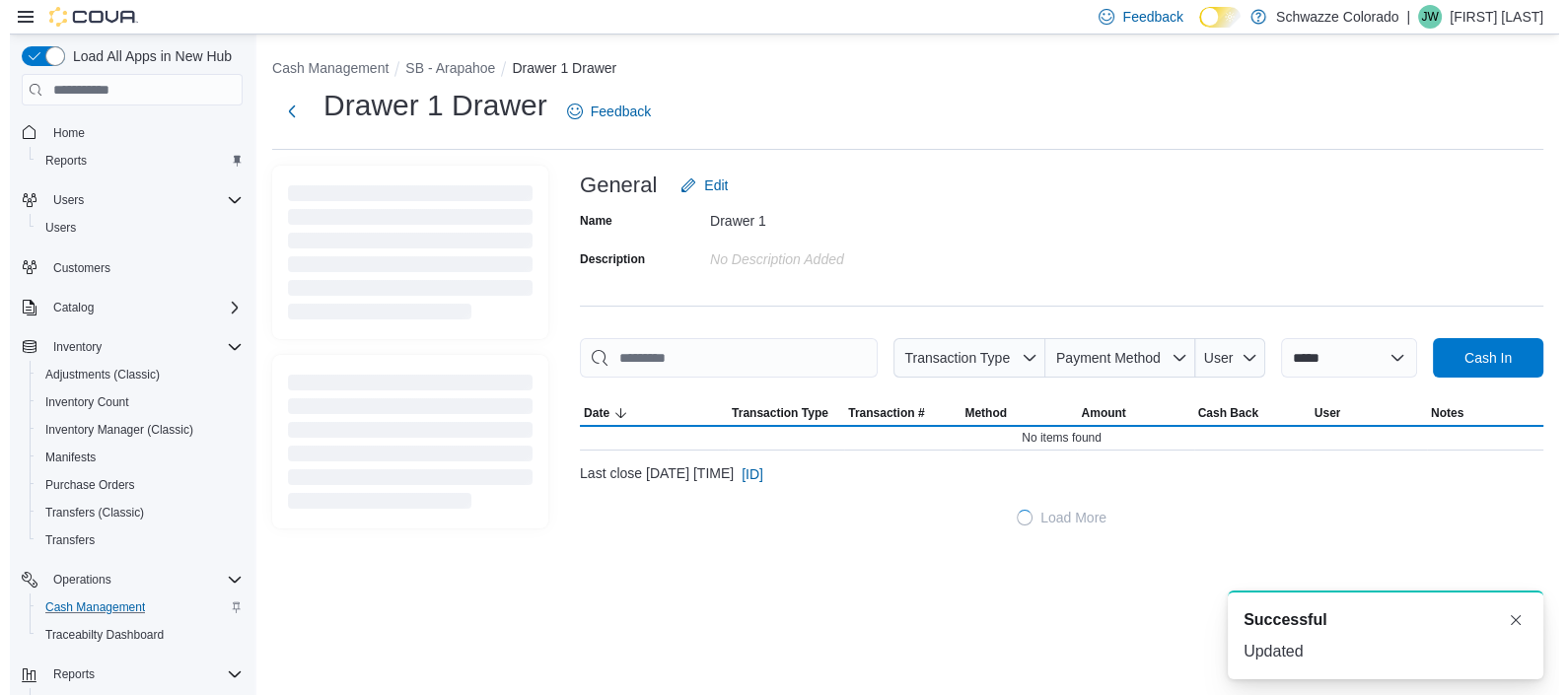 scroll, scrollTop: 0, scrollLeft: 0, axis: both 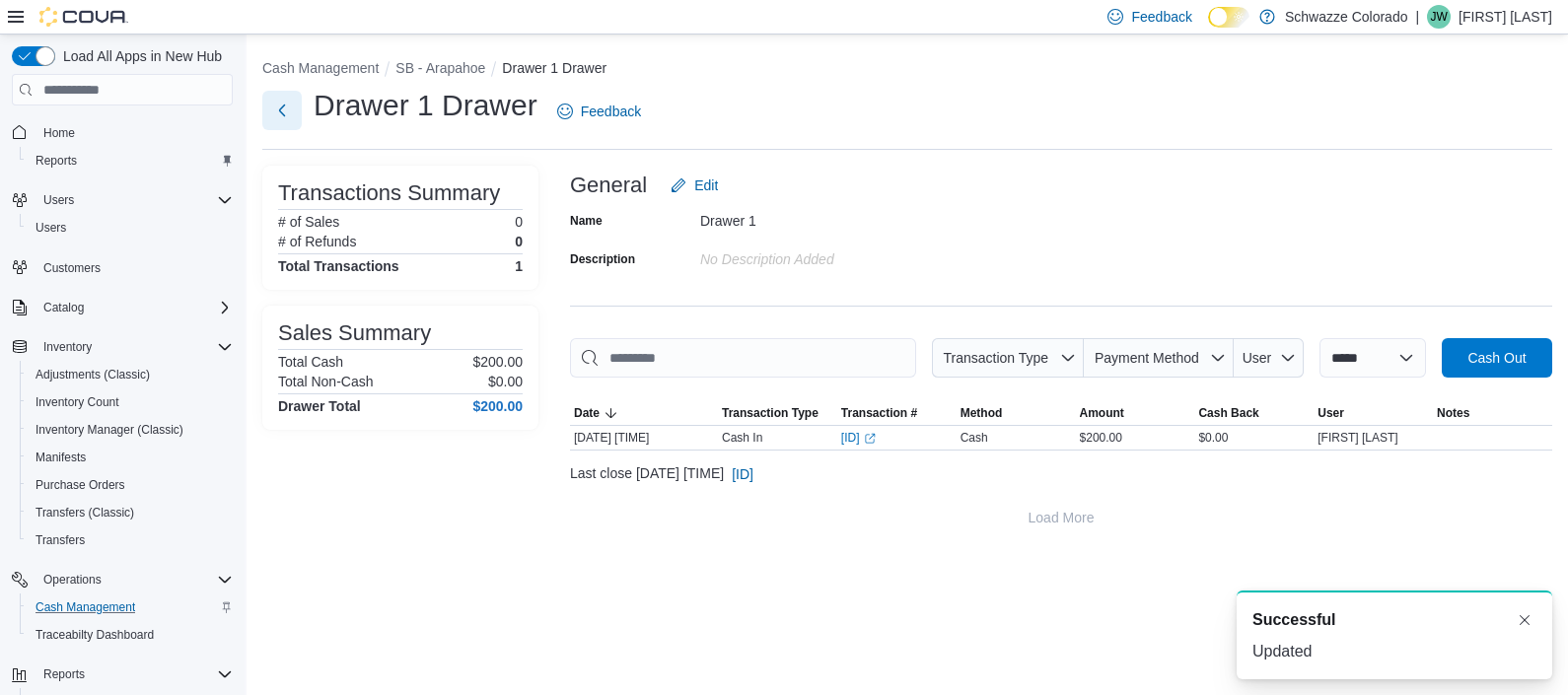 click at bounding box center [282, 110] 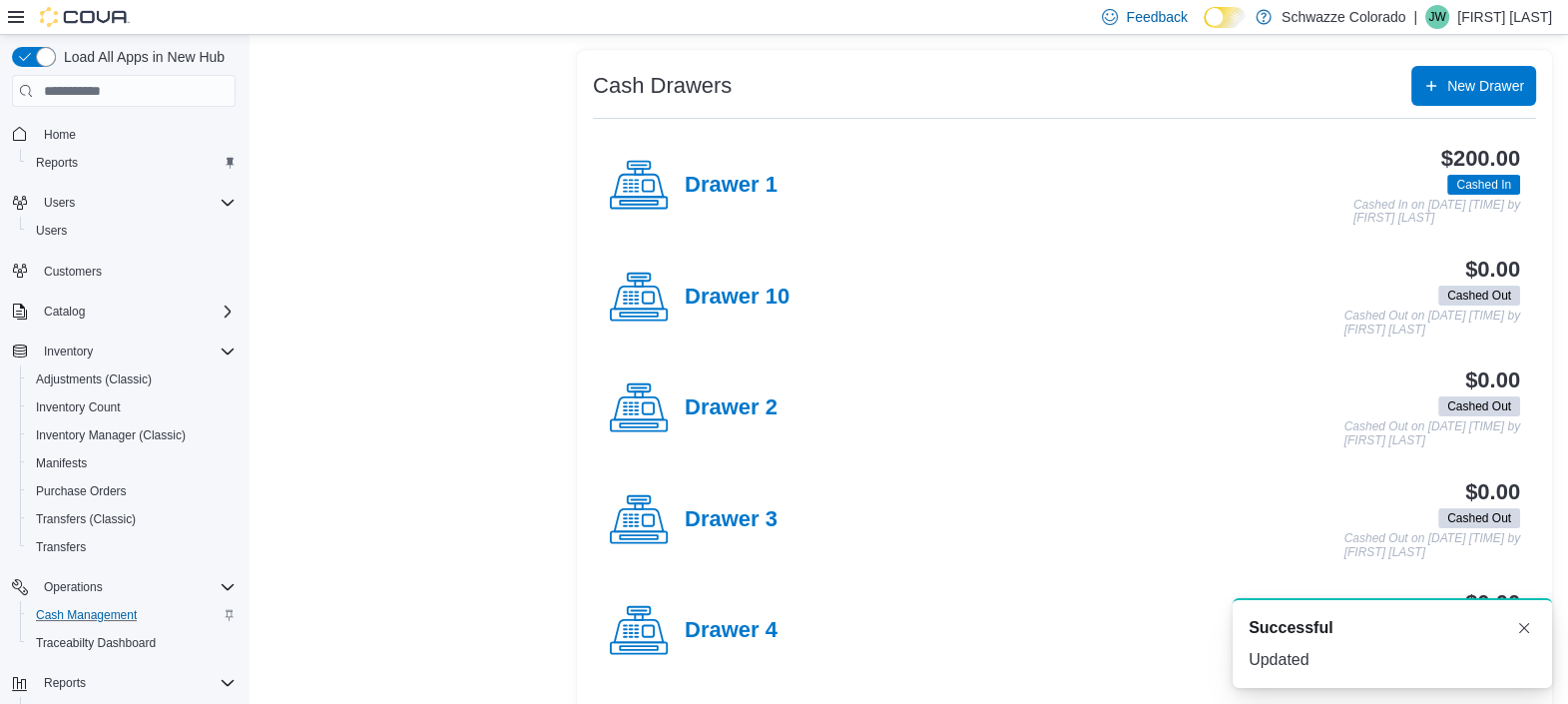 scroll, scrollTop: 371, scrollLeft: 0, axis: vertical 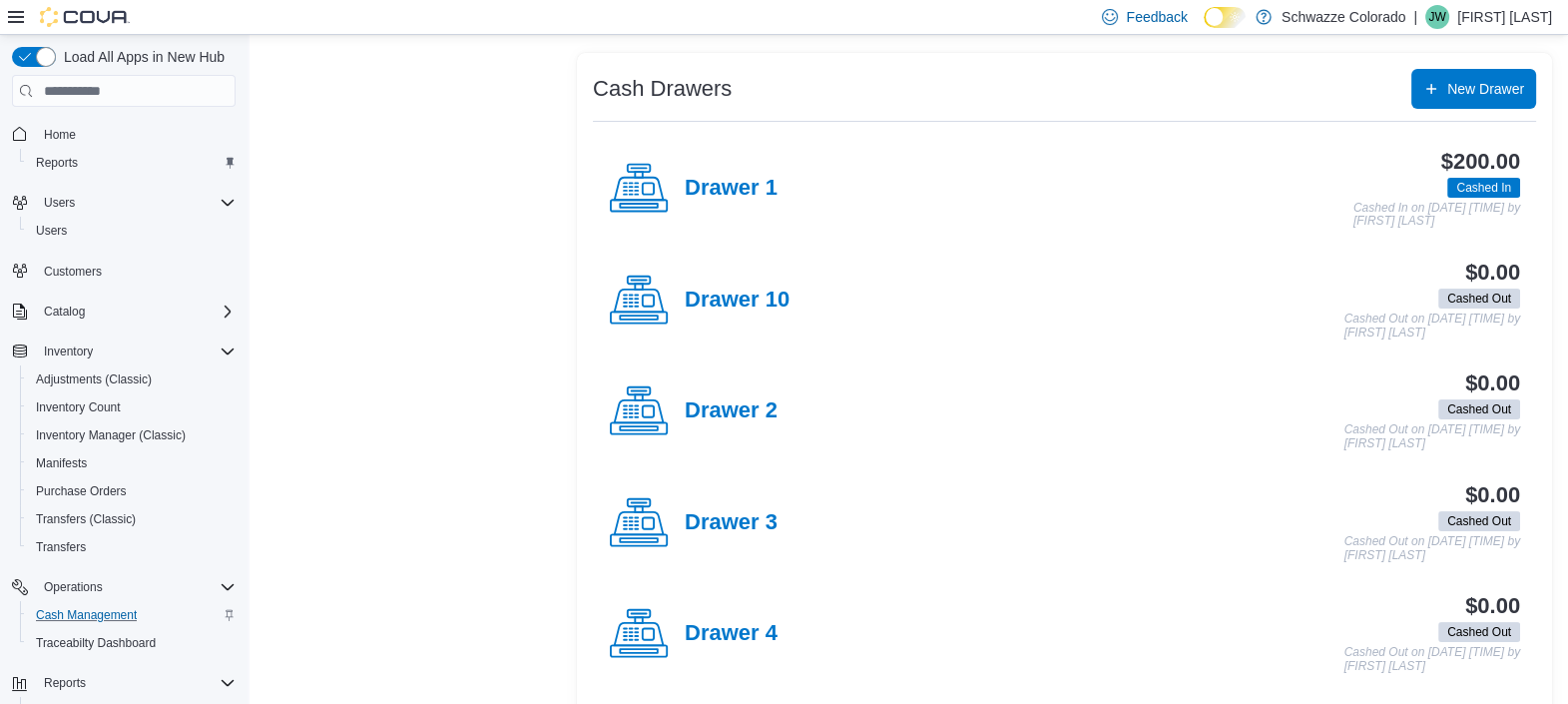 click on "Drawer 10" at bounding box center (699, 301) 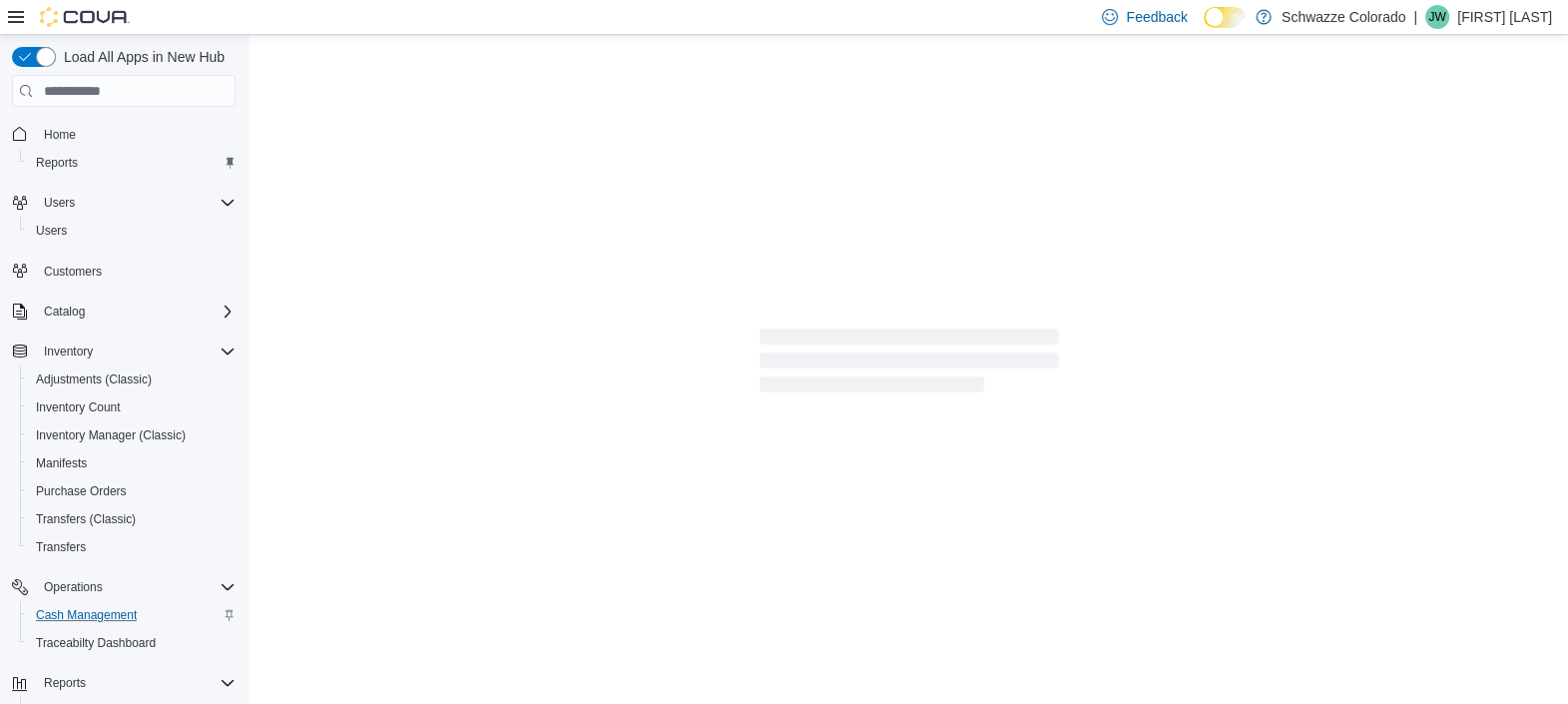 scroll, scrollTop: 0, scrollLeft: 0, axis: both 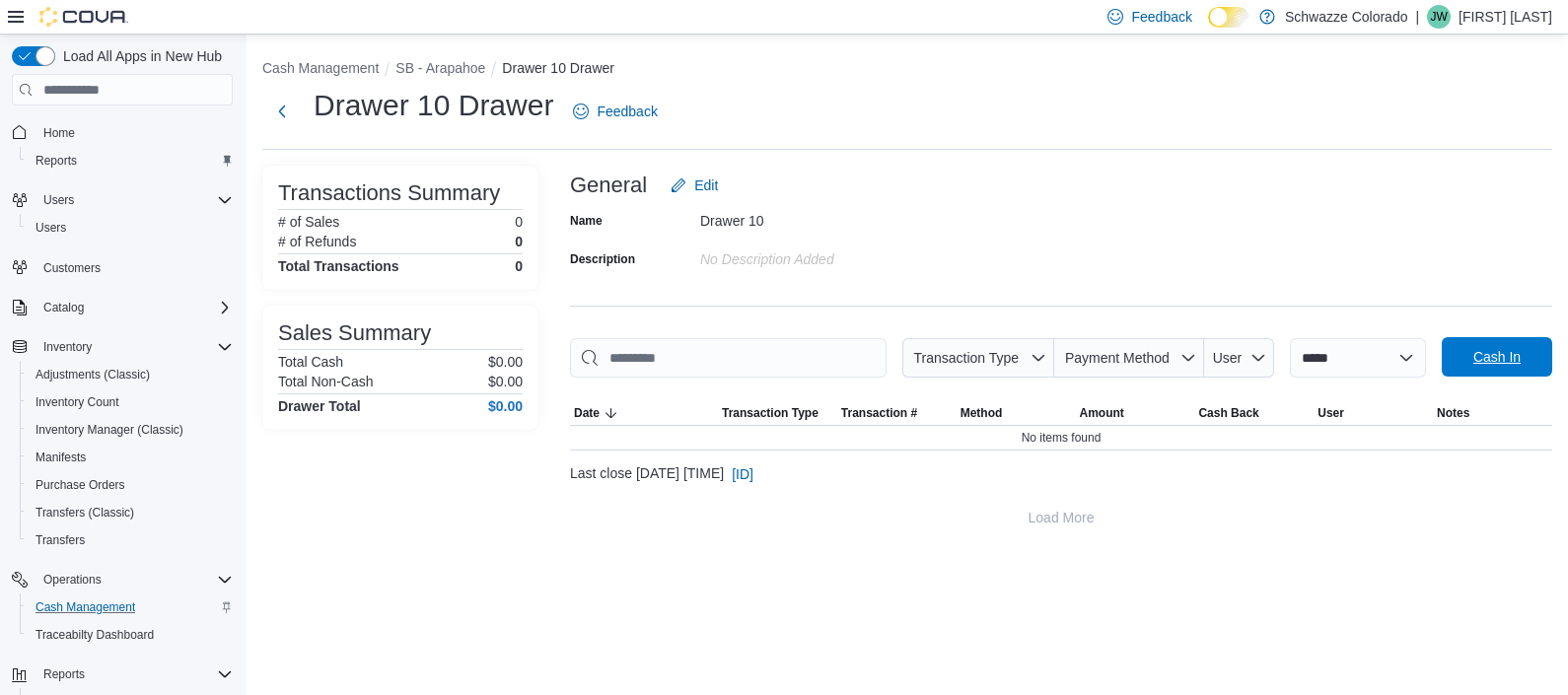 click on "Cash In" at bounding box center (1497, 357) 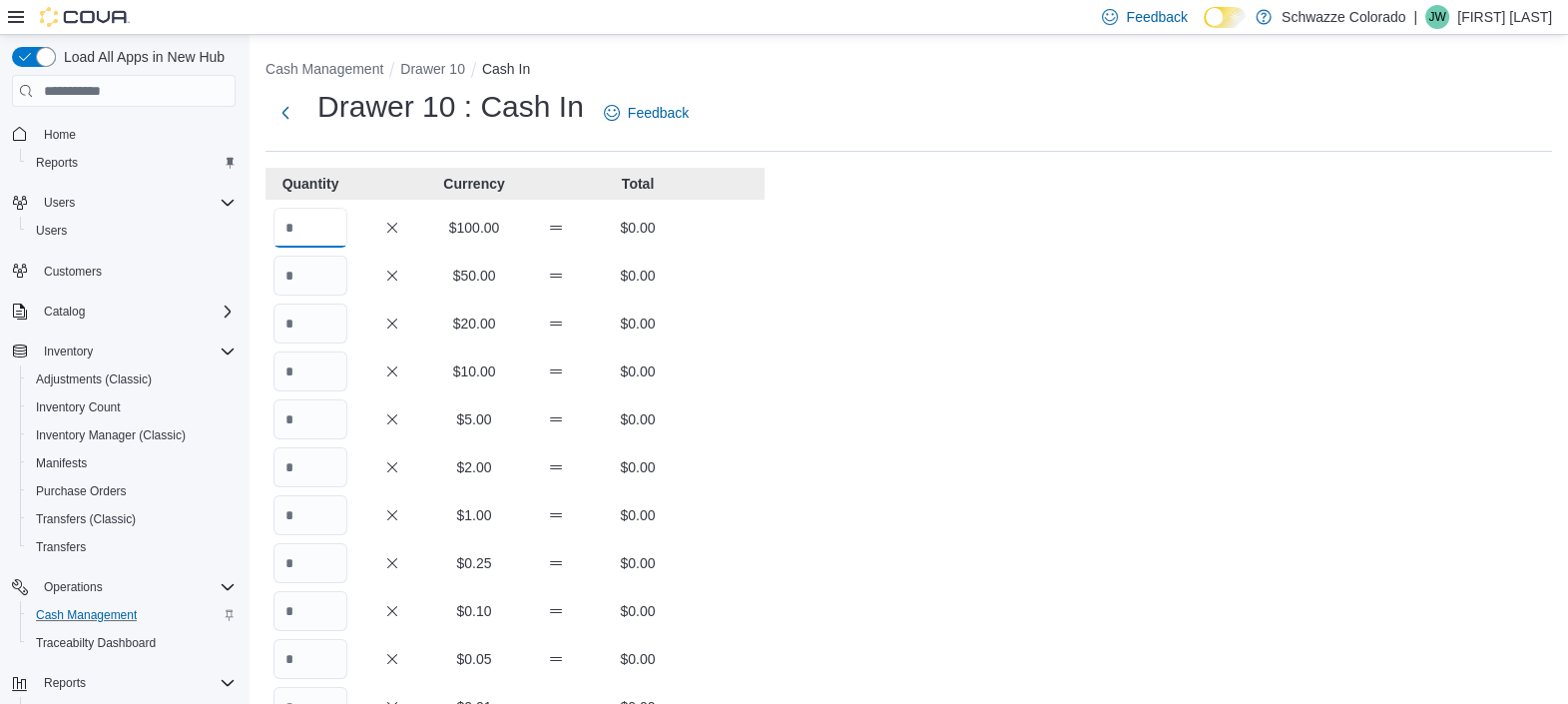 click at bounding box center (310, 228) 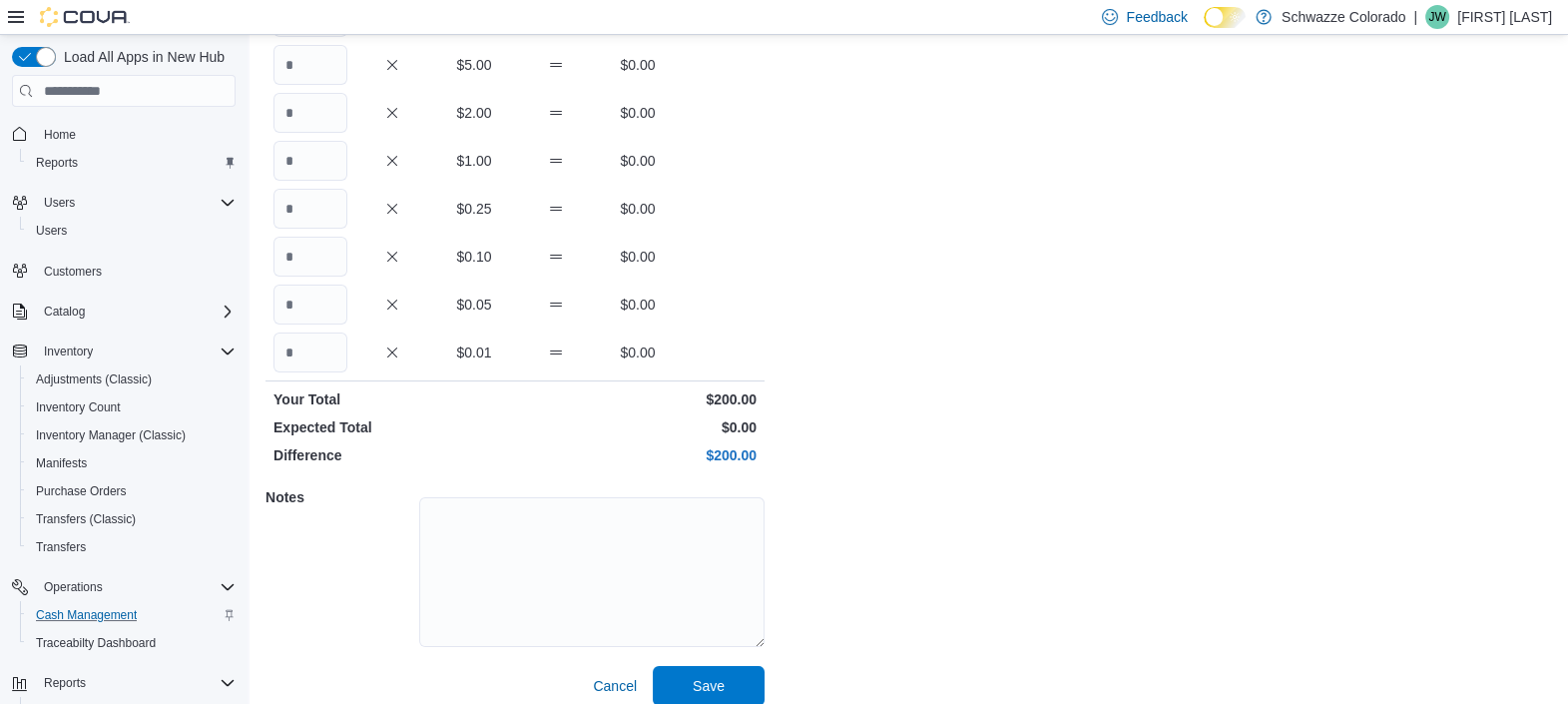 scroll, scrollTop: 372, scrollLeft: 0, axis: vertical 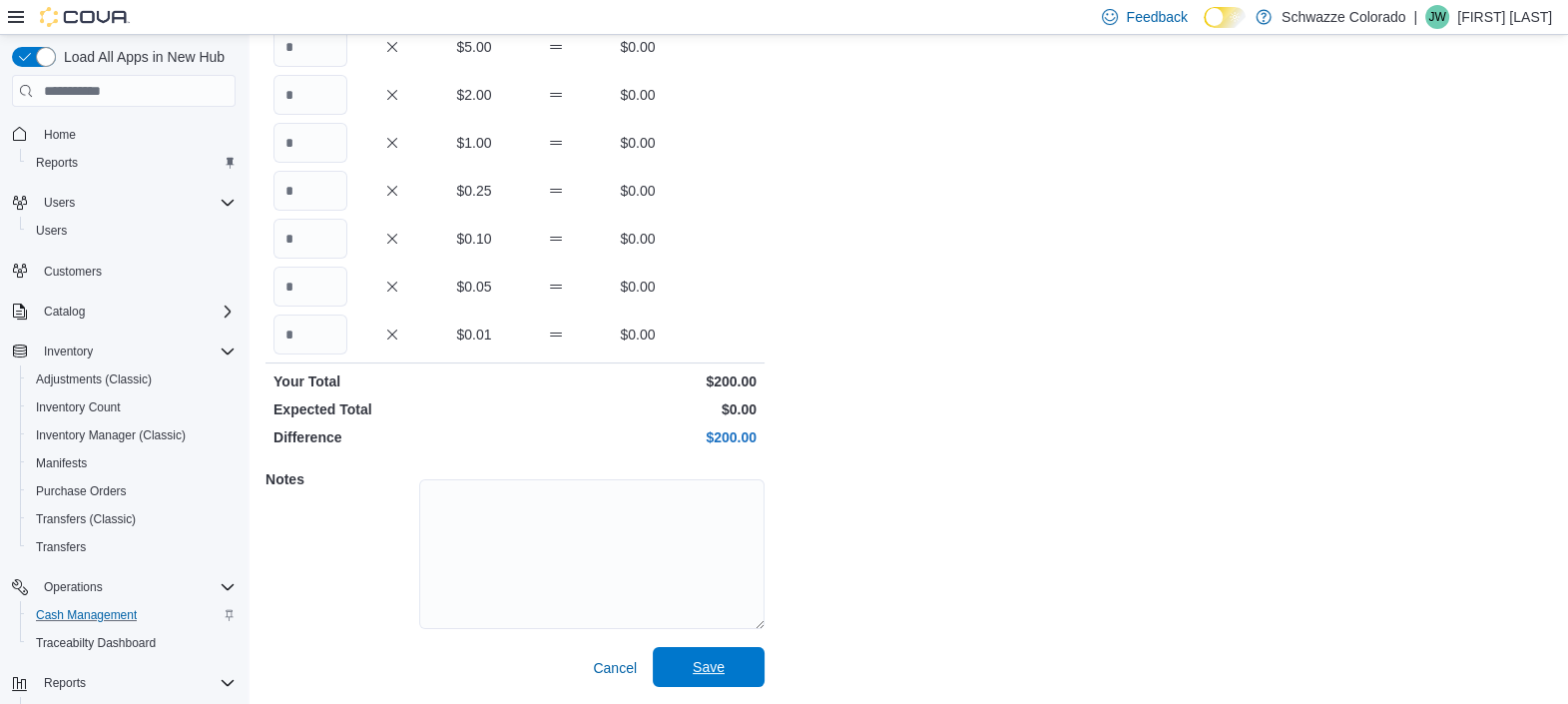 type on "*" 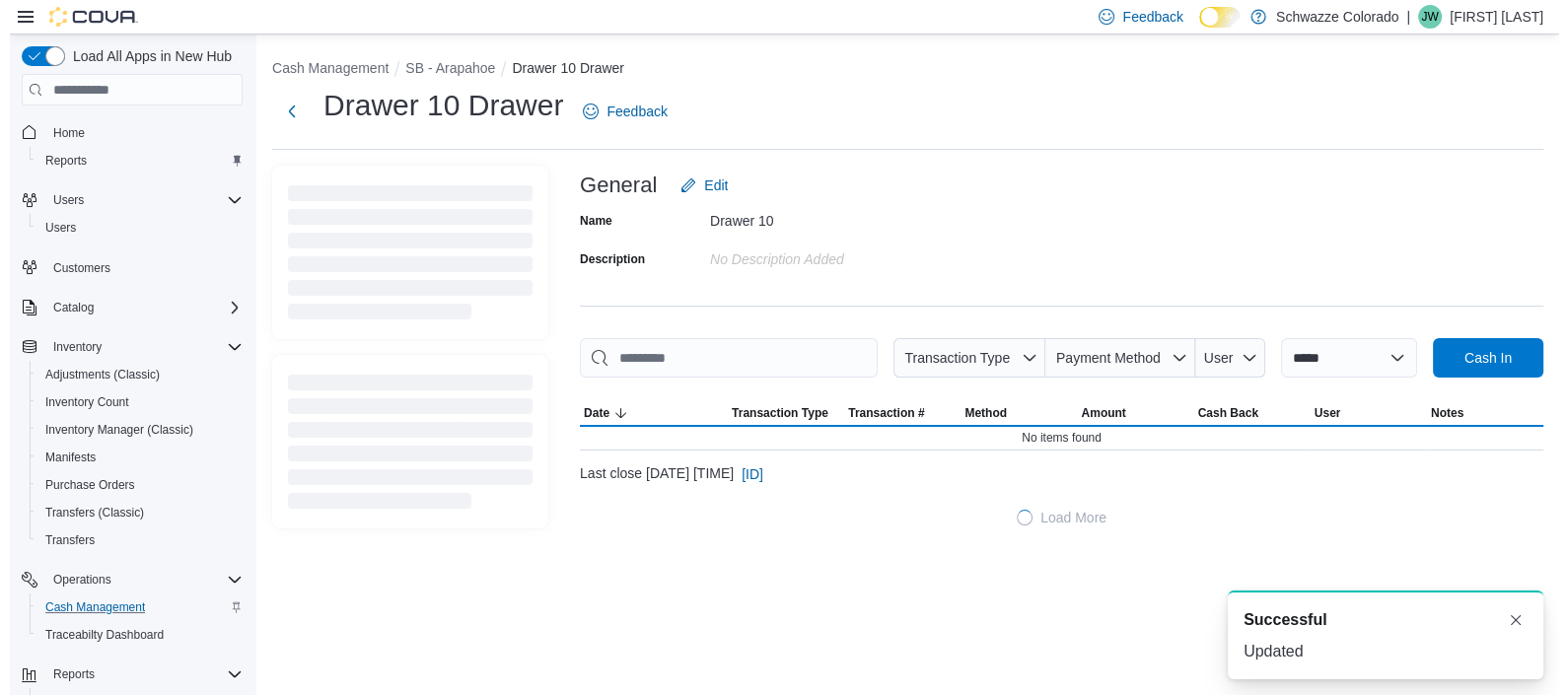 scroll, scrollTop: 0, scrollLeft: 0, axis: both 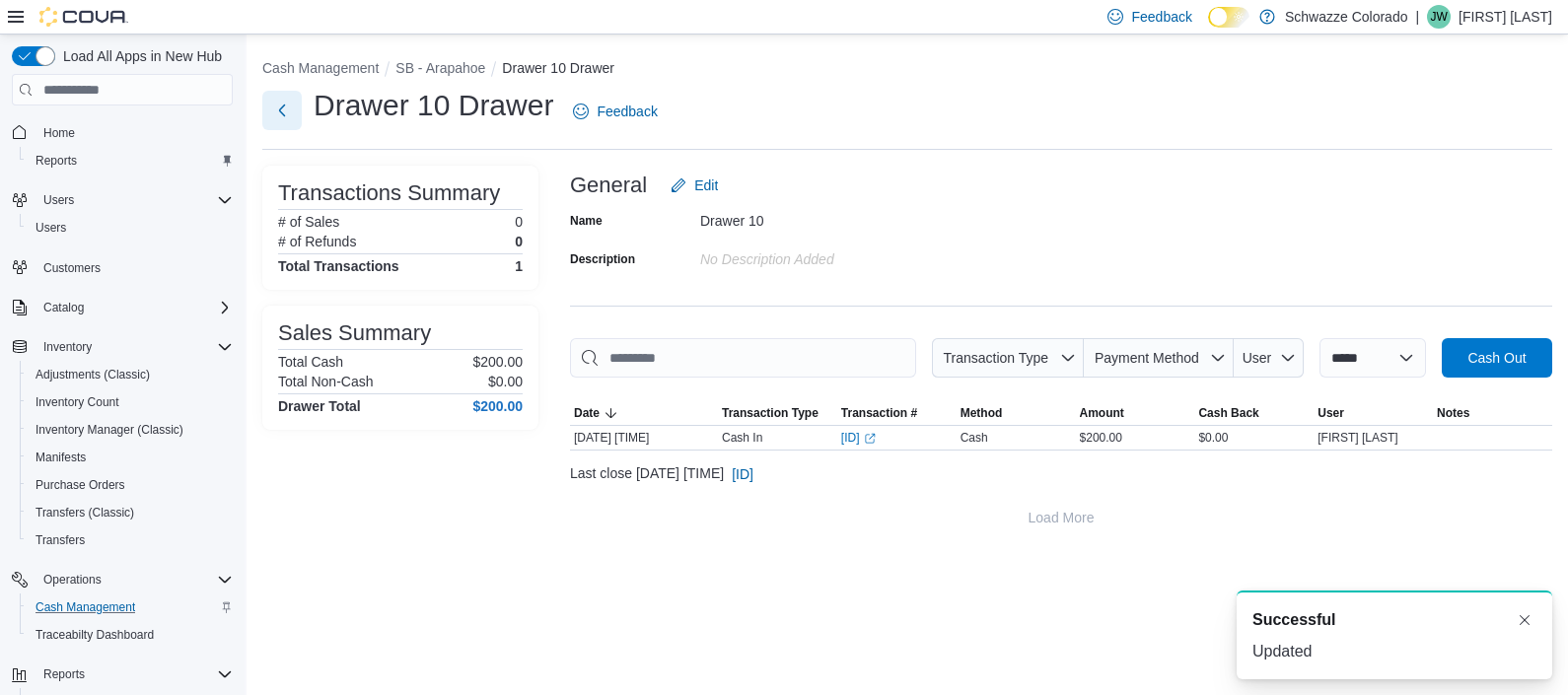 click at bounding box center [282, 110] 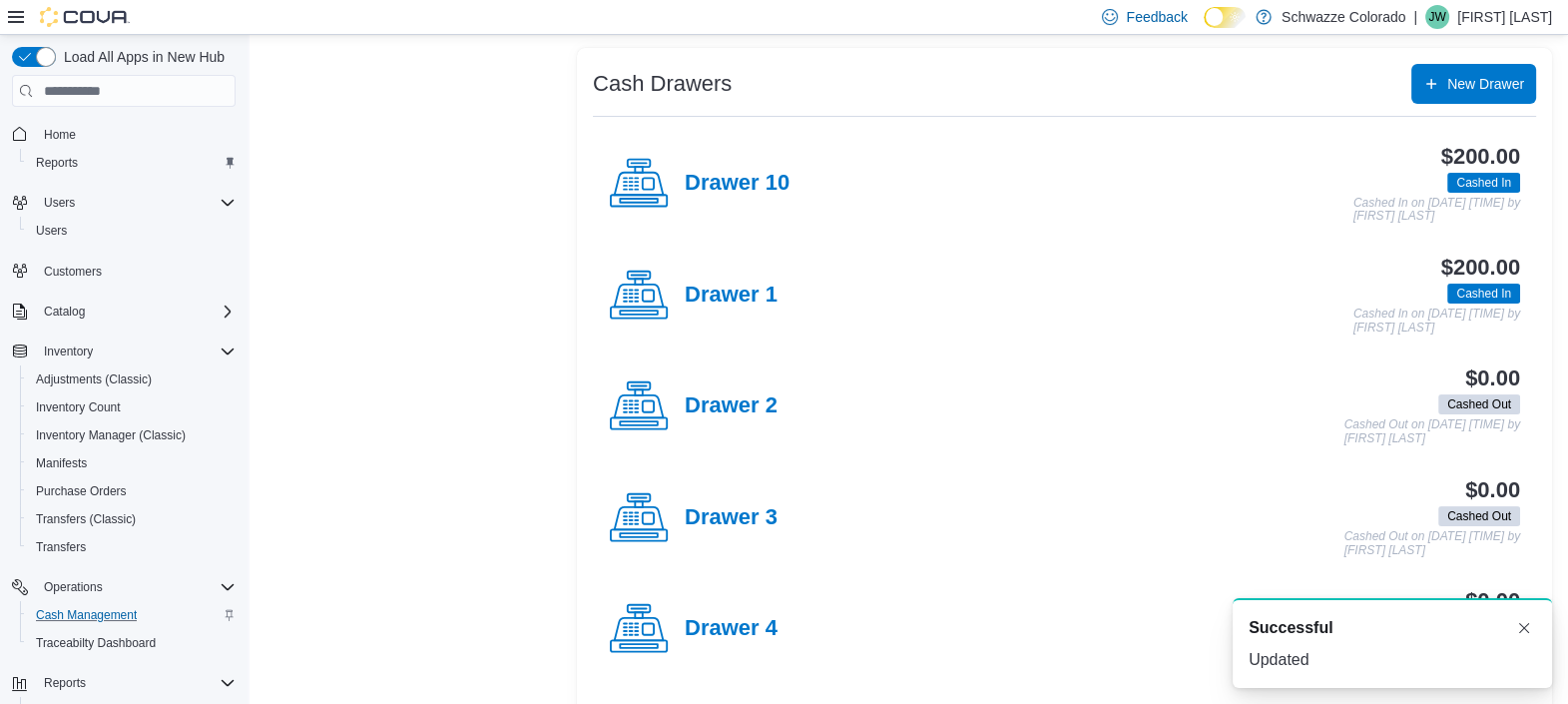scroll, scrollTop: 387, scrollLeft: 0, axis: vertical 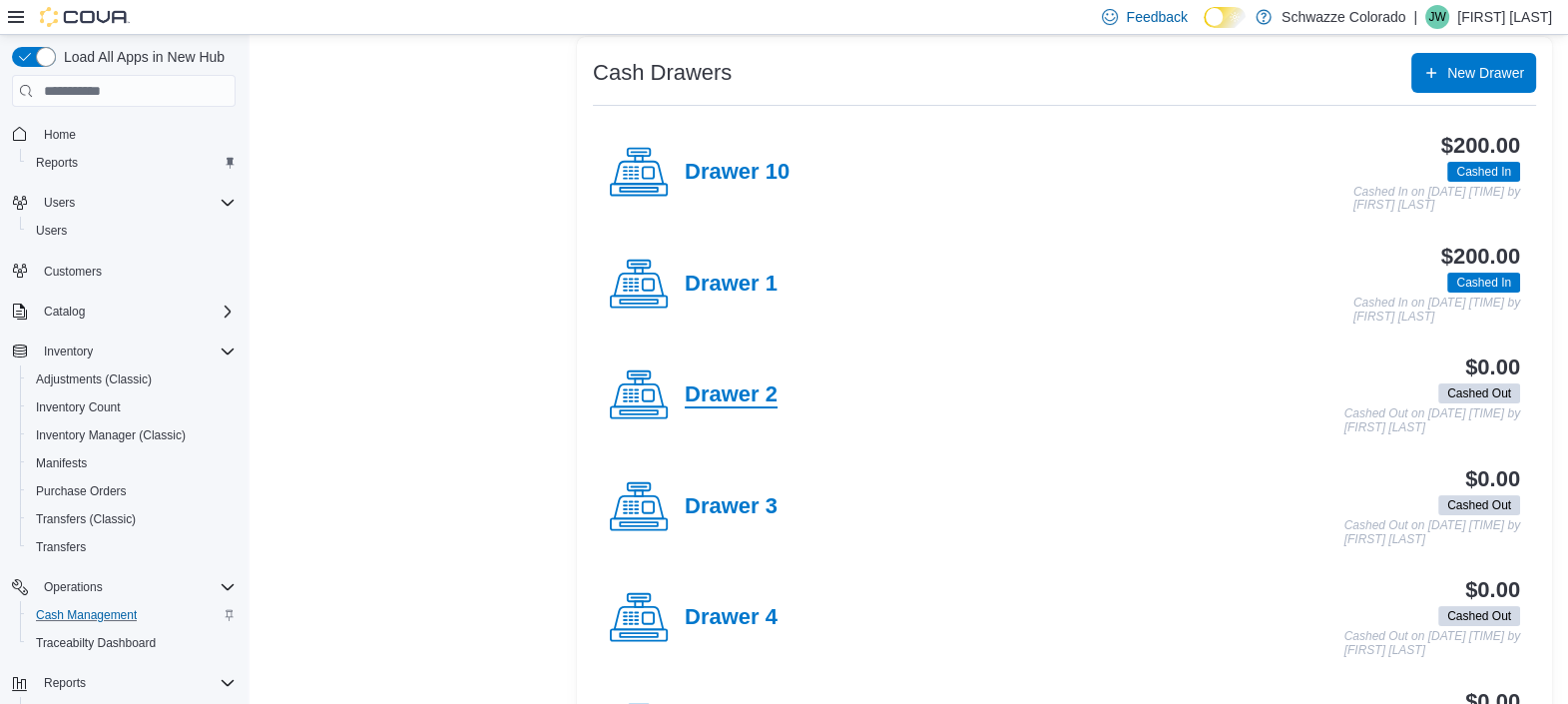 click on "Drawer 2" at bounding box center [731, 395] 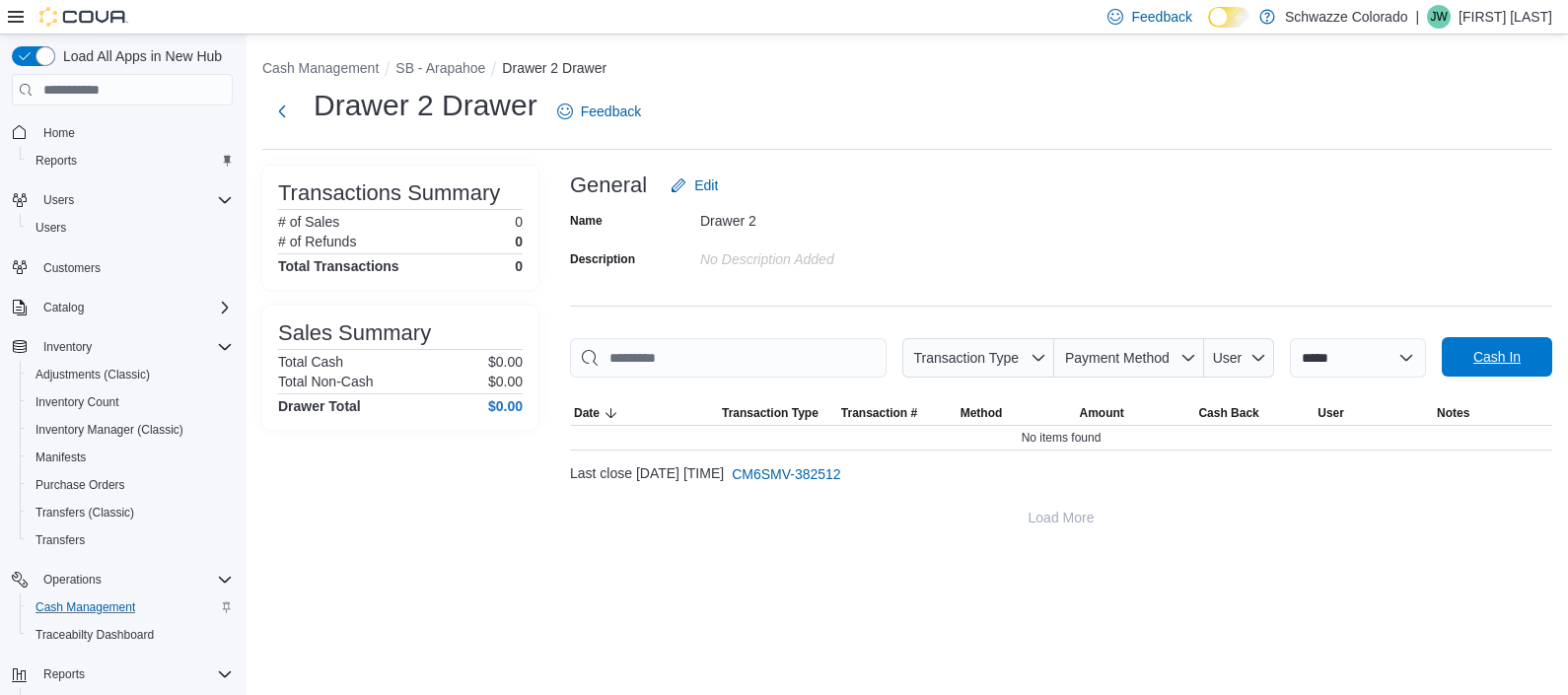 click on "Cash In" at bounding box center [1497, 357] 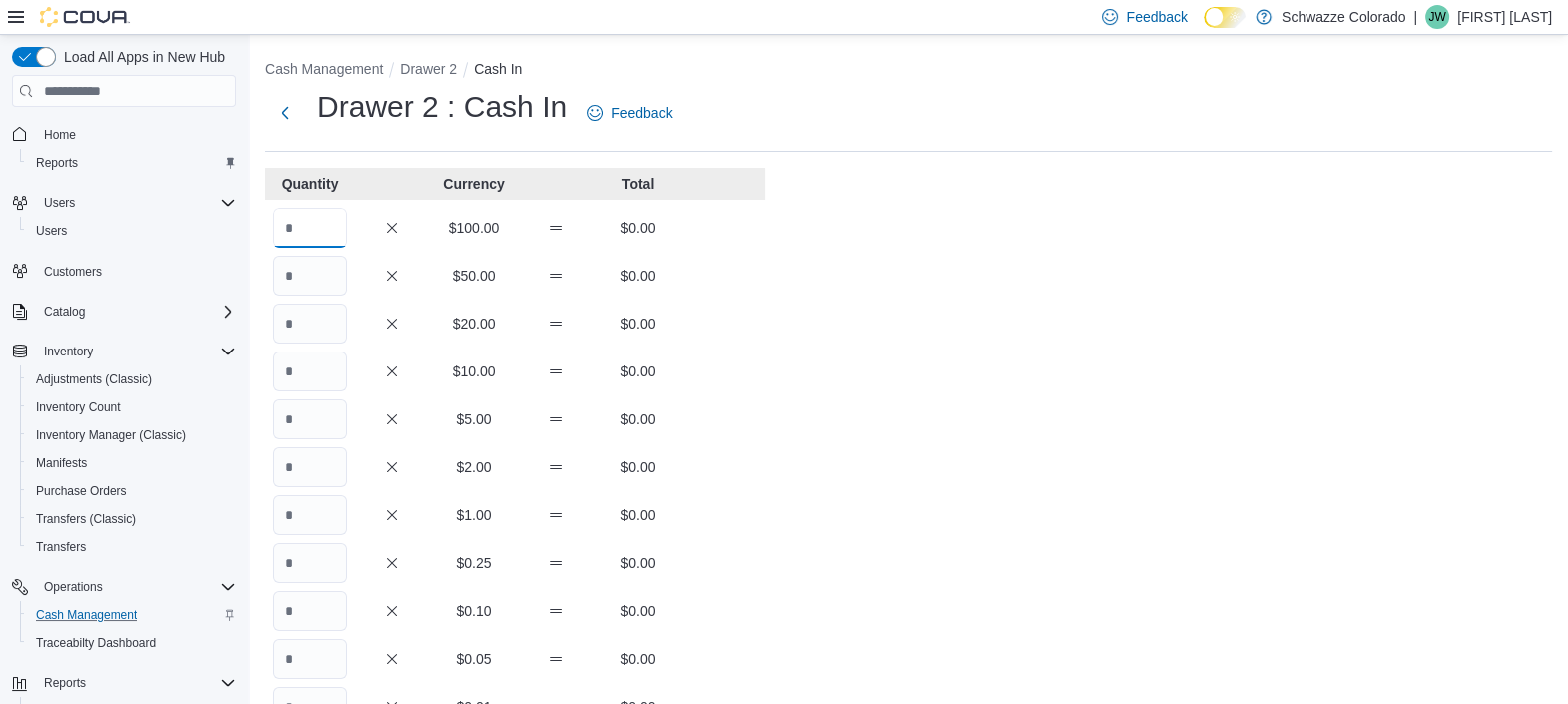 click at bounding box center (310, 228) 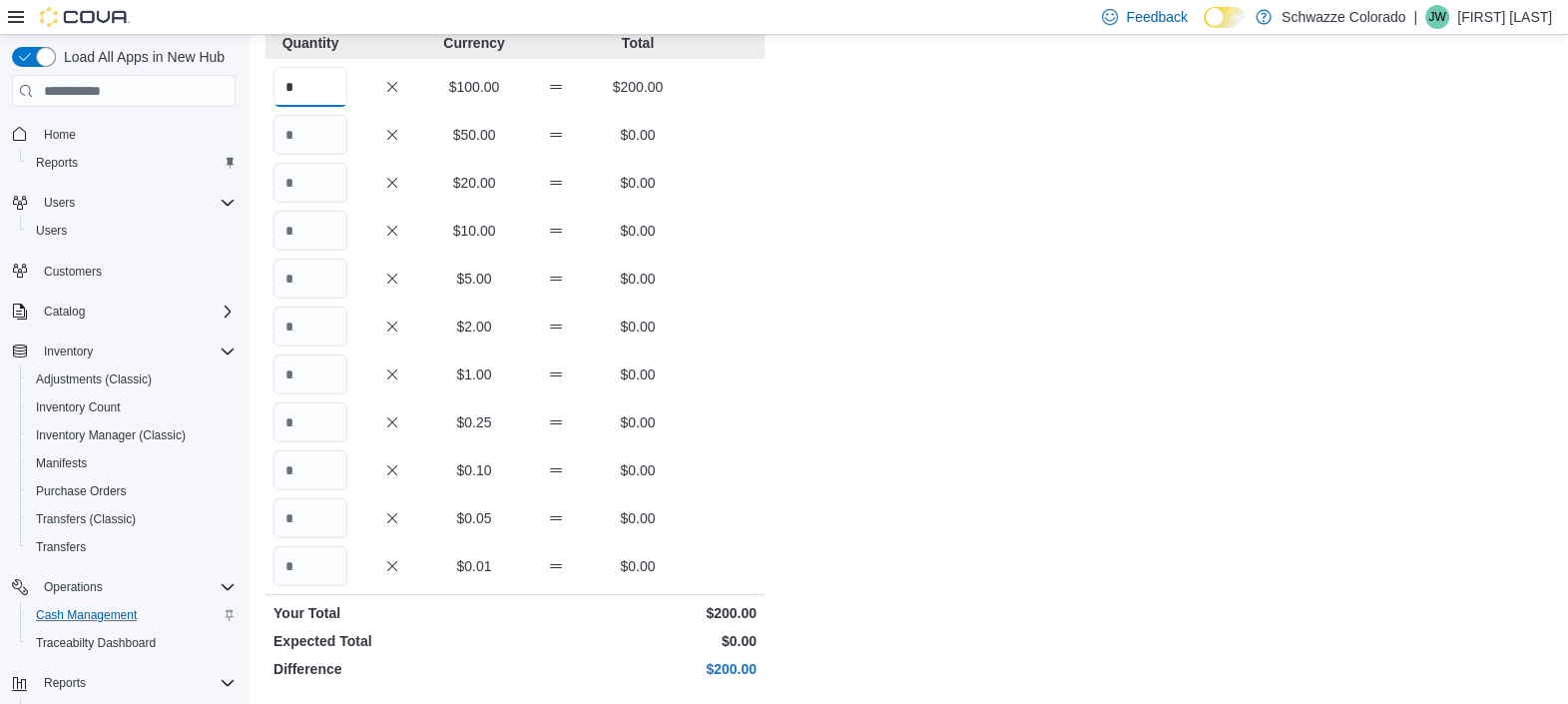 scroll, scrollTop: 372, scrollLeft: 0, axis: vertical 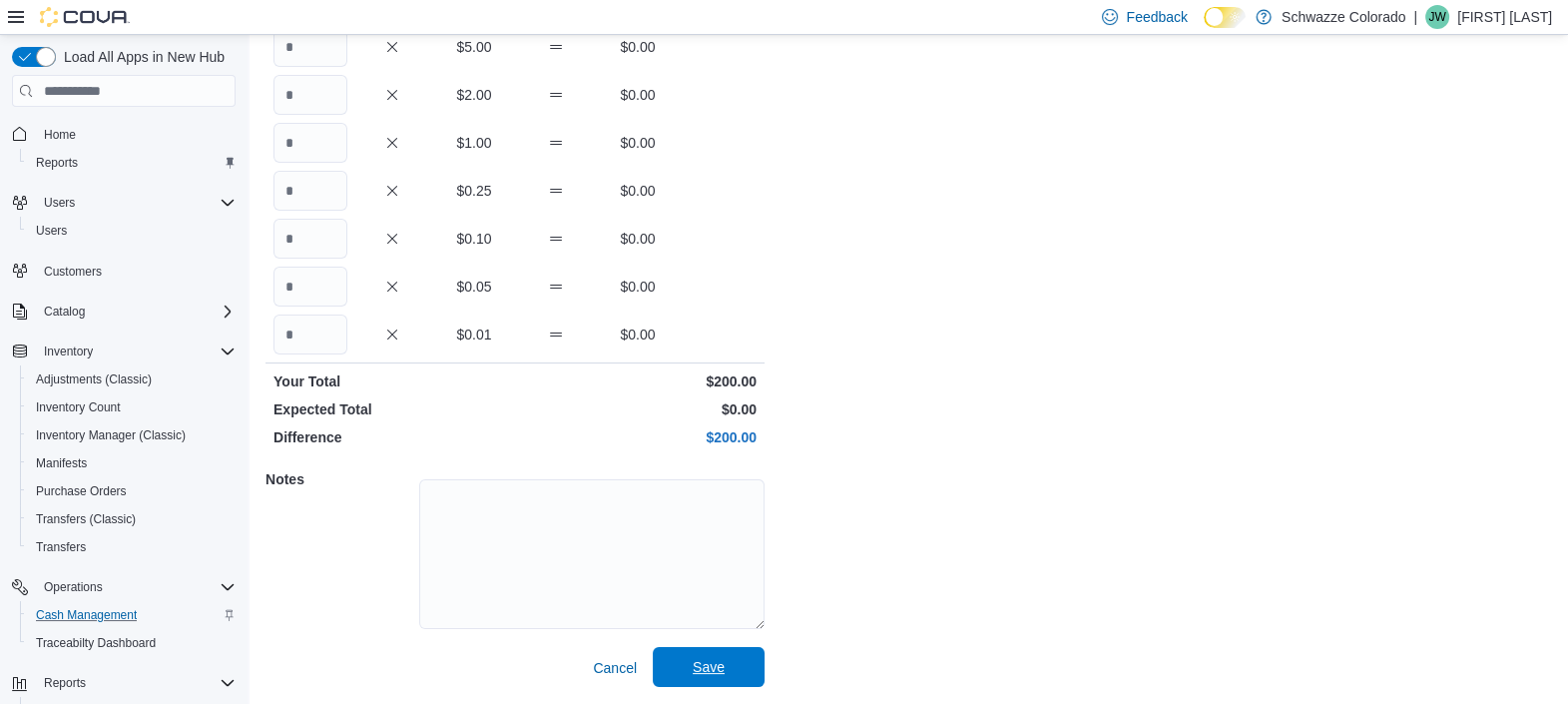 type on "*" 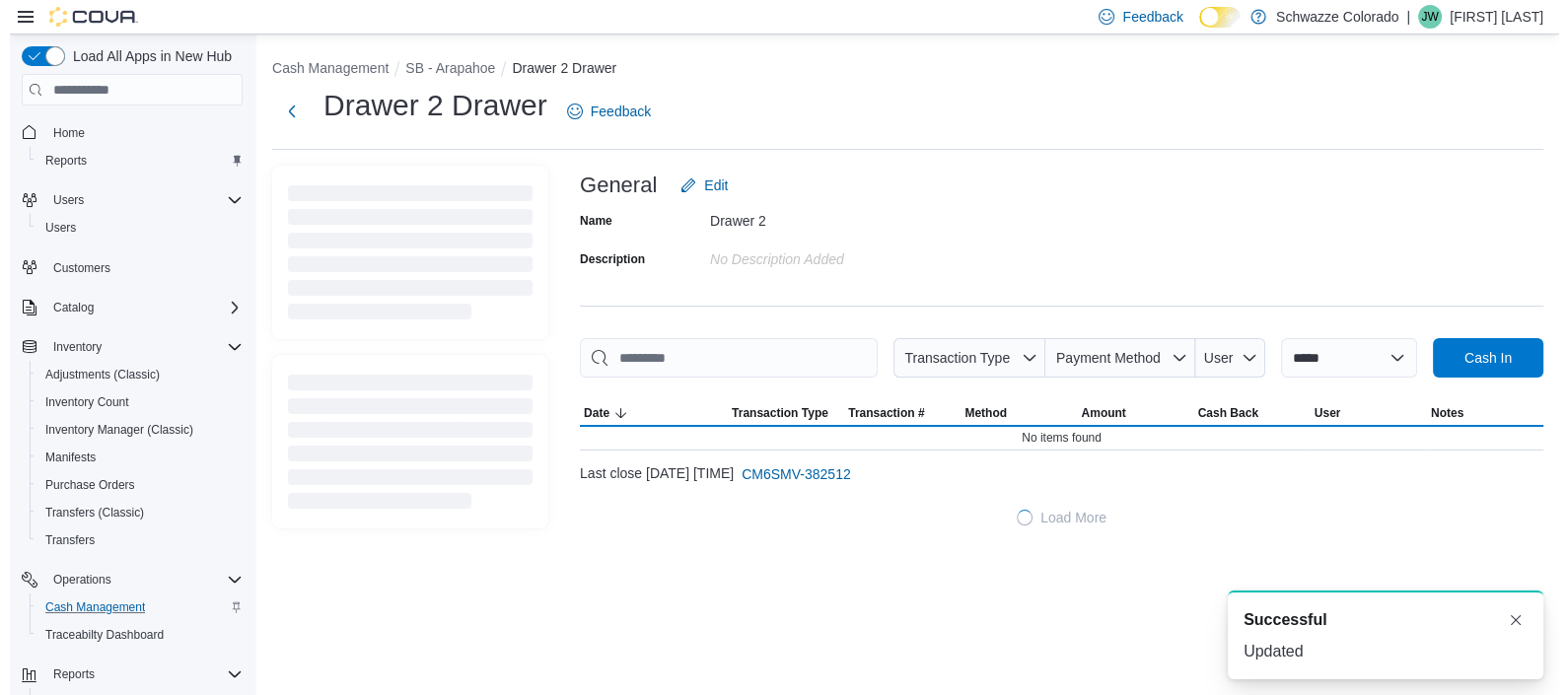 scroll, scrollTop: 0, scrollLeft: 0, axis: both 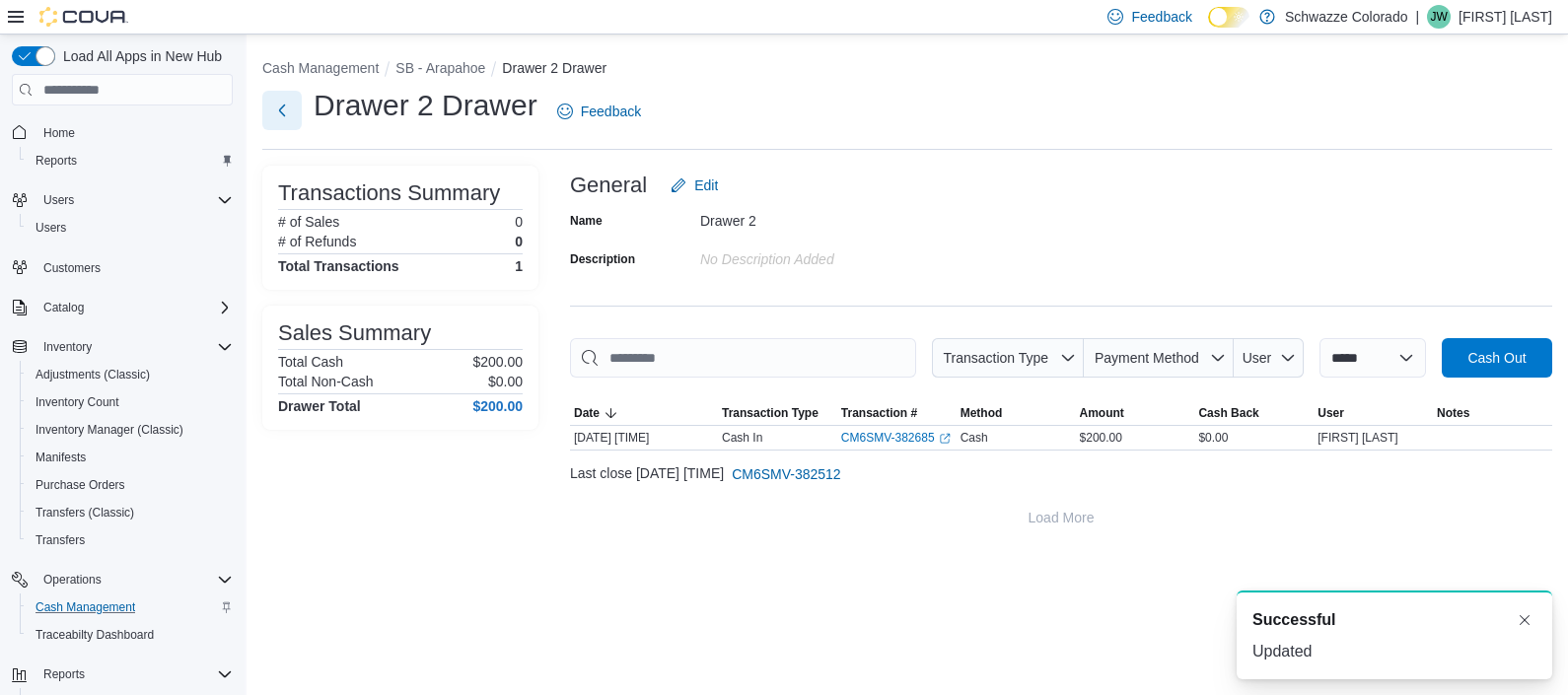 click at bounding box center (282, 110) 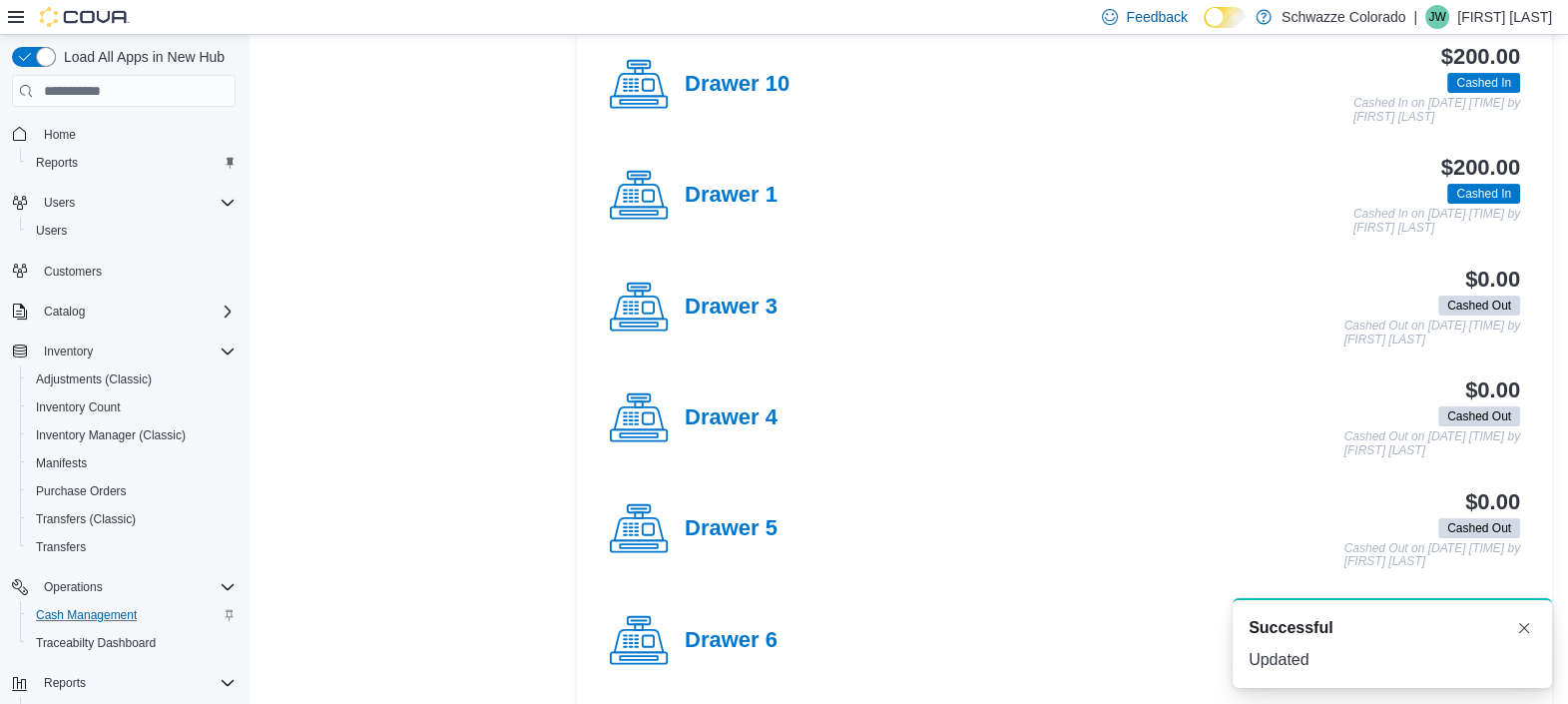 scroll, scrollTop: 640, scrollLeft: 0, axis: vertical 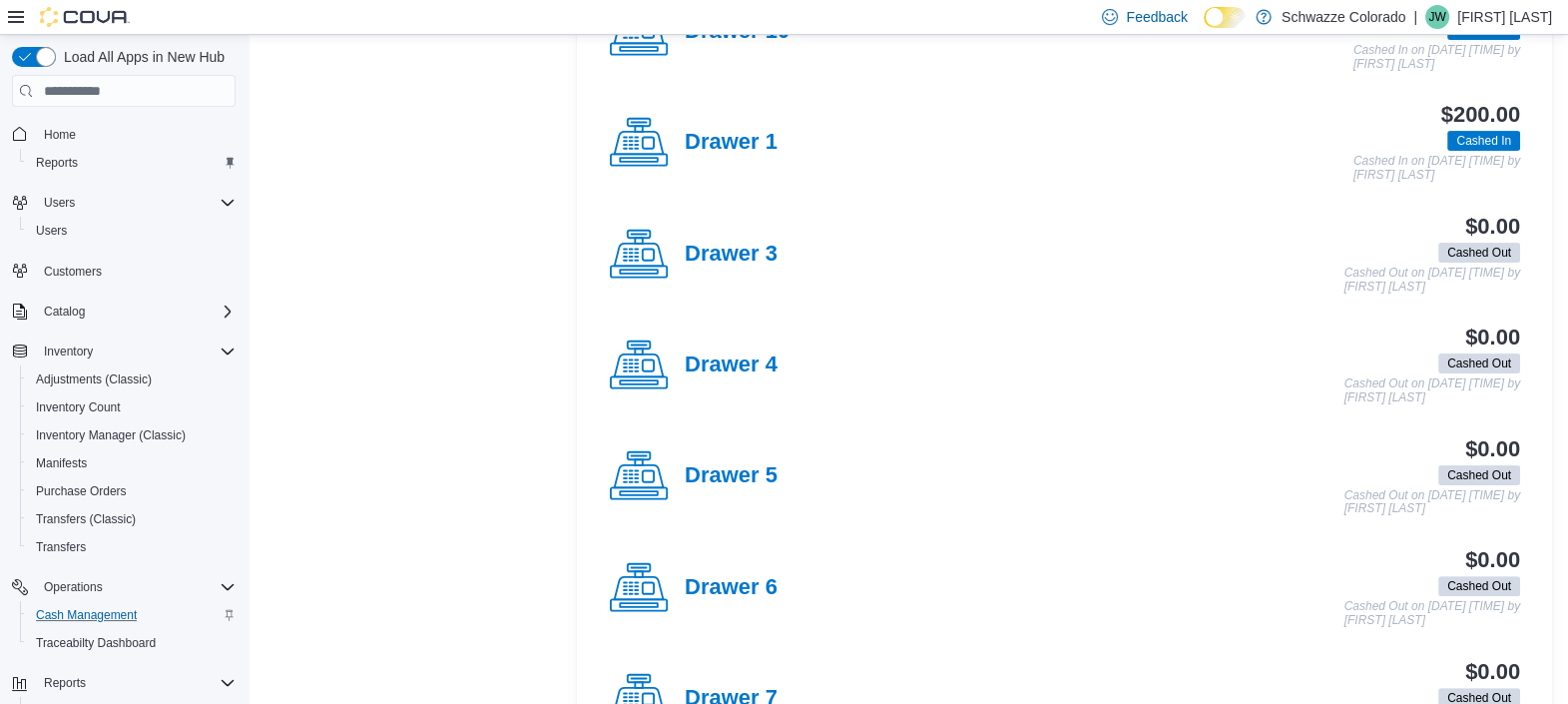 click on "Drawer 3" at bounding box center [693, 255] 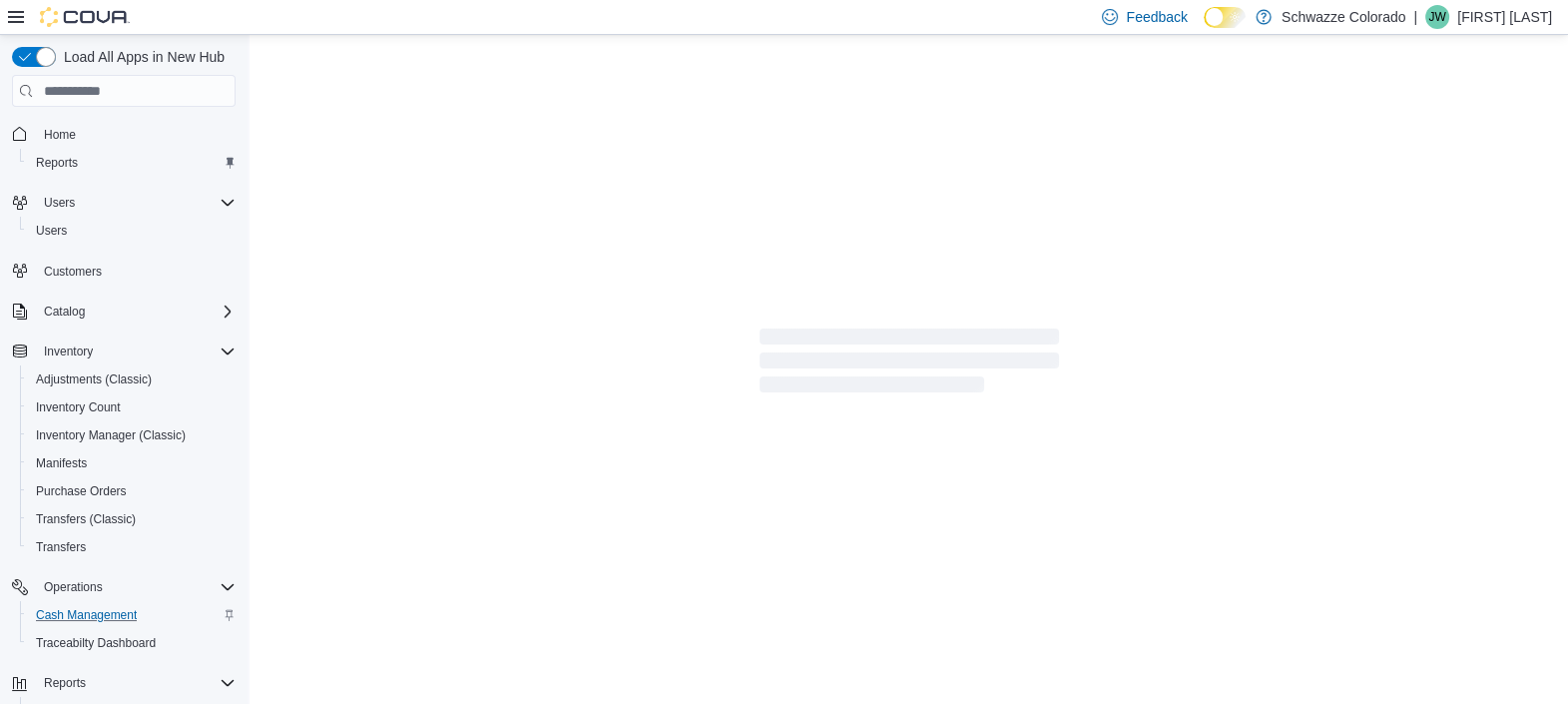 scroll, scrollTop: 0, scrollLeft: 0, axis: both 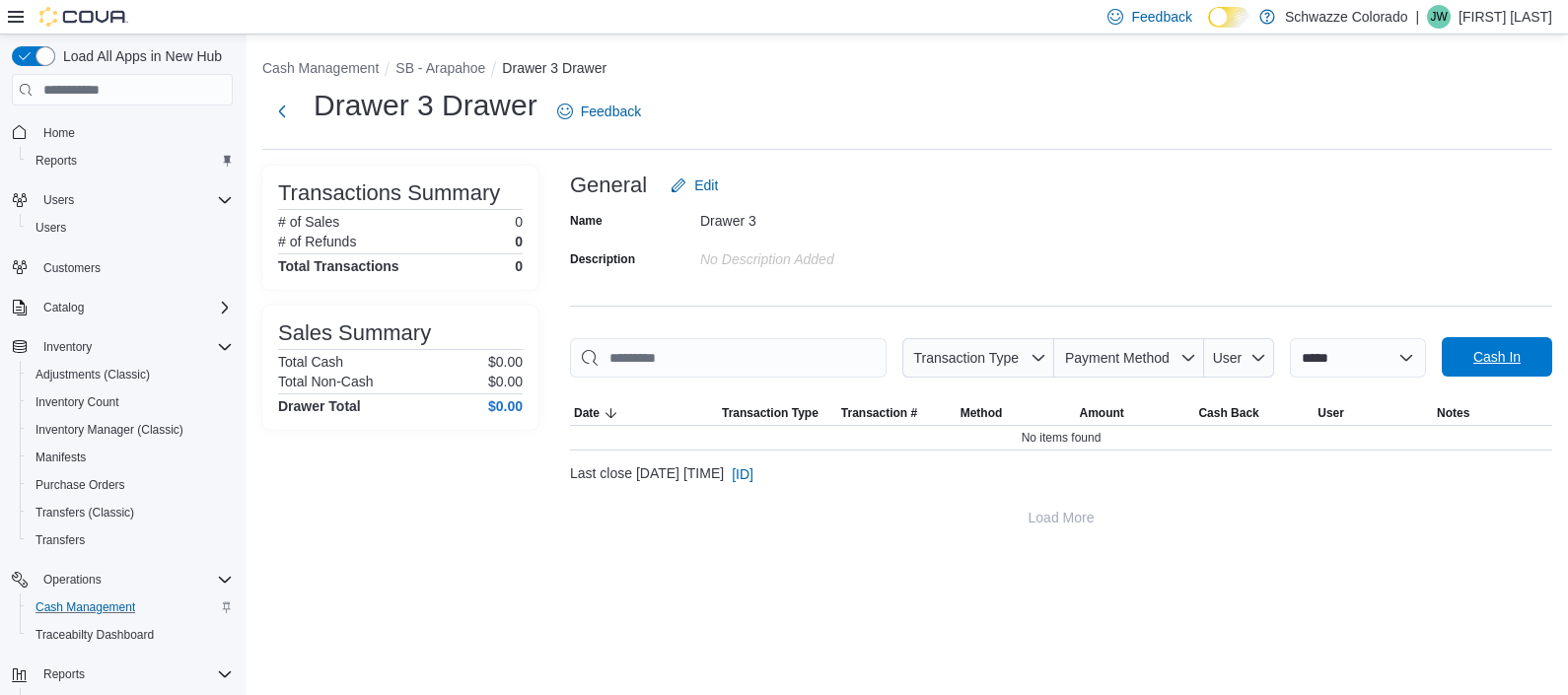 click on "Cash In" at bounding box center (1497, 357) 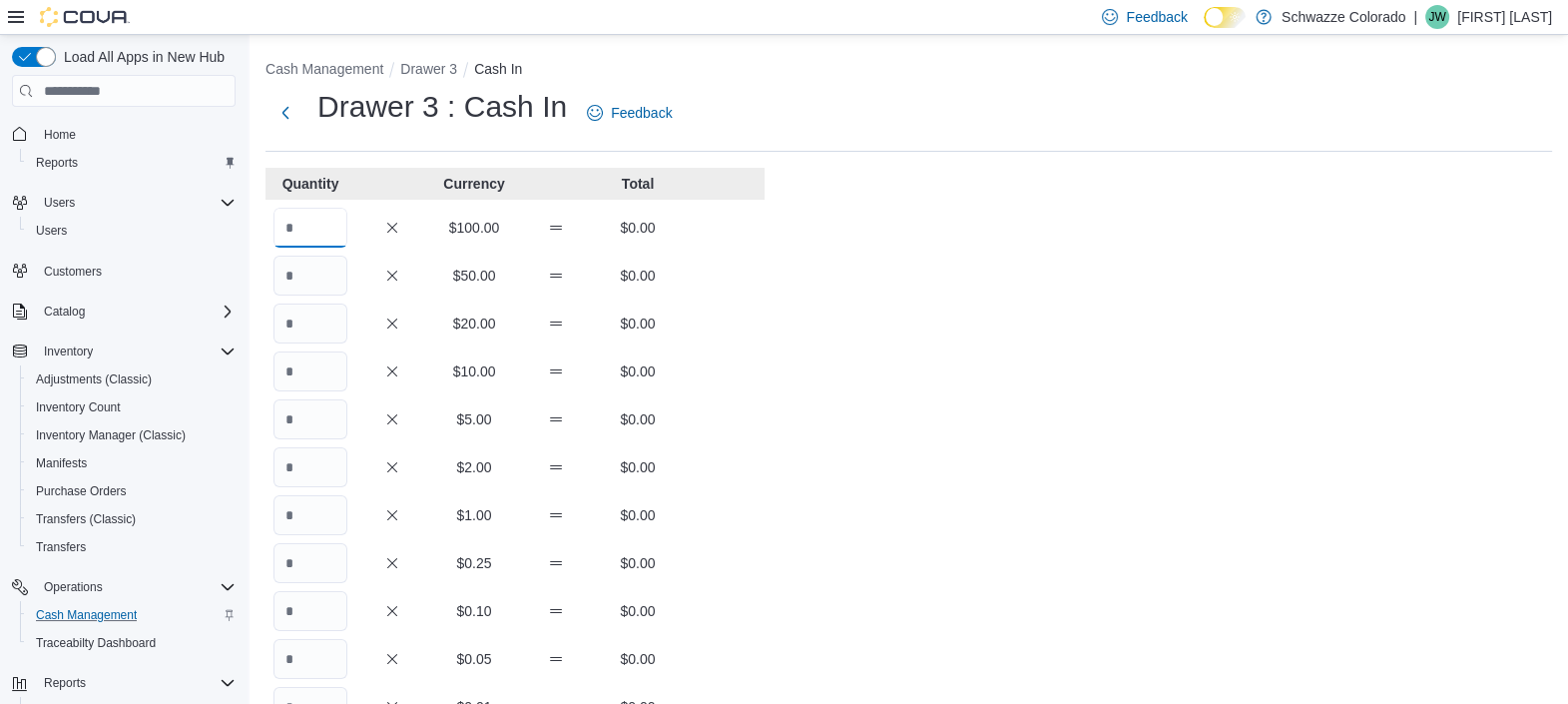 click at bounding box center [310, 228] 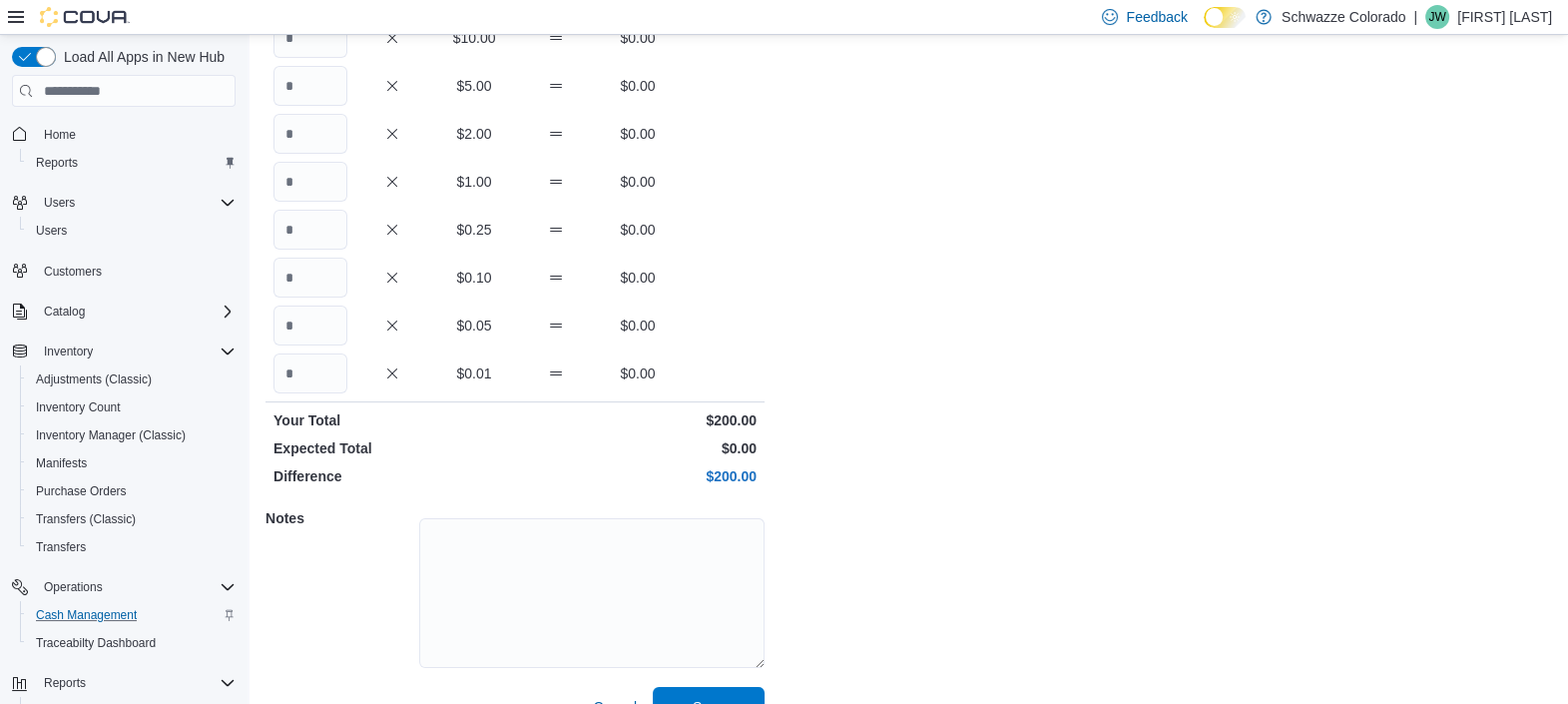 scroll, scrollTop: 372, scrollLeft: 0, axis: vertical 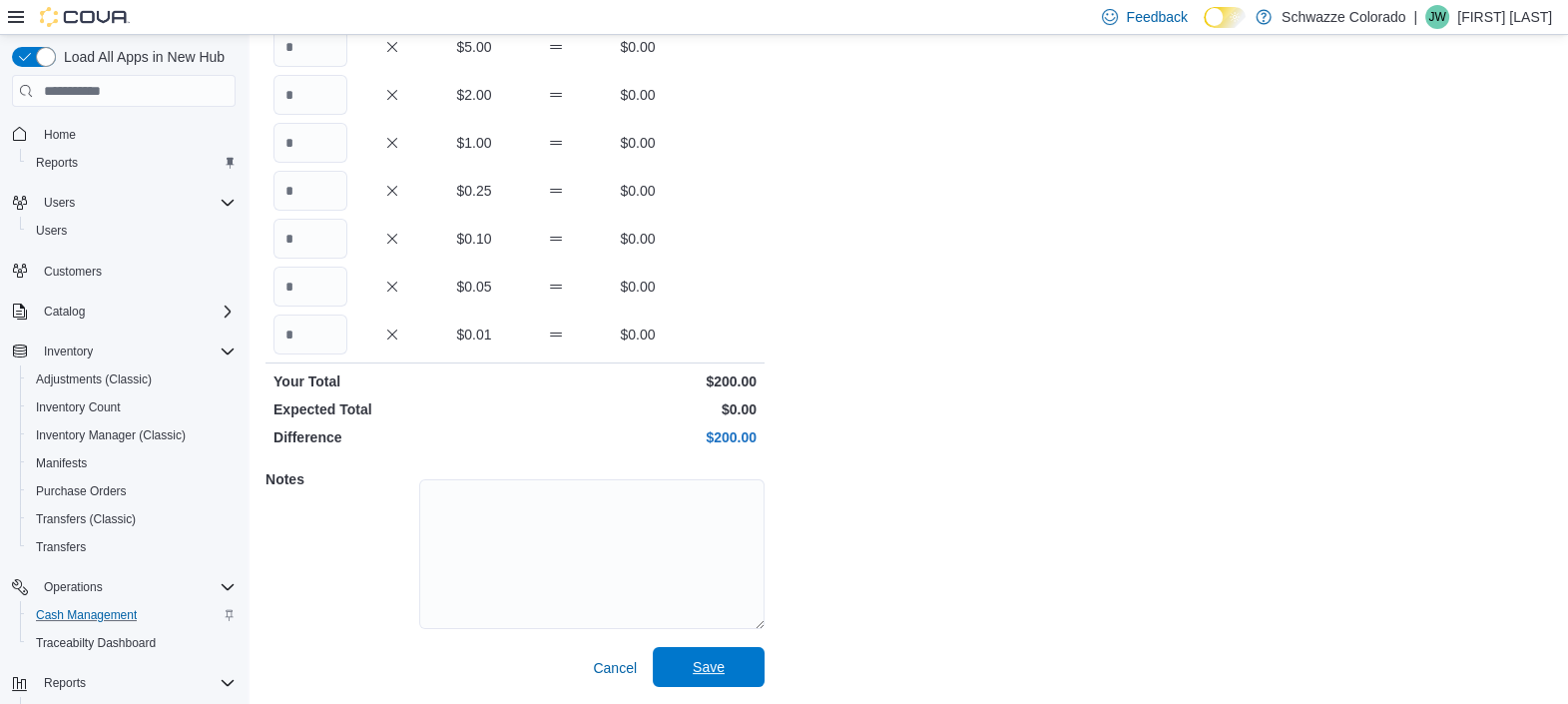 type on "*" 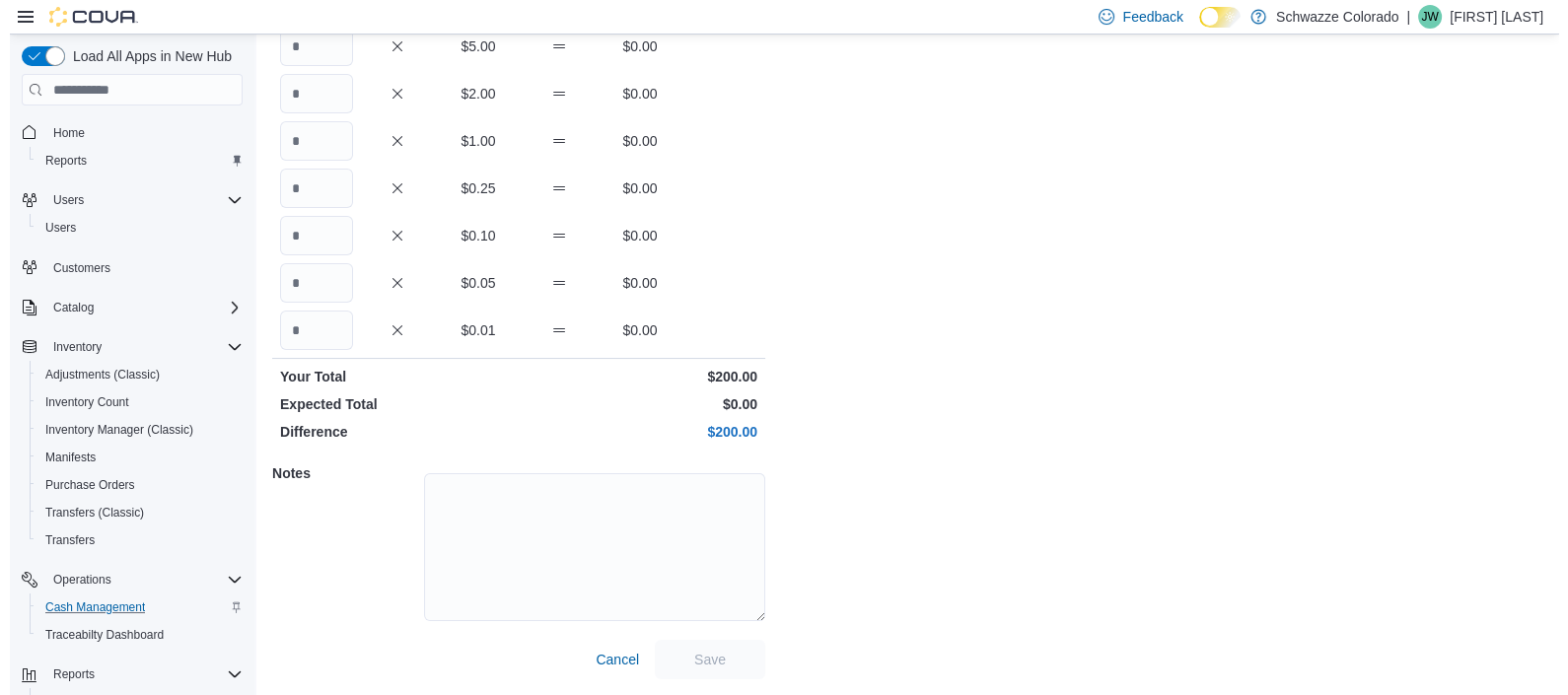 scroll, scrollTop: 0, scrollLeft: 0, axis: both 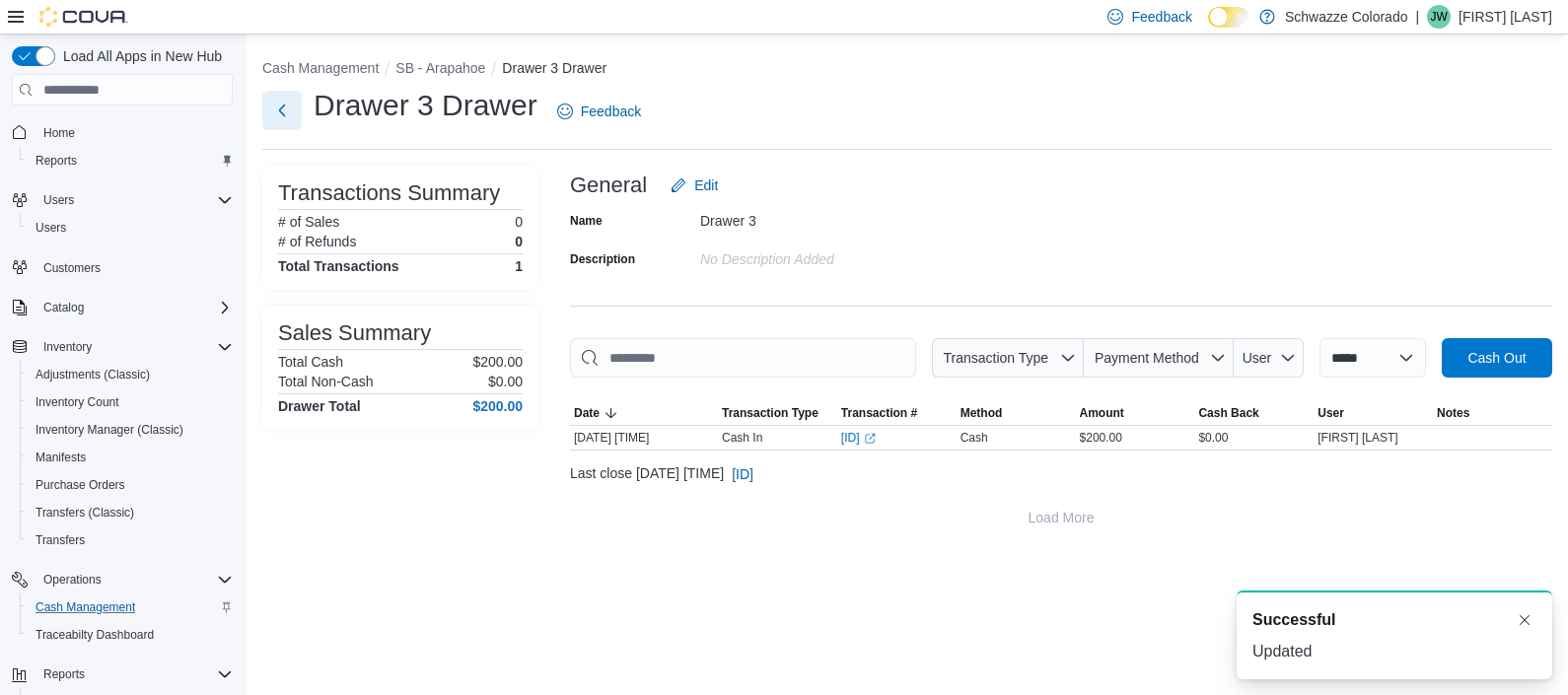 click at bounding box center (282, 110) 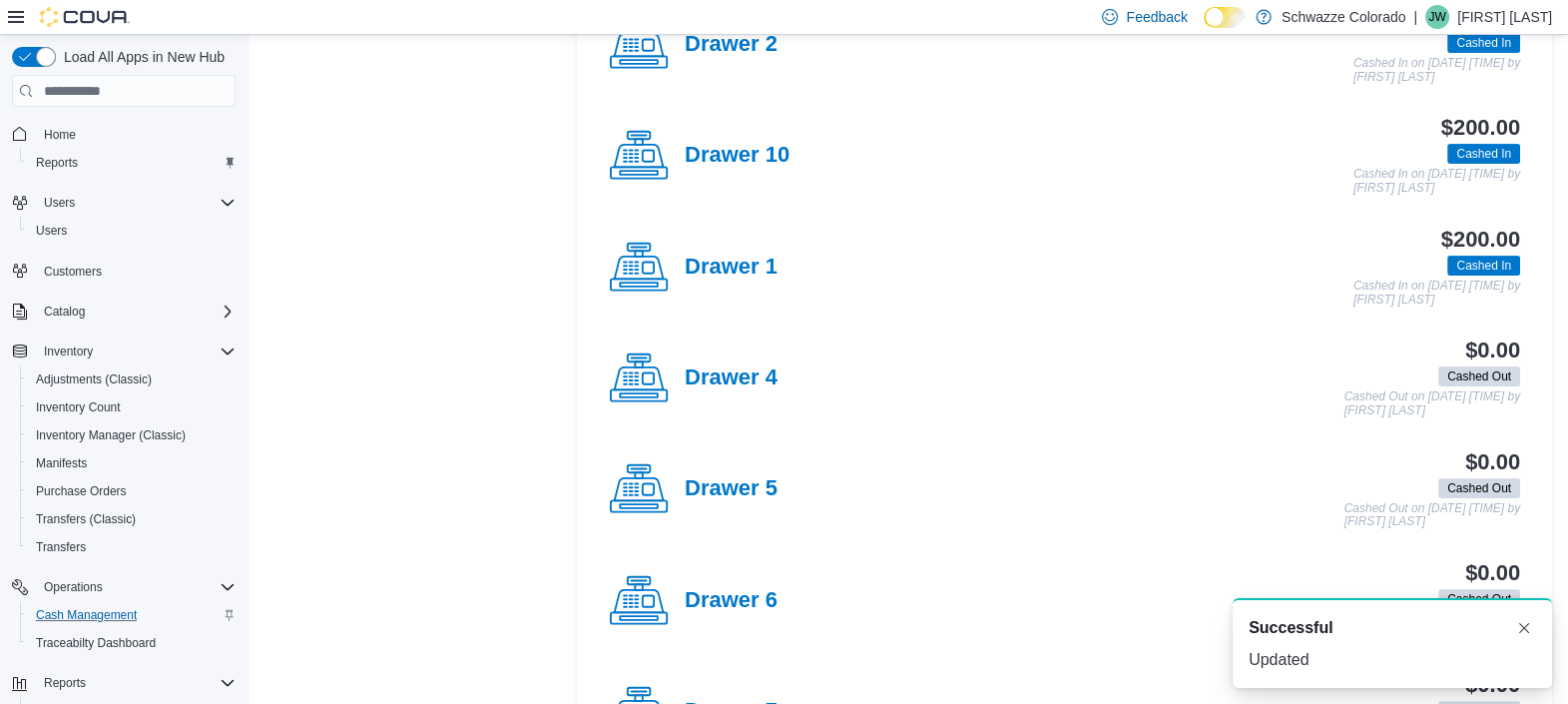 scroll, scrollTop: 662, scrollLeft: 0, axis: vertical 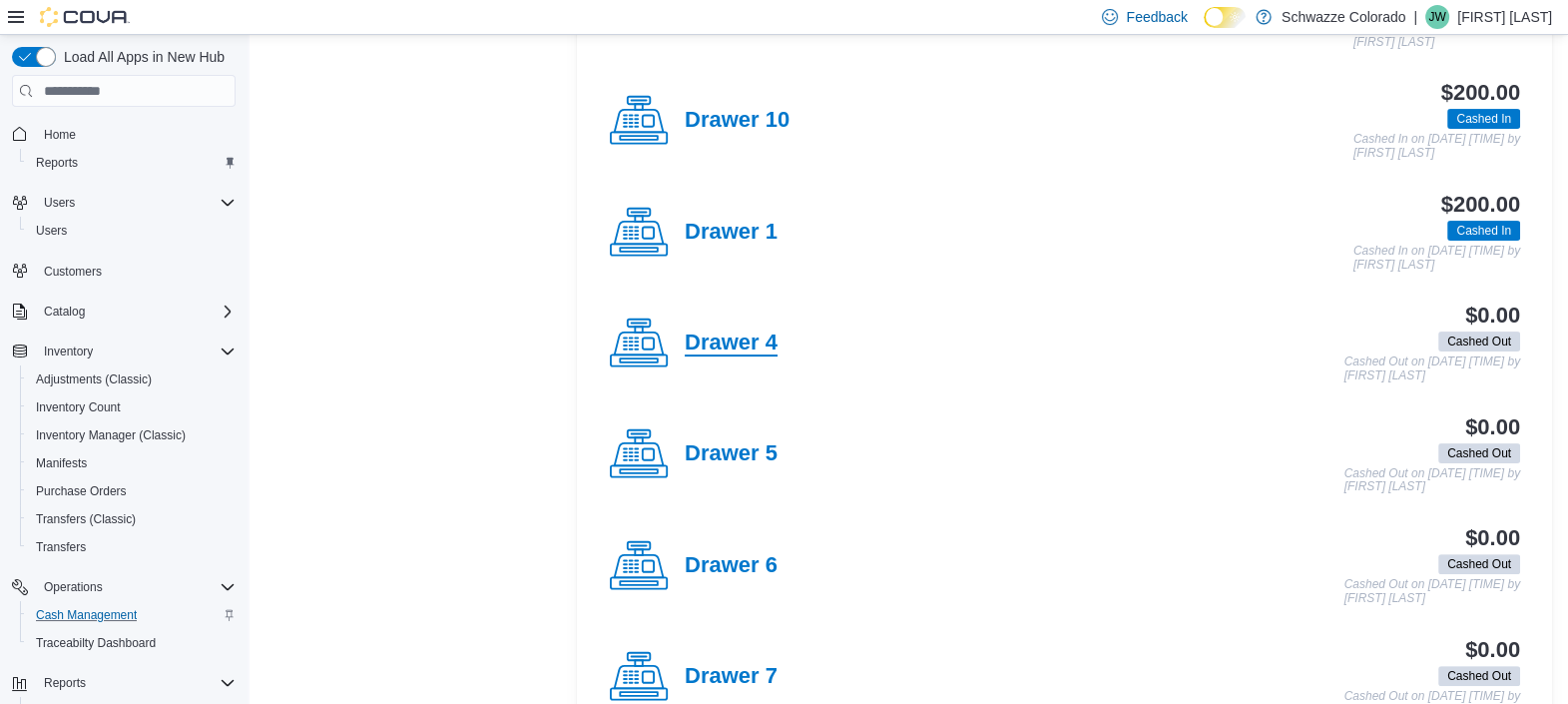 click on "Drawer 4" at bounding box center [731, 344] 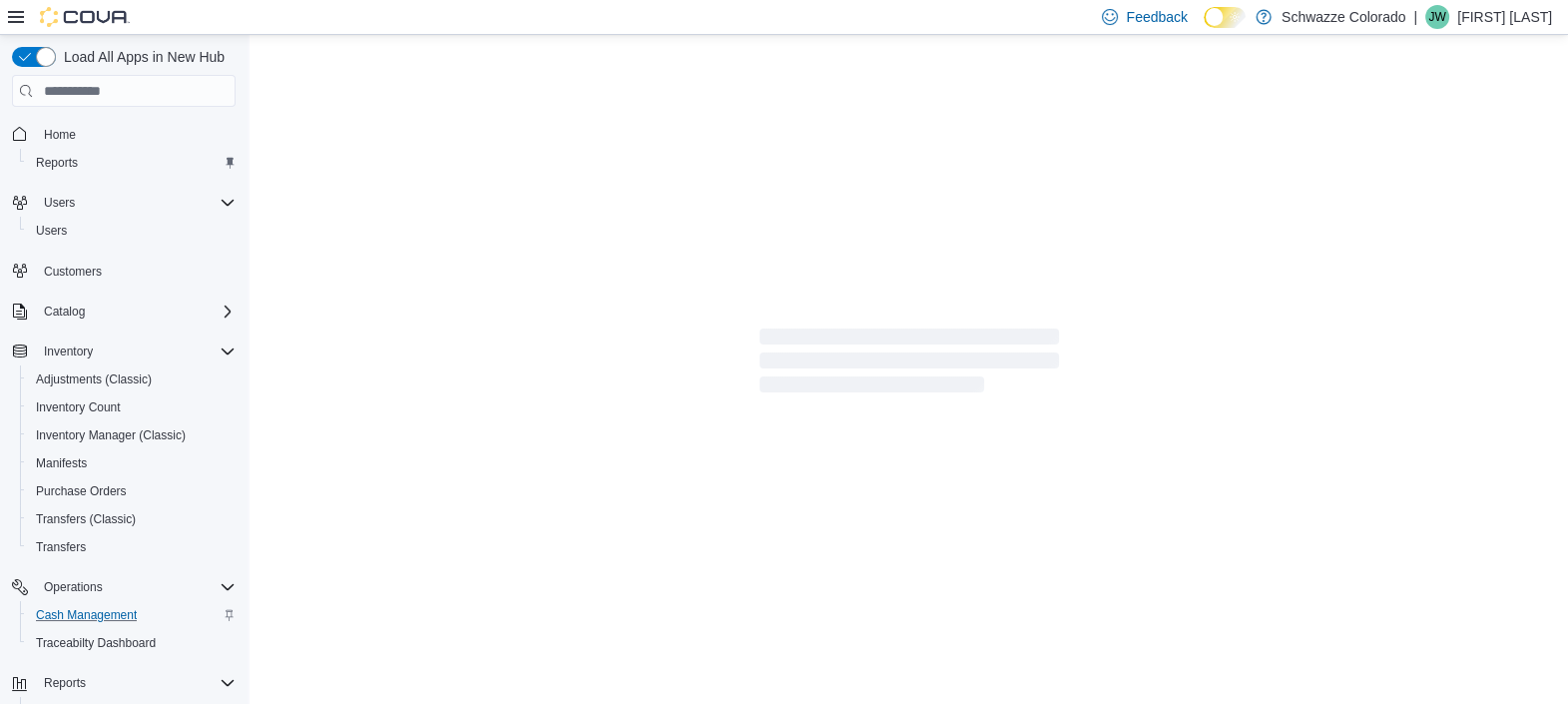 scroll, scrollTop: 0, scrollLeft: 0, axis: both 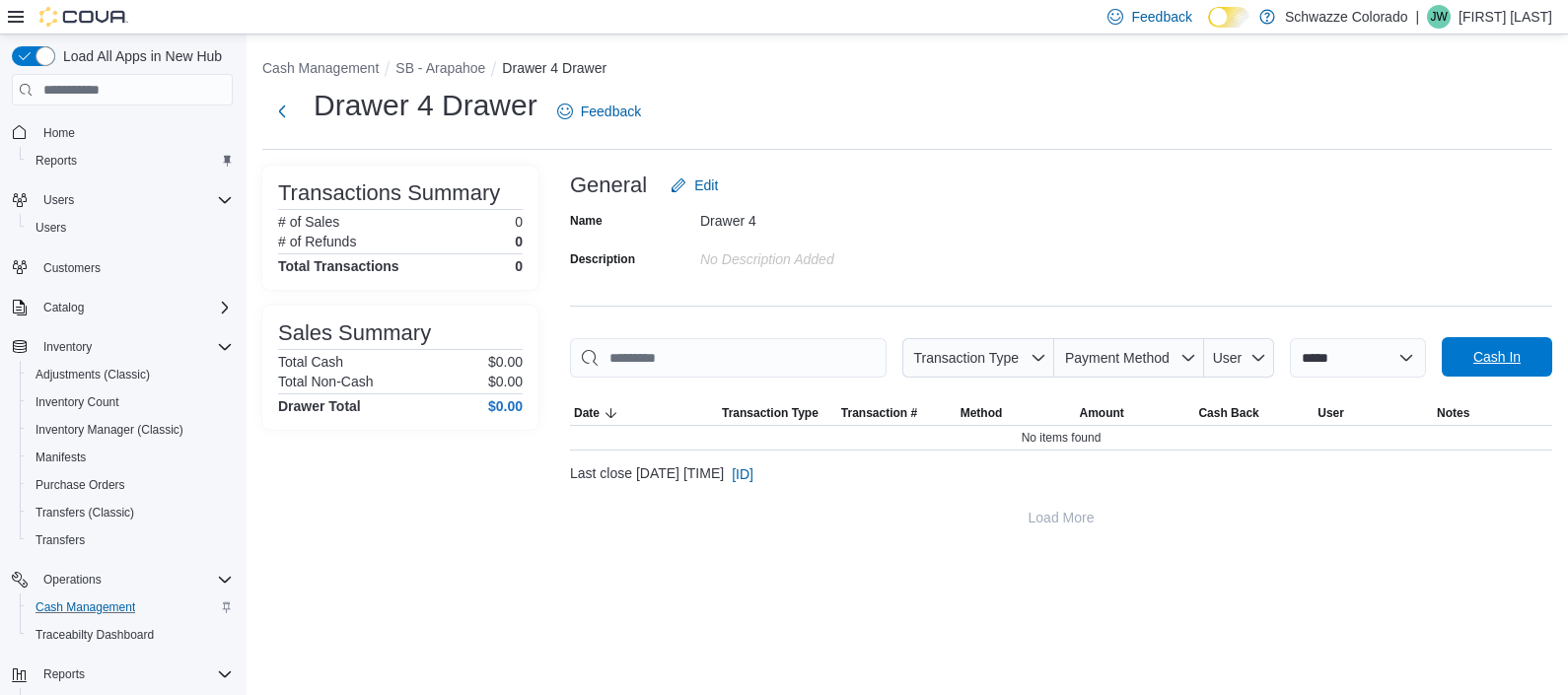 click on "Cash In" at bounding box center (1497, 357) 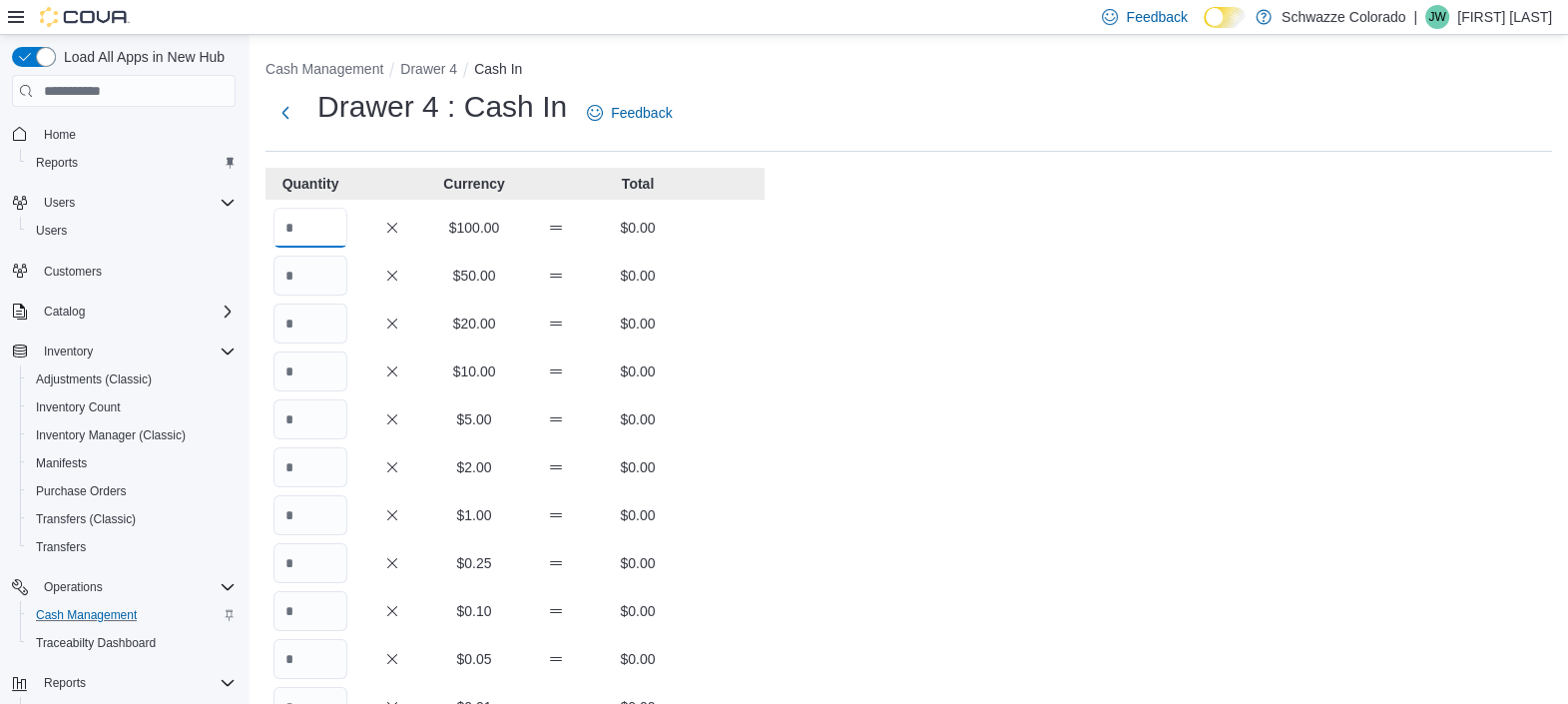 click at bounding box center (310, 228) 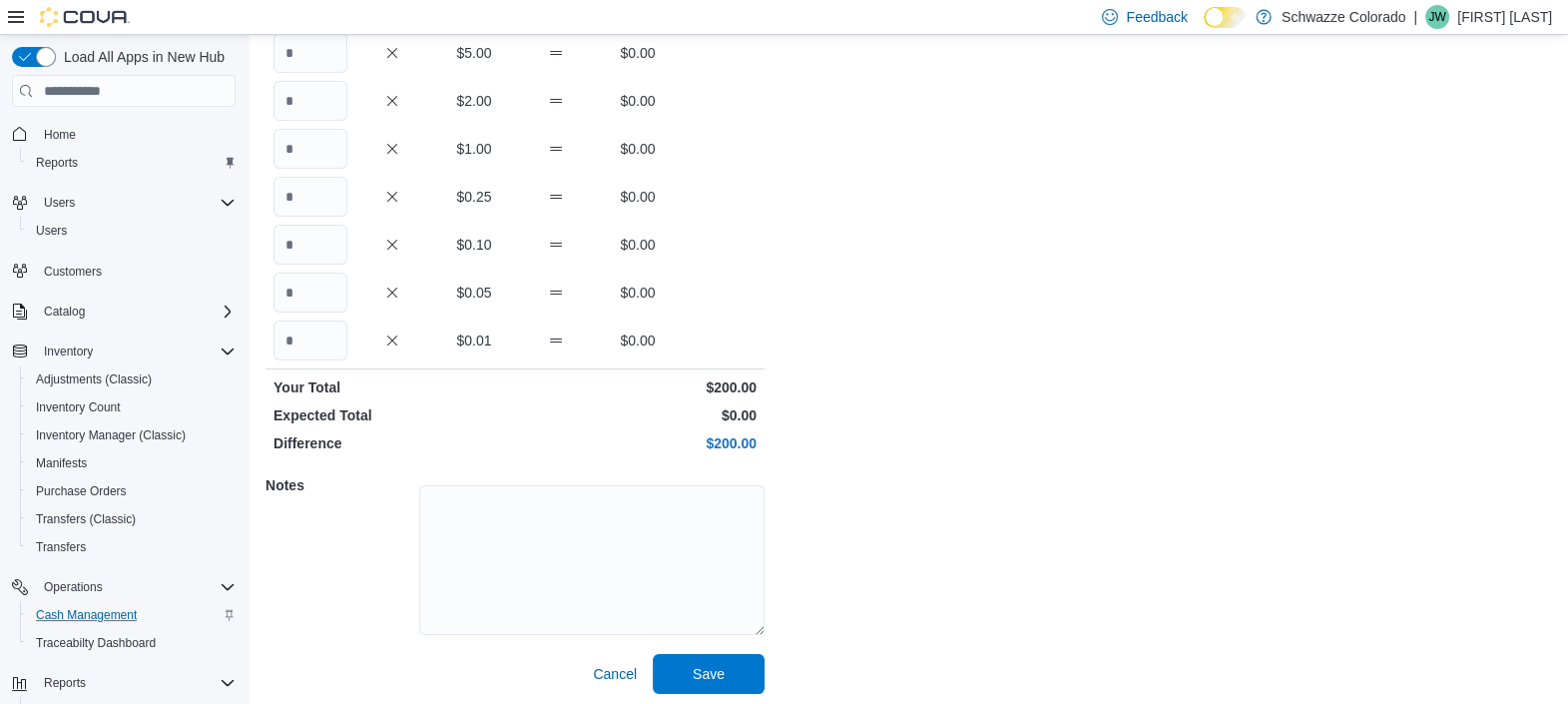 scroll, scrollTop: 372, scrollLeft: 0, axis: vertical 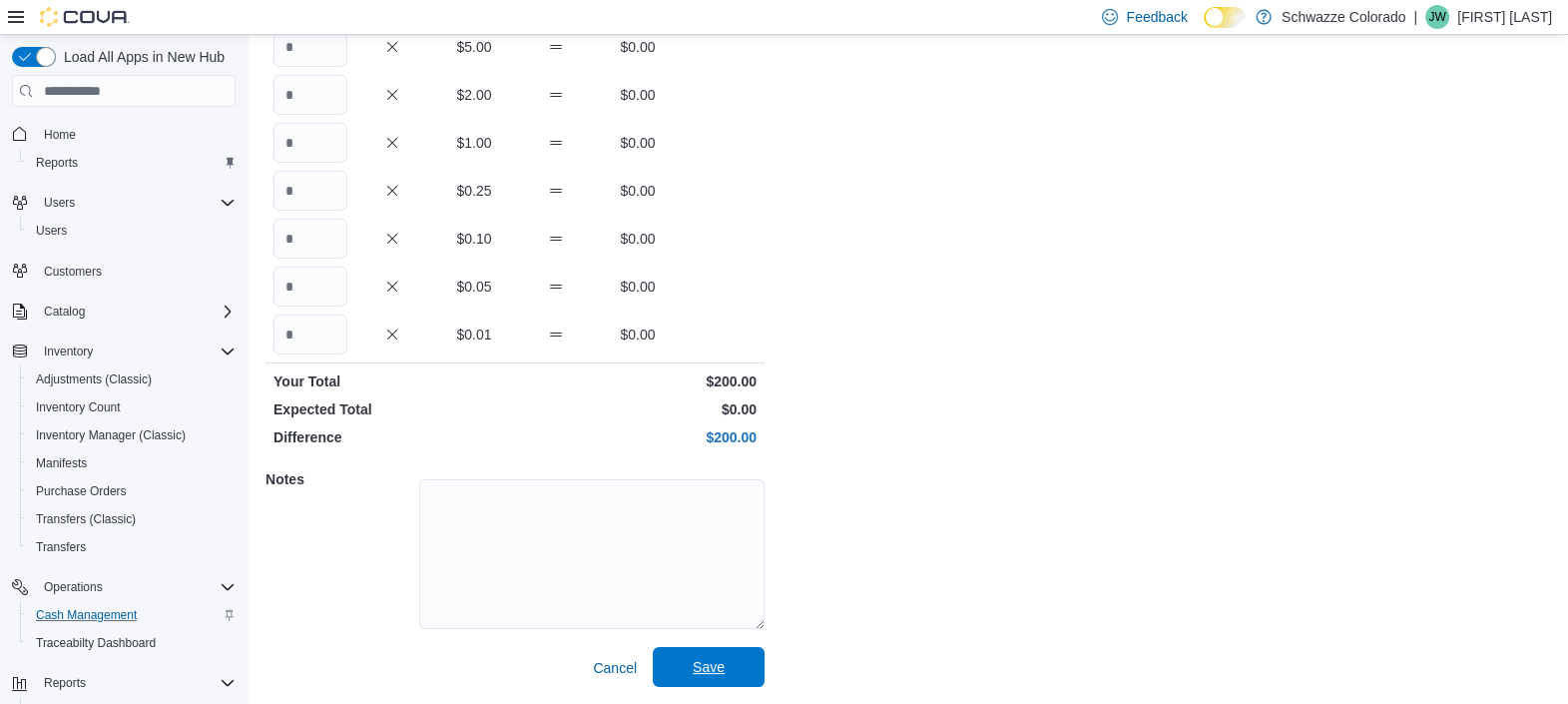 type on "*" 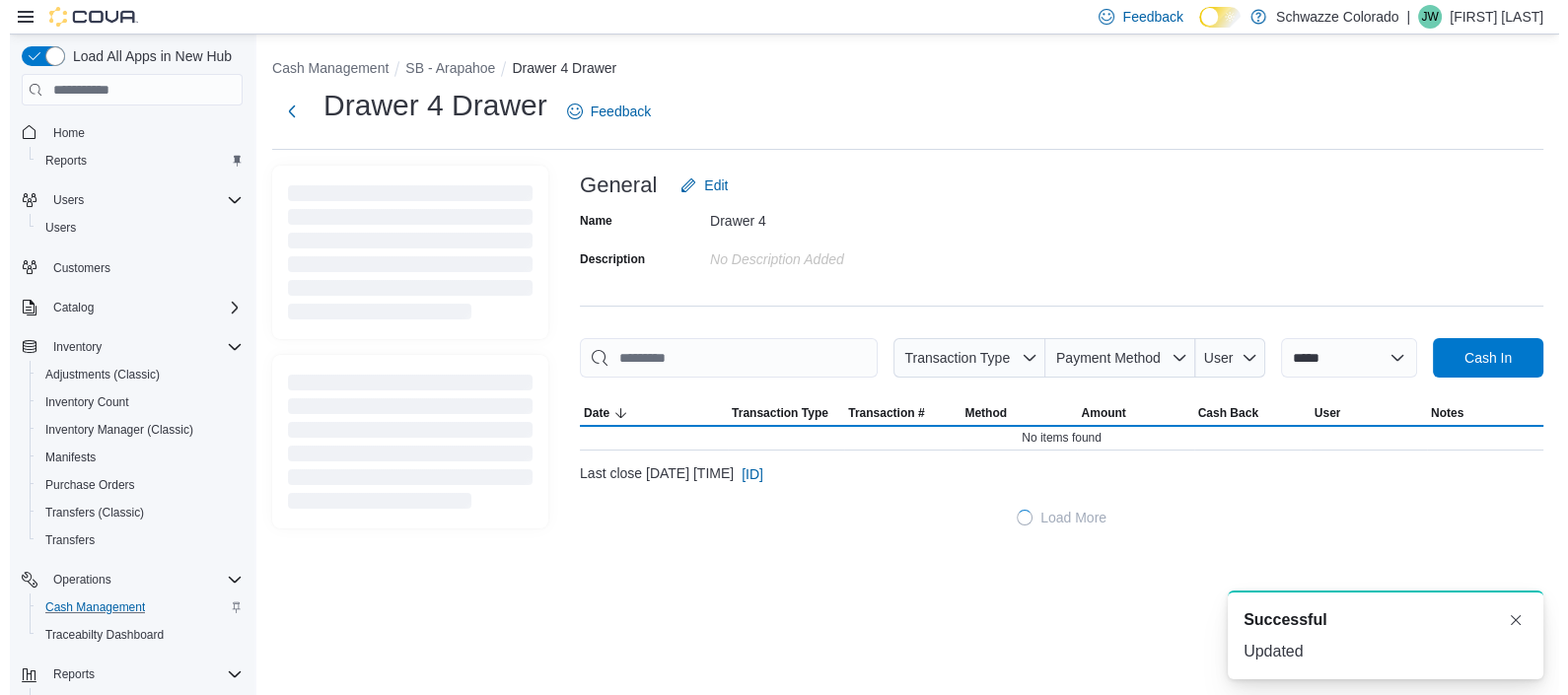 scroll, scrollTop: 0, scrollLeft: 0, axis: both 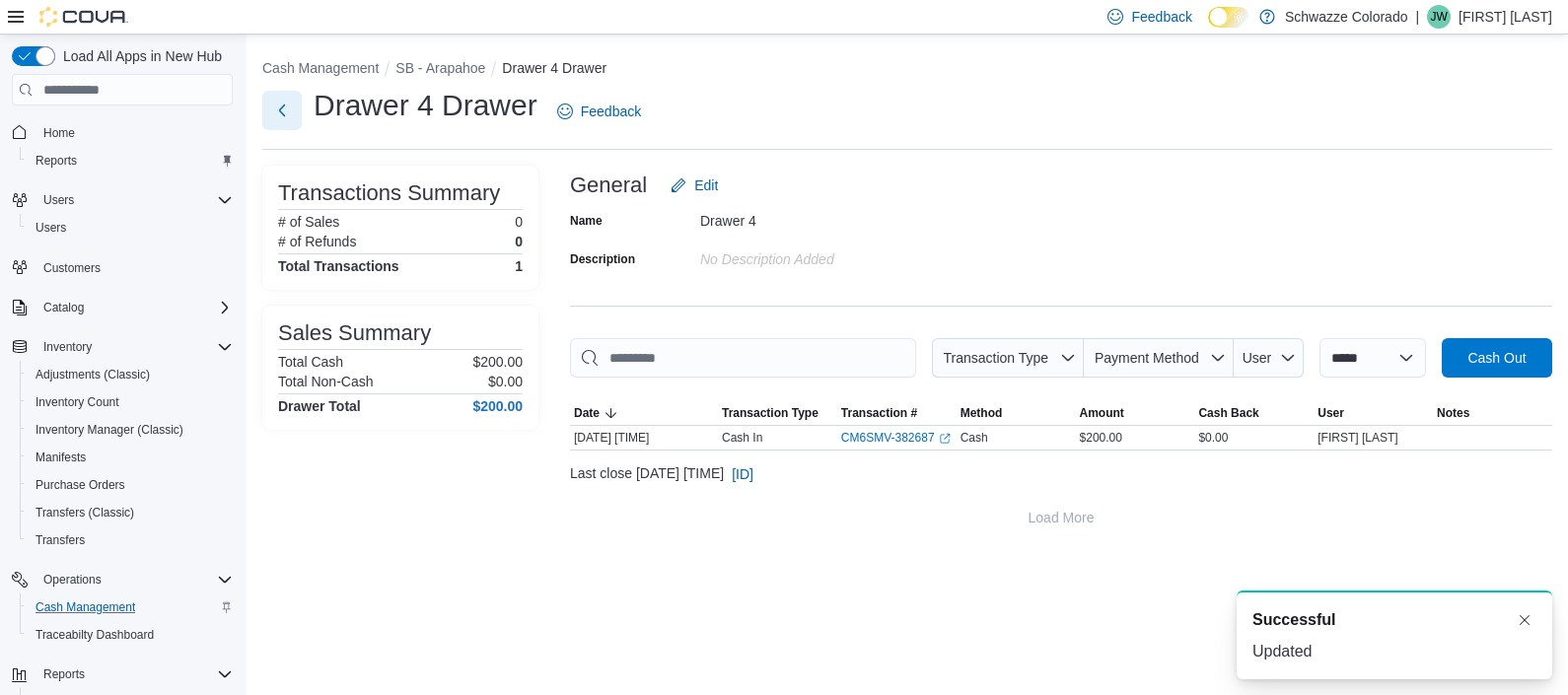 click at bounding box center (282, 110) 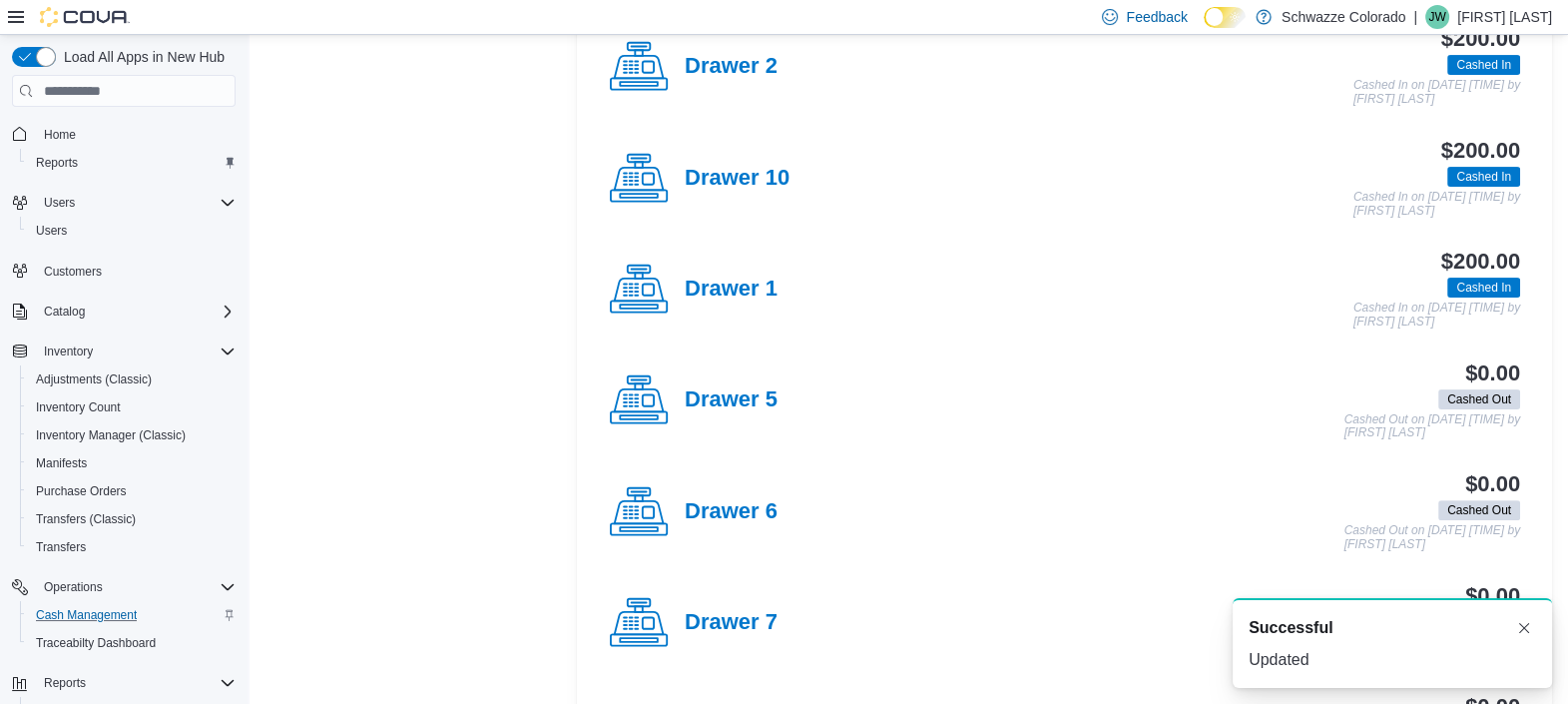 scroll, scrollTop: 722, scrollLeft: 0, axis: vertical 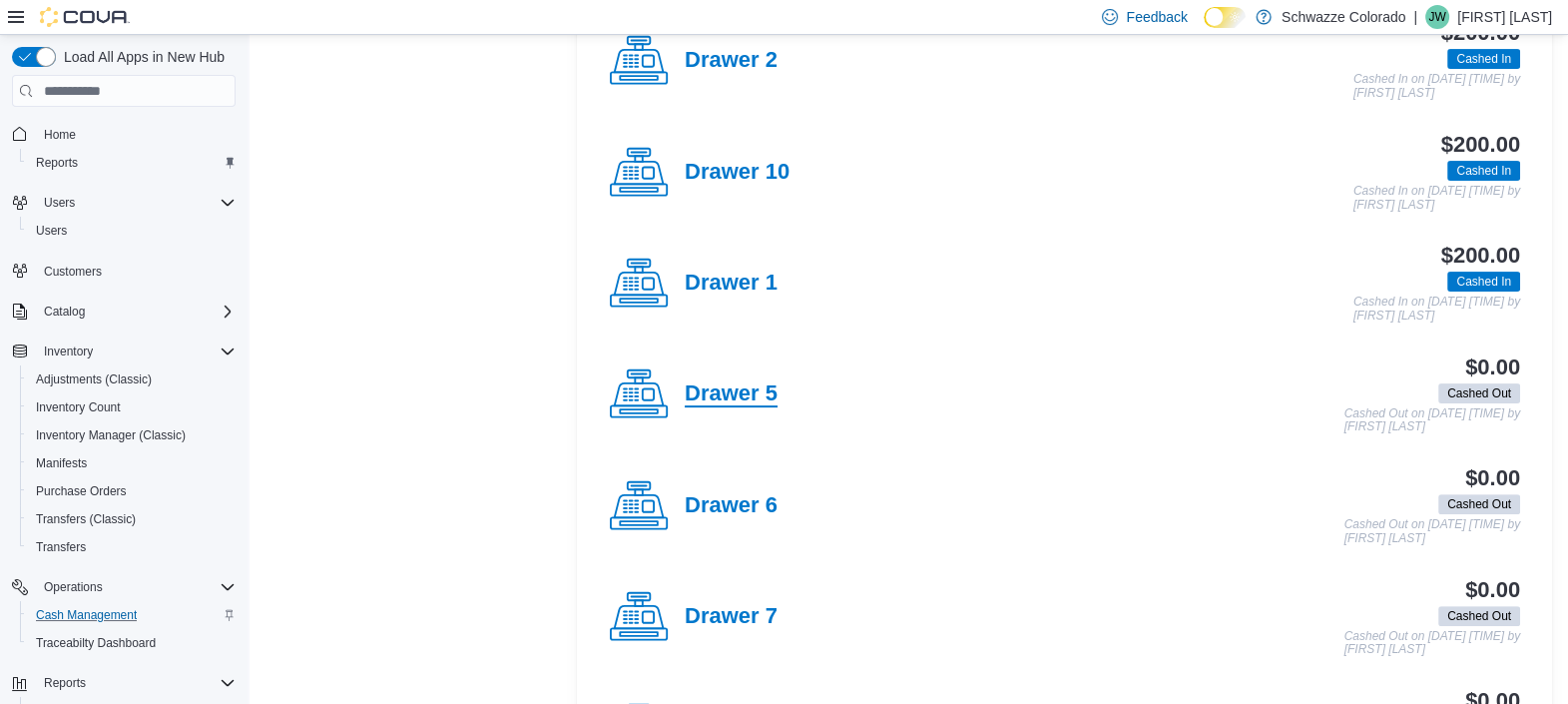 click on "Drawer 5" at bounding box center (731, 394) 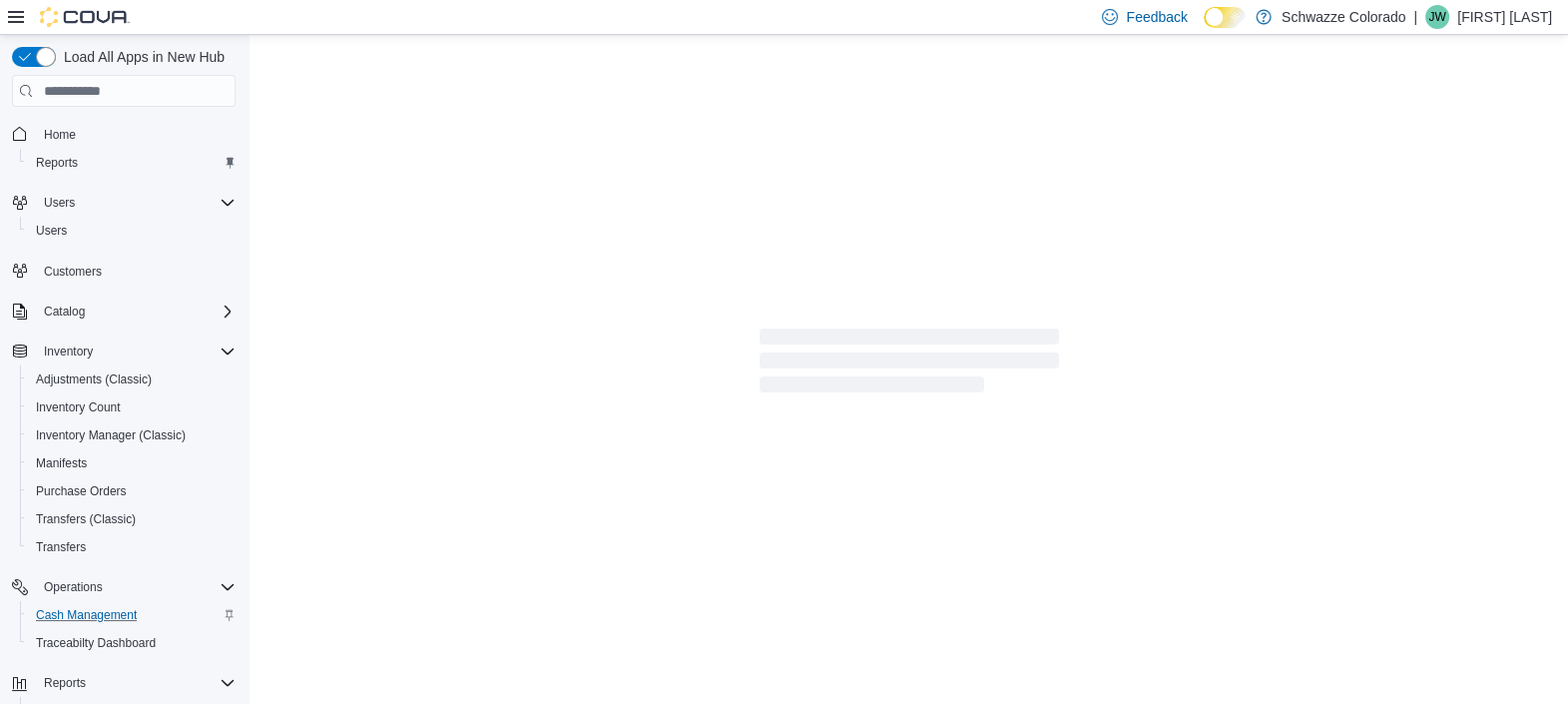 scroll, scrollTop: 0, scrollLeft: 0, axis: both 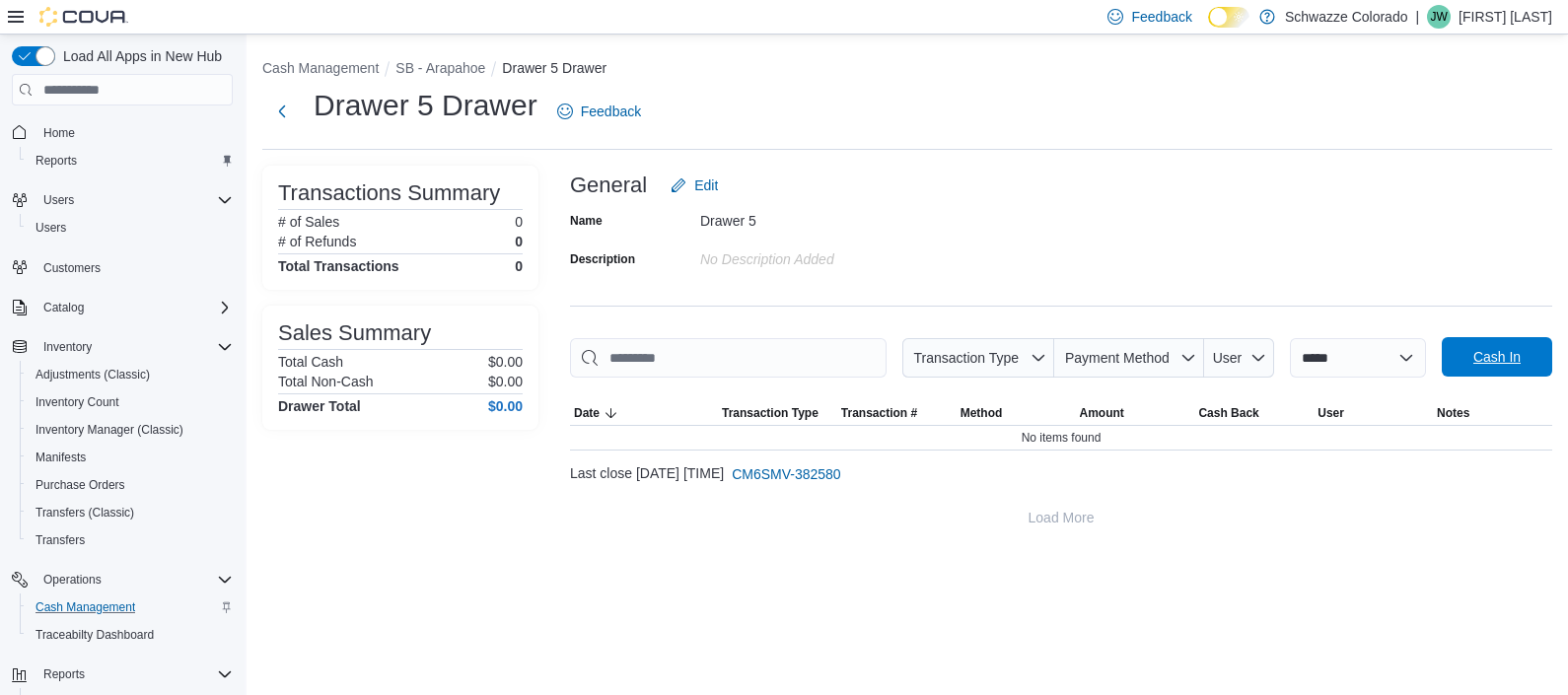 click on "Cash In" at bounding box center (1497, 357) 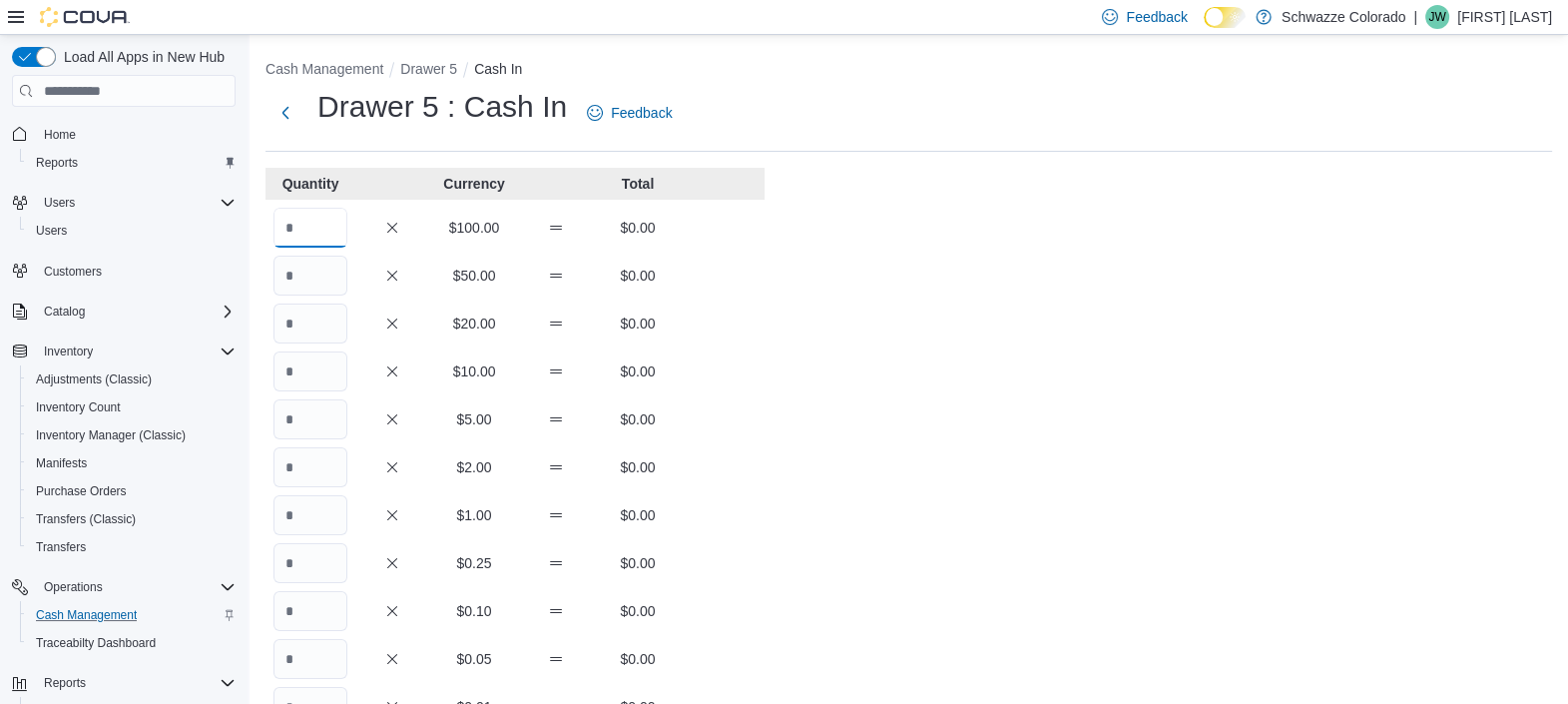 click at bounding box center (310, 228) 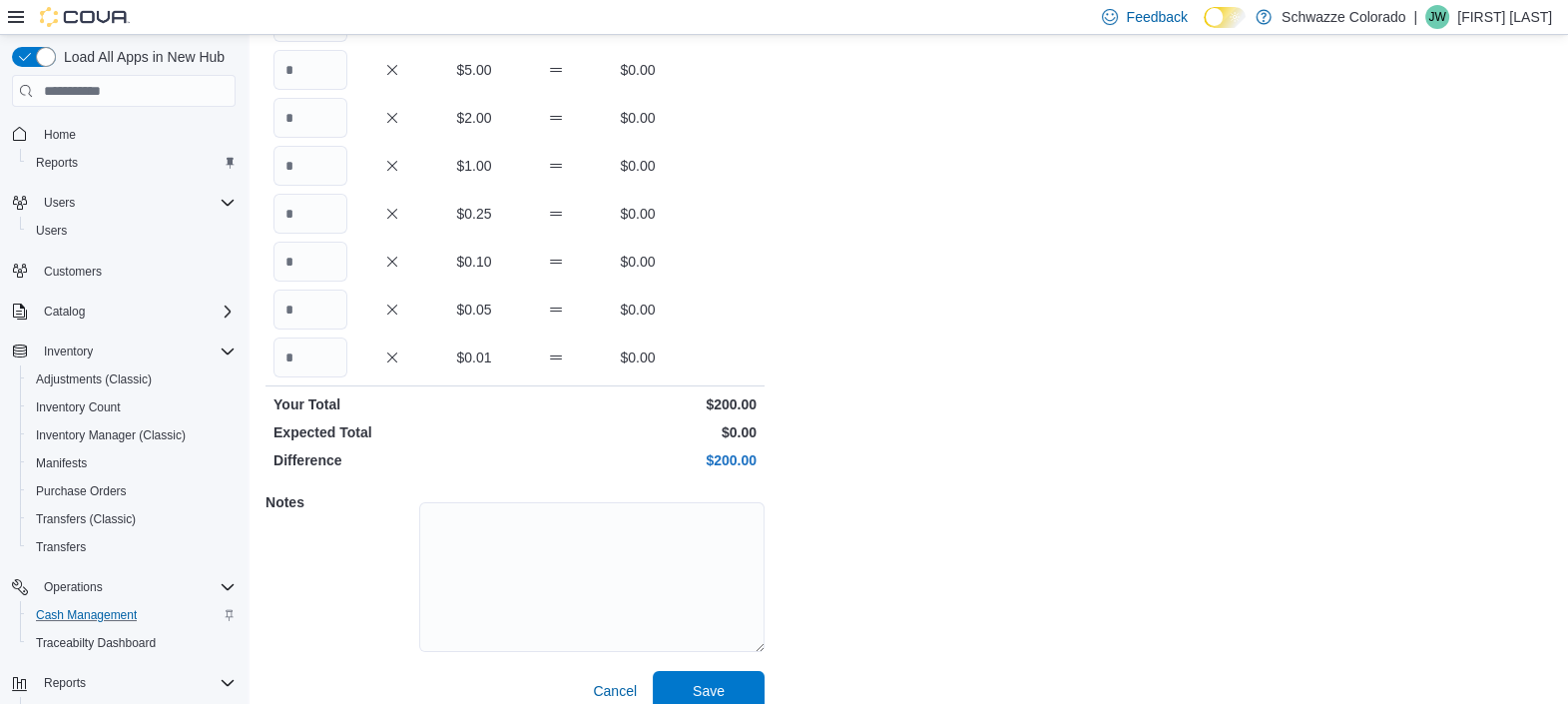 scroll, scrollTop: 372, scrollLeft: 0, axis: vertical 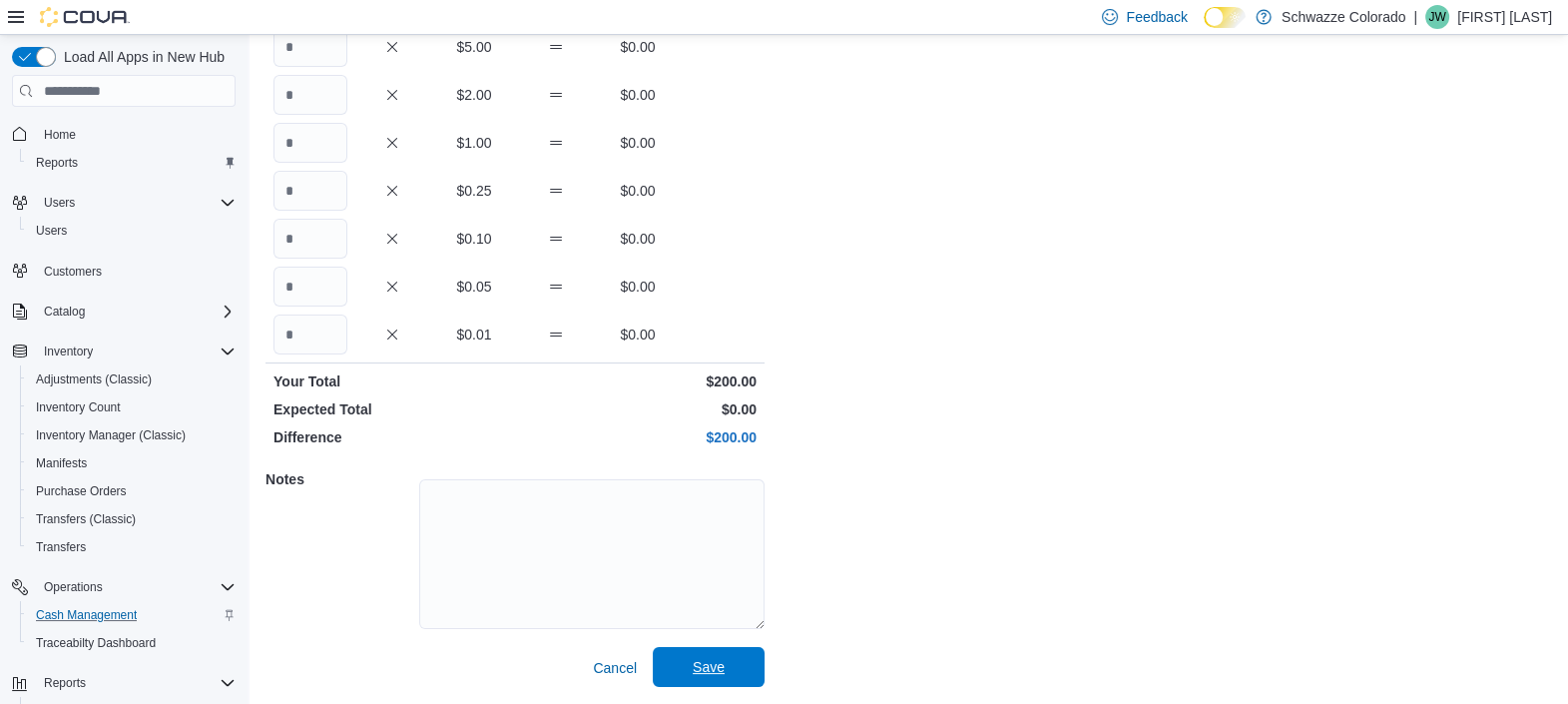type on "*" 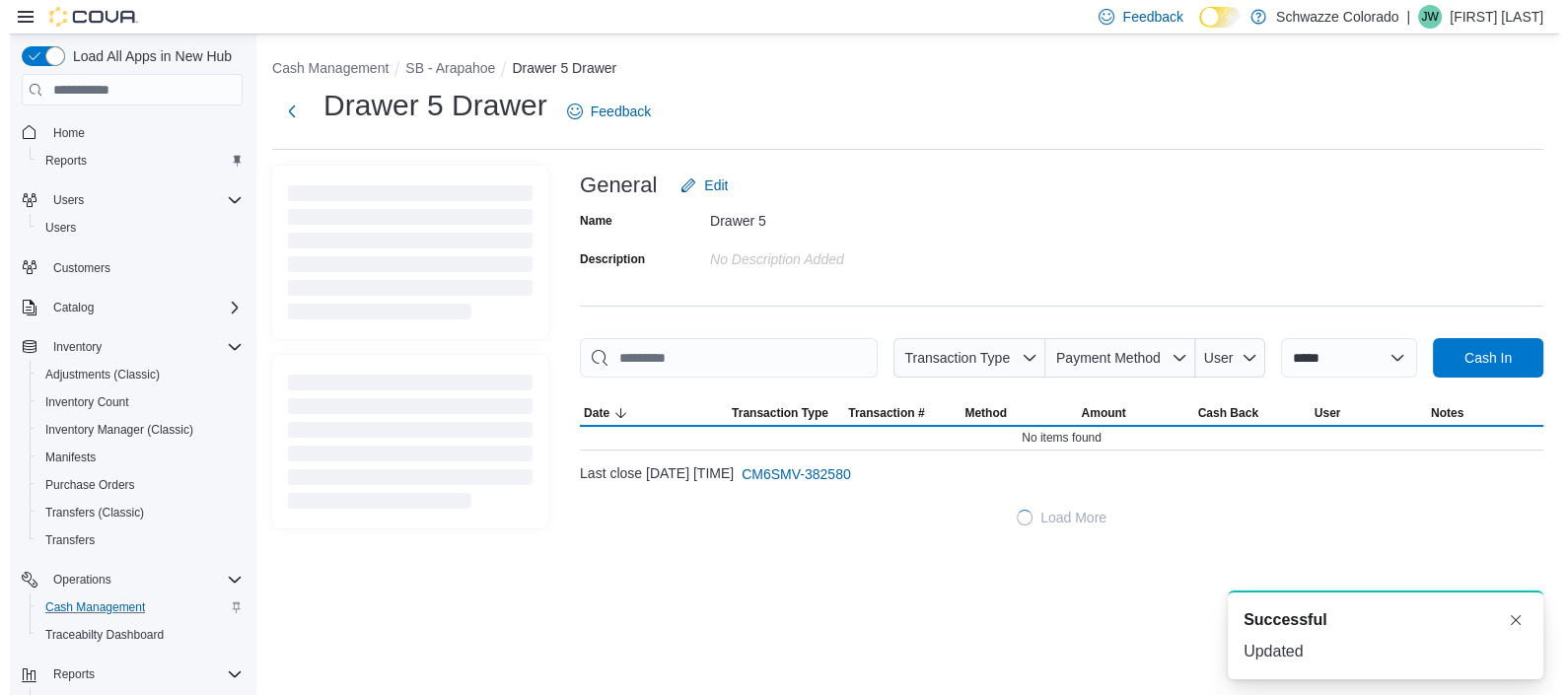 scroll, scrollTop: 0, scrollLeft: 0, axis: both 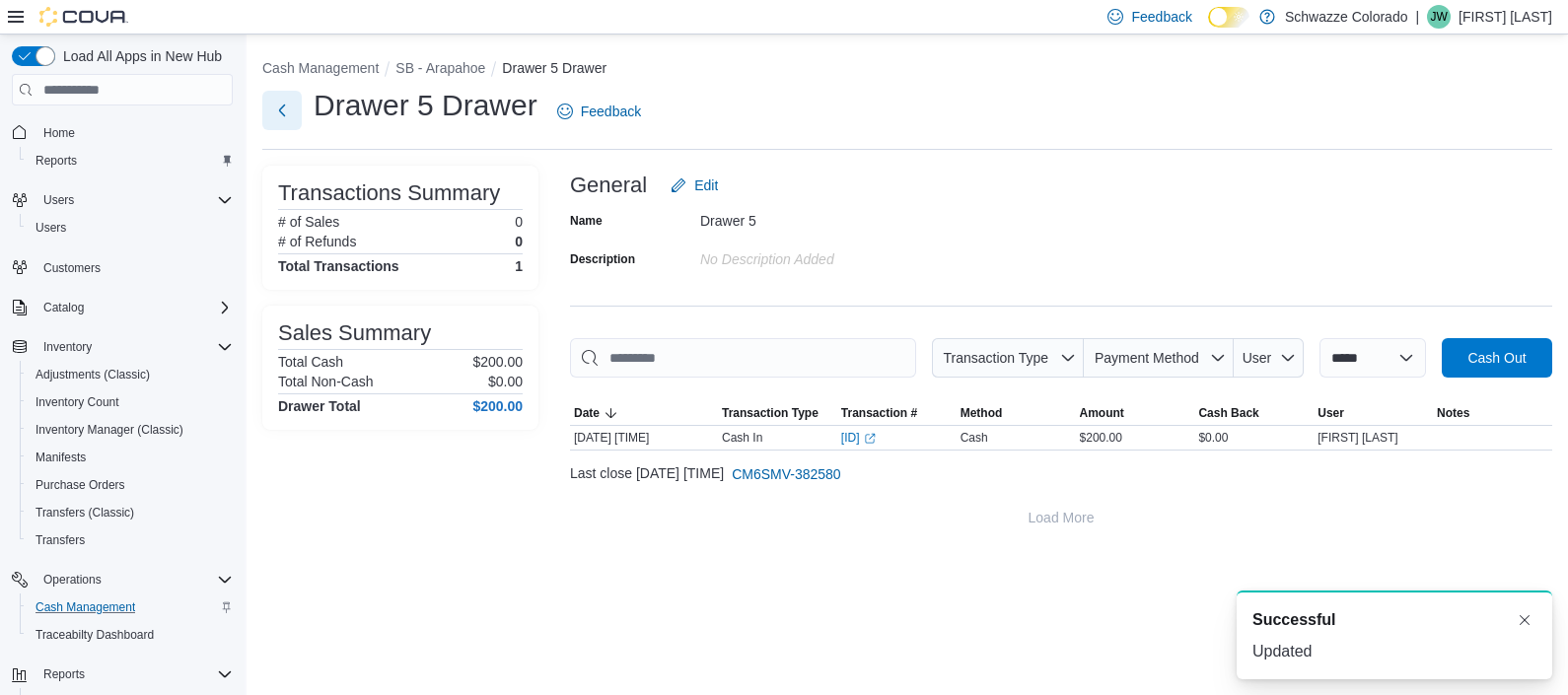 click at bounding box center [282, 110] 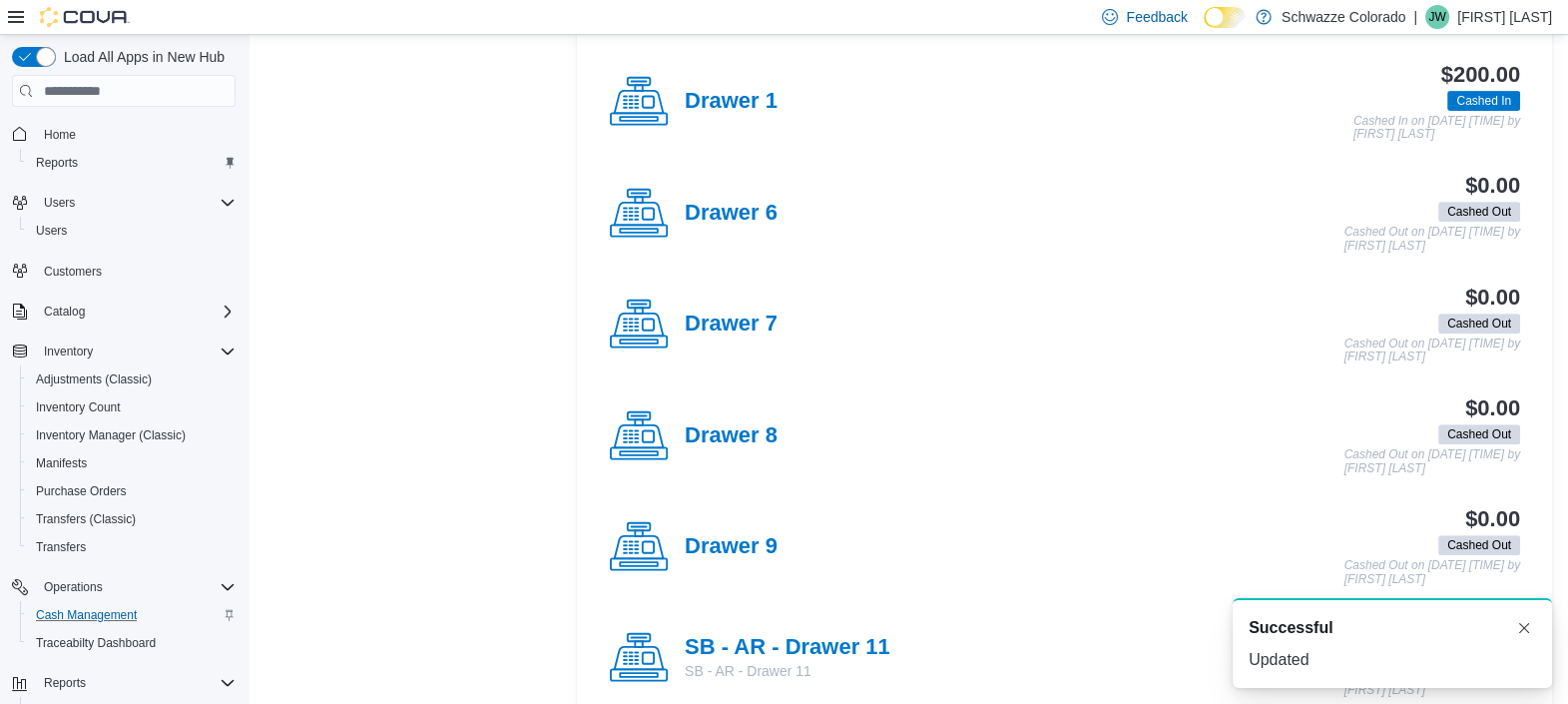 scroll, scrollTop: 1013, scrollLeft: 0, axis: vertical 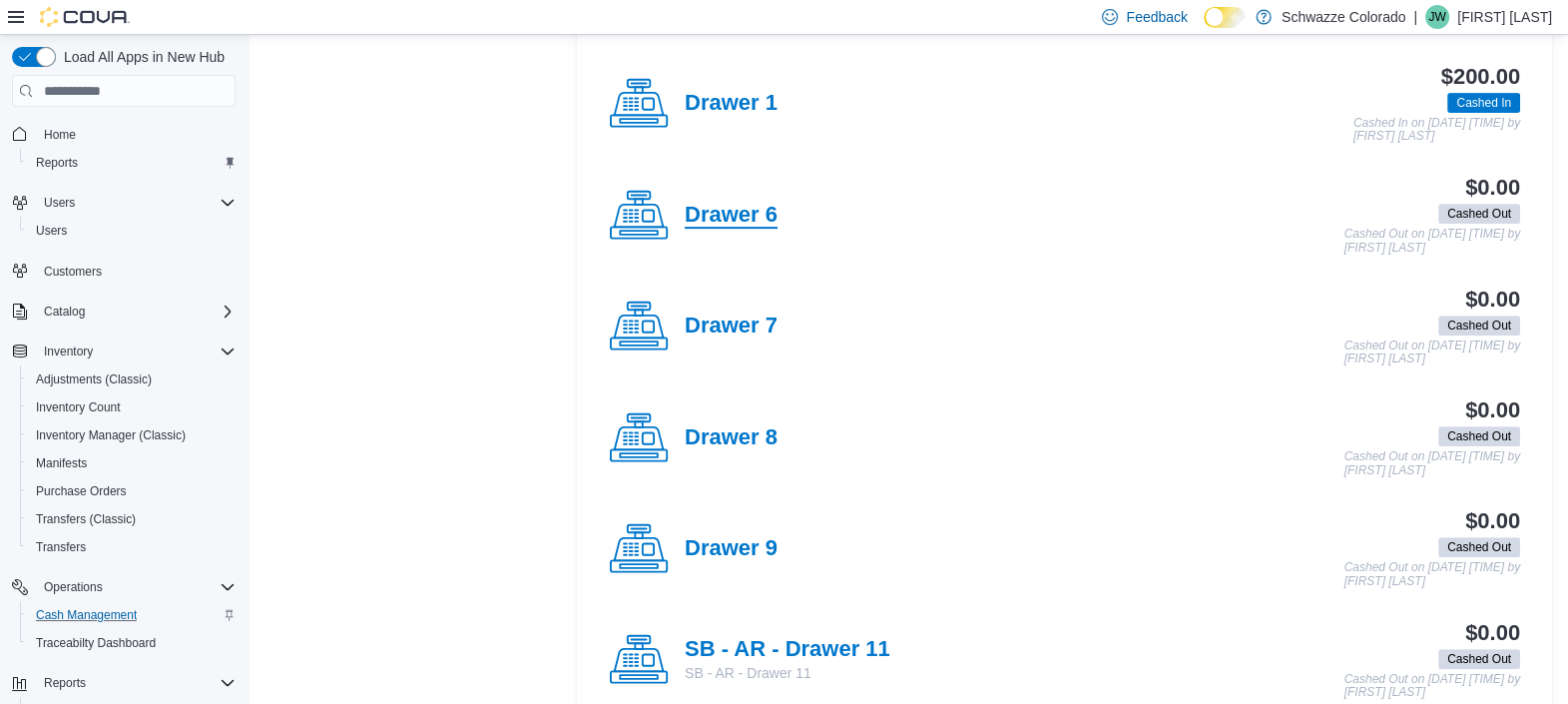 click on "Drawer 6" at bounding box center [731, 216] 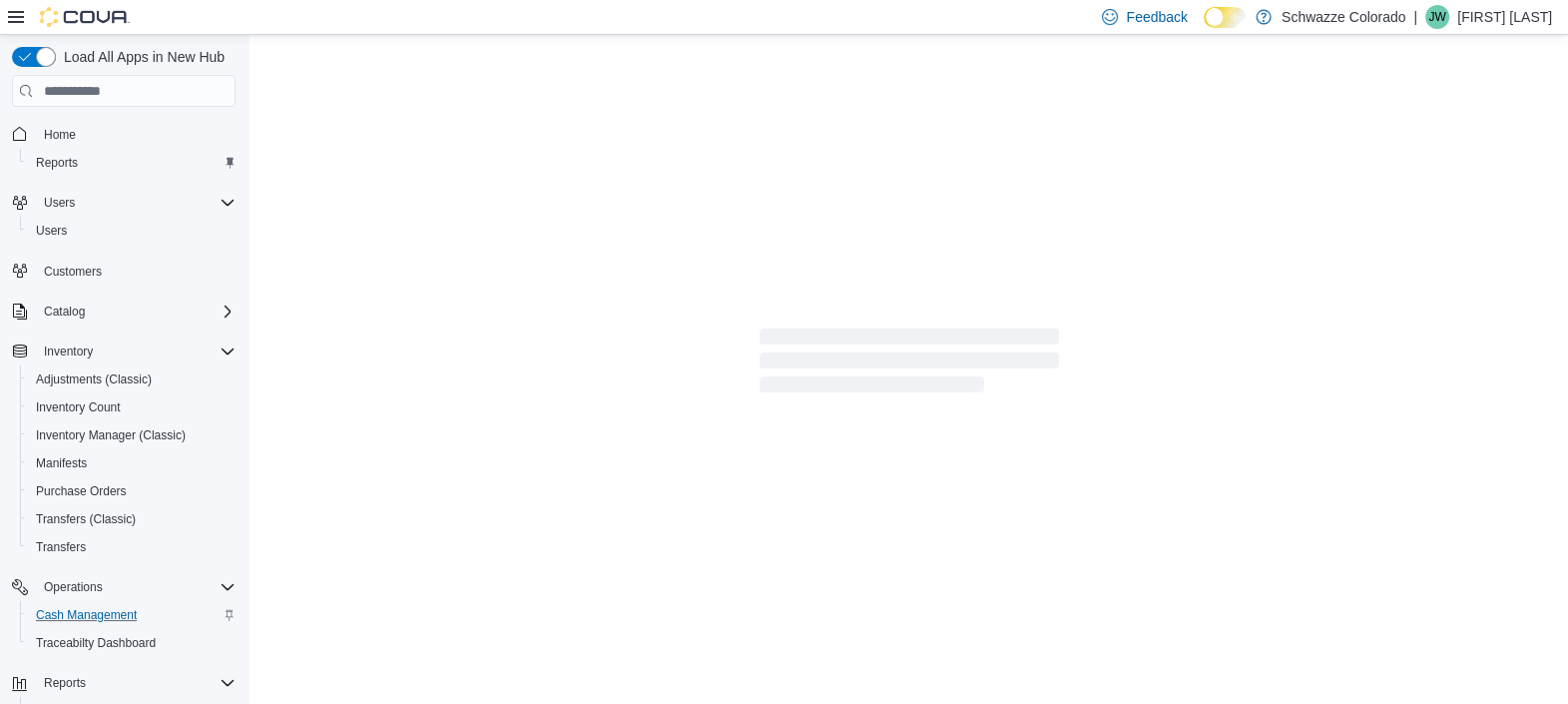 scroll, scrollTop: 0, scrollLeft: 0, axis: both 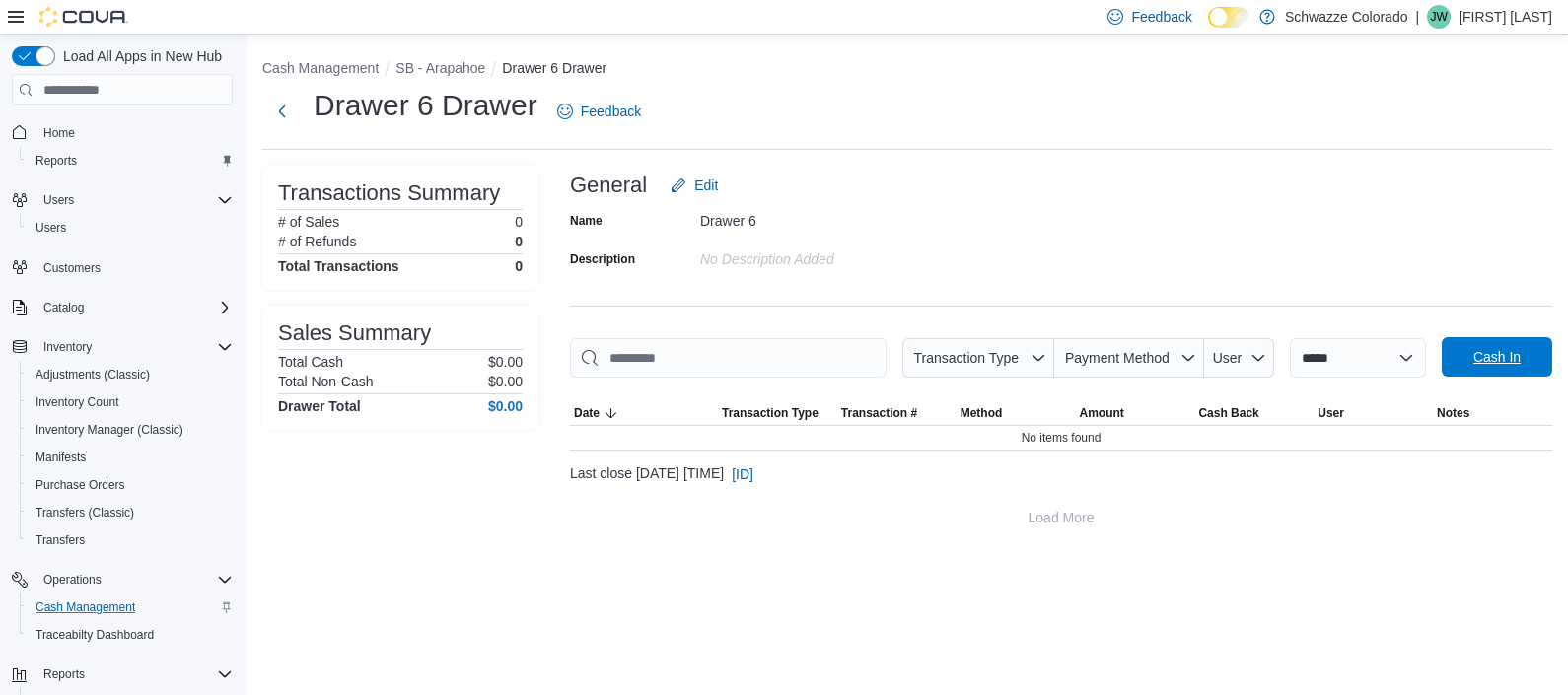 click on "Cash In" at bounding box center [1497, 357] 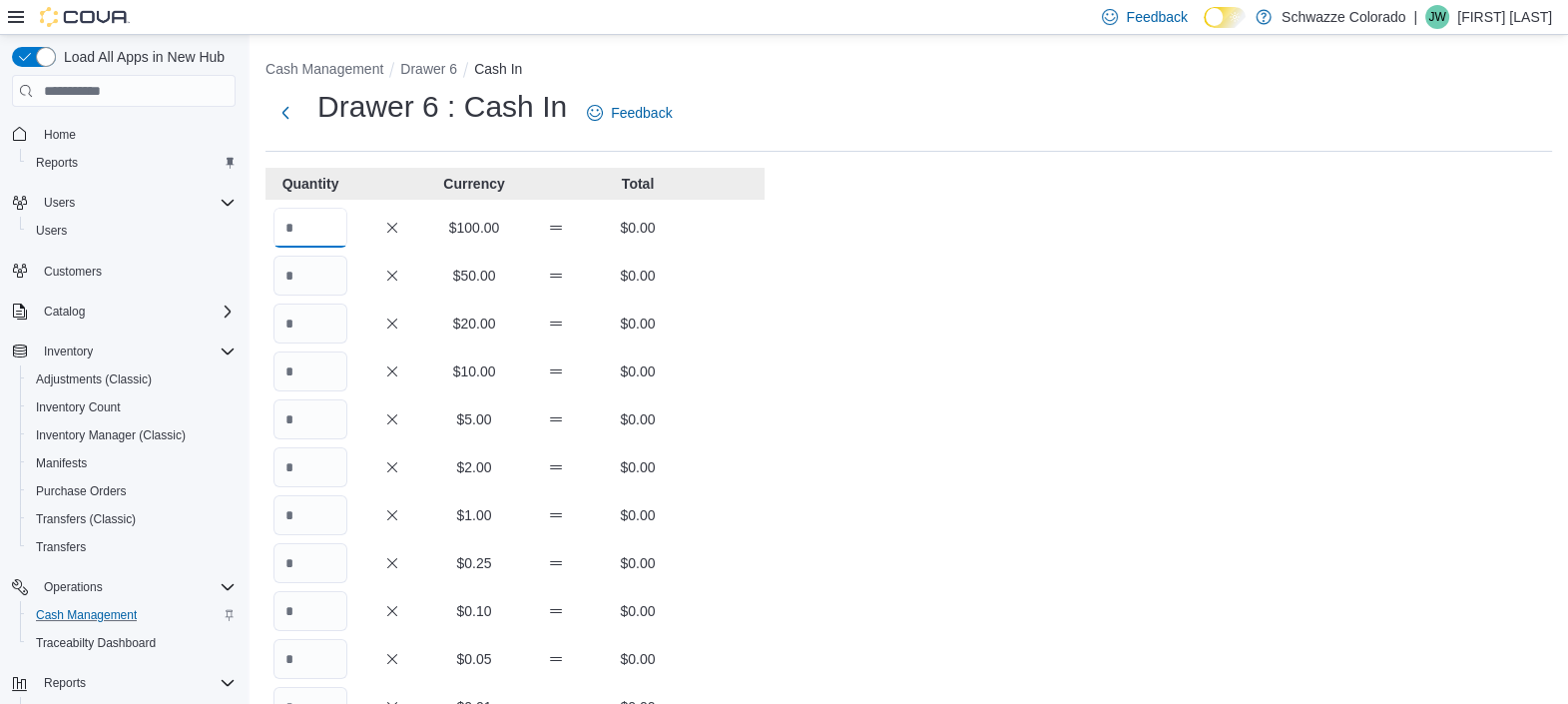 click at bounding box center (310, 228) 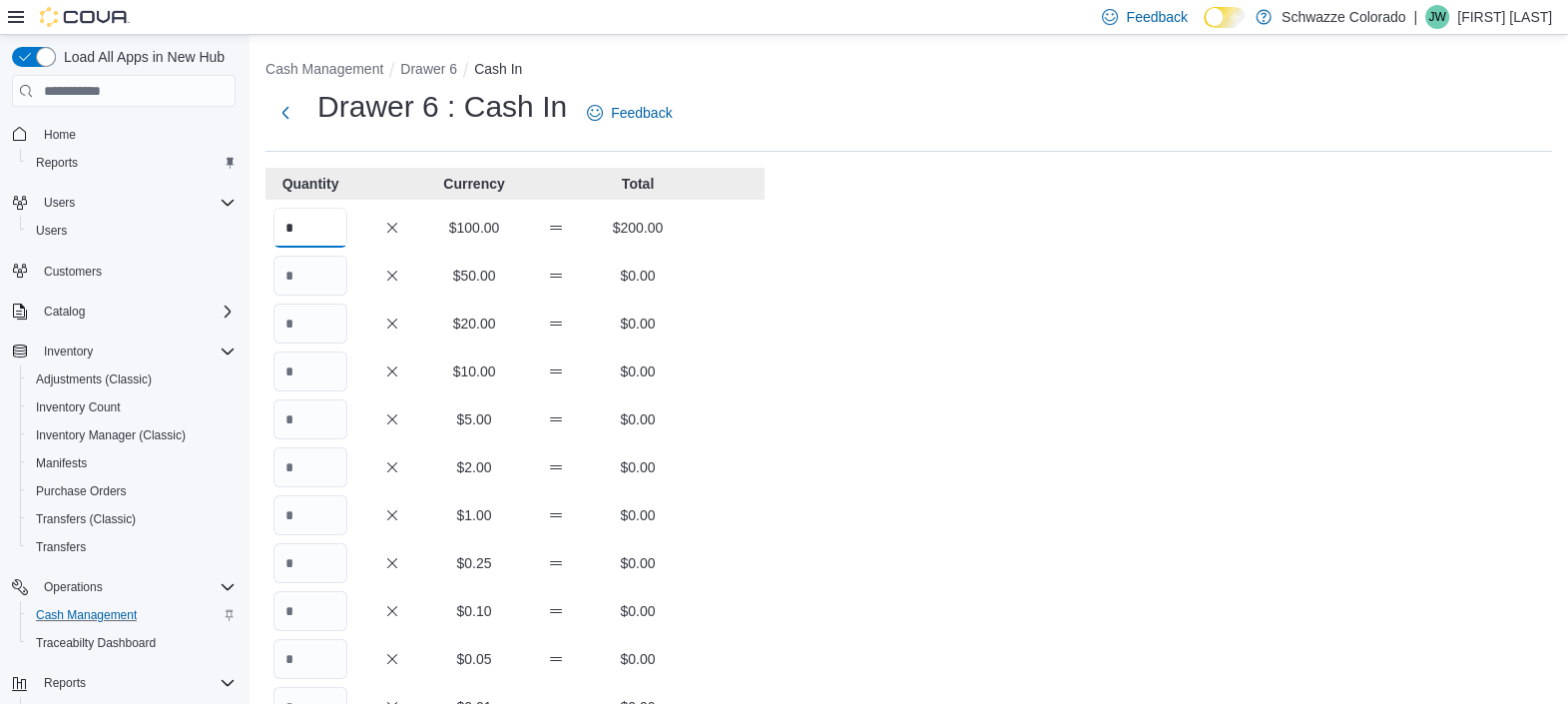 scroll, scrollTop: 372, scrollLeft: 0, axis: vertical 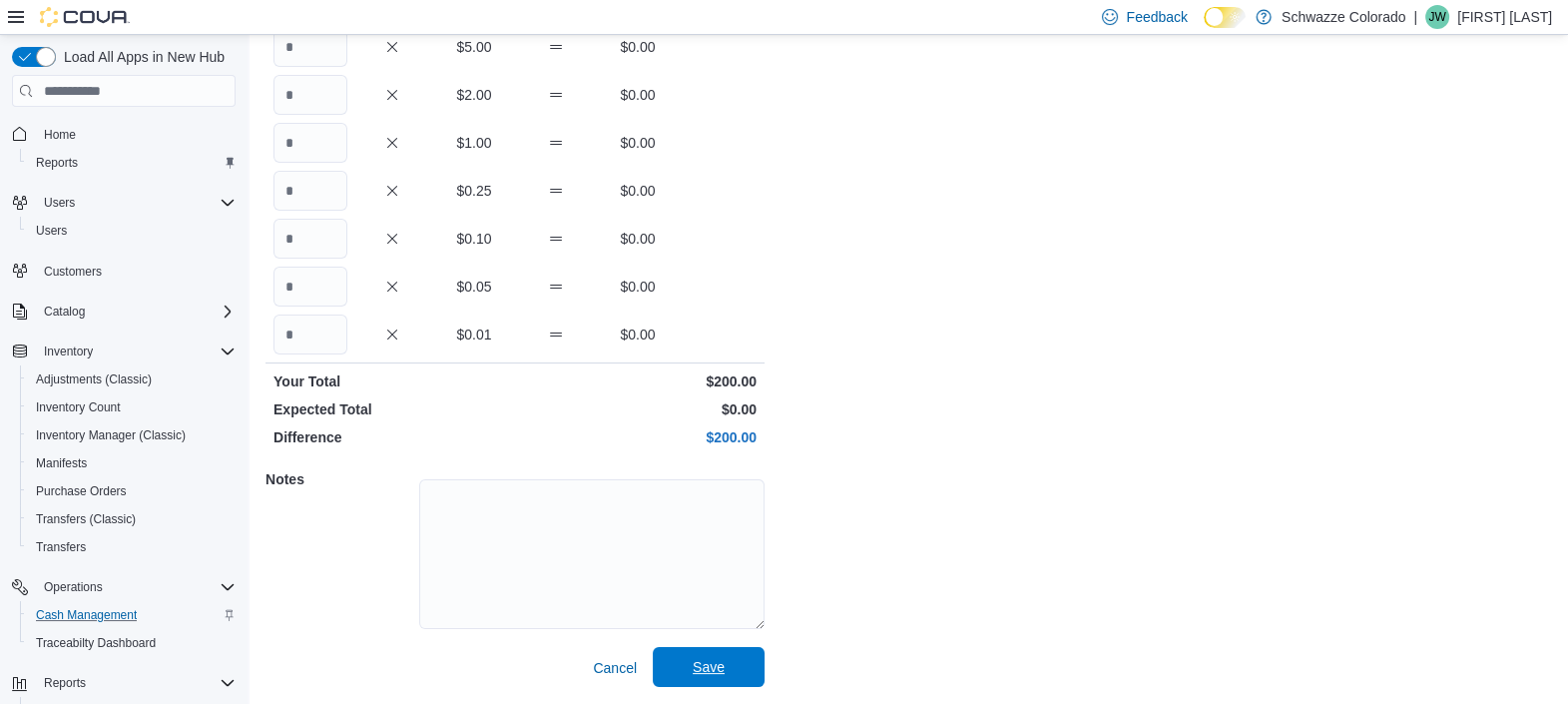 type on "*" 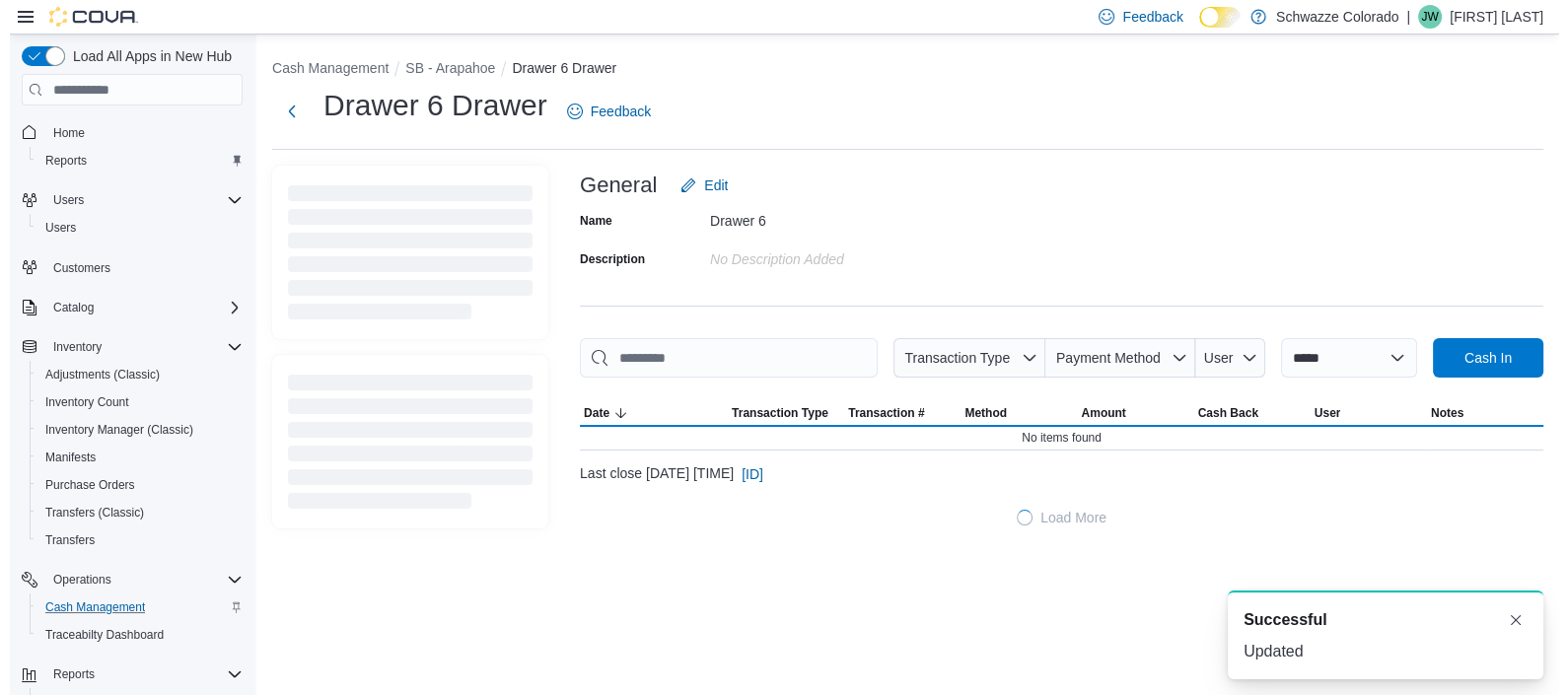 scroll, scrollTop: 0, scrollLeft: 0, axis: both 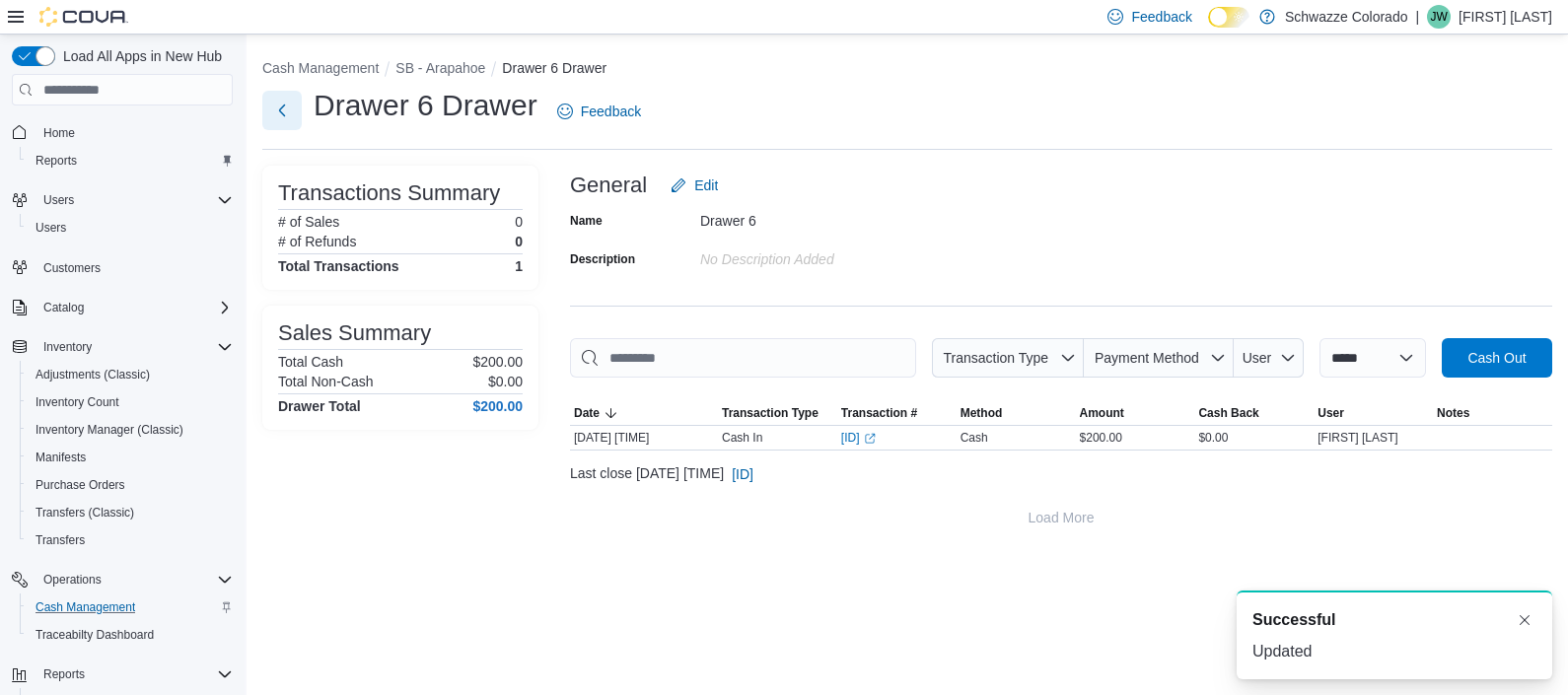 click at bounding box center (282, 110) 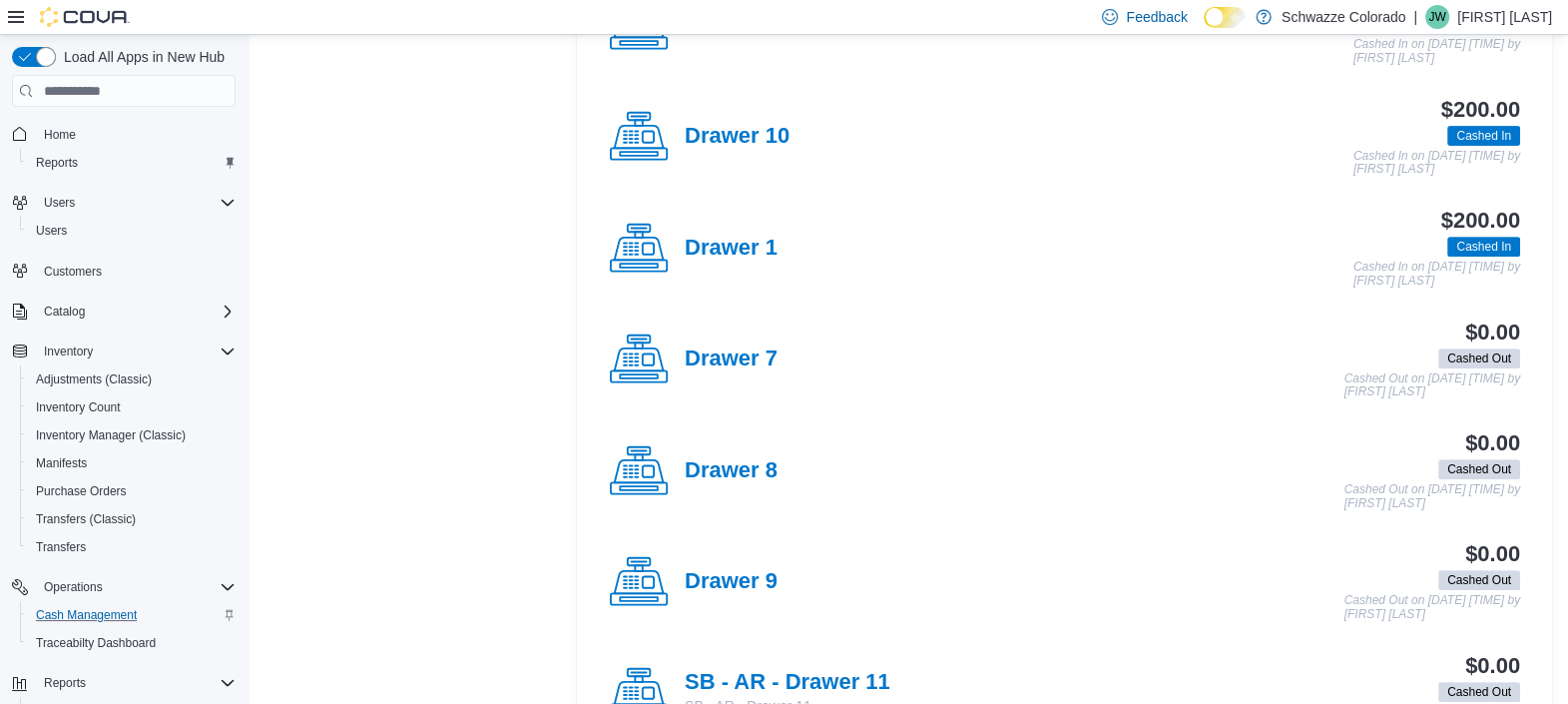 scroll, scrollTop: 1015, scrollLeft: 0, axis: vertical 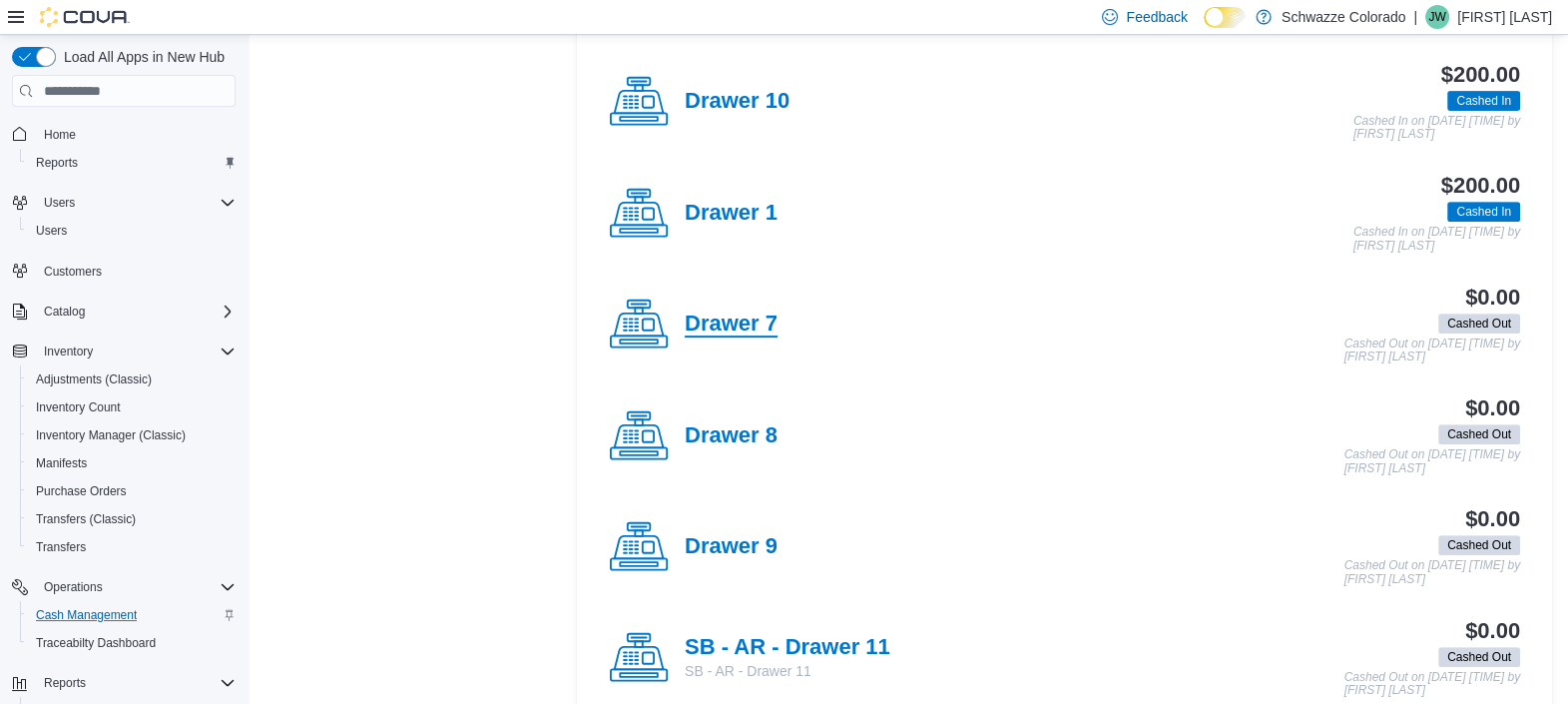 click on "Drawer 7" at bounding box center (731, 325) 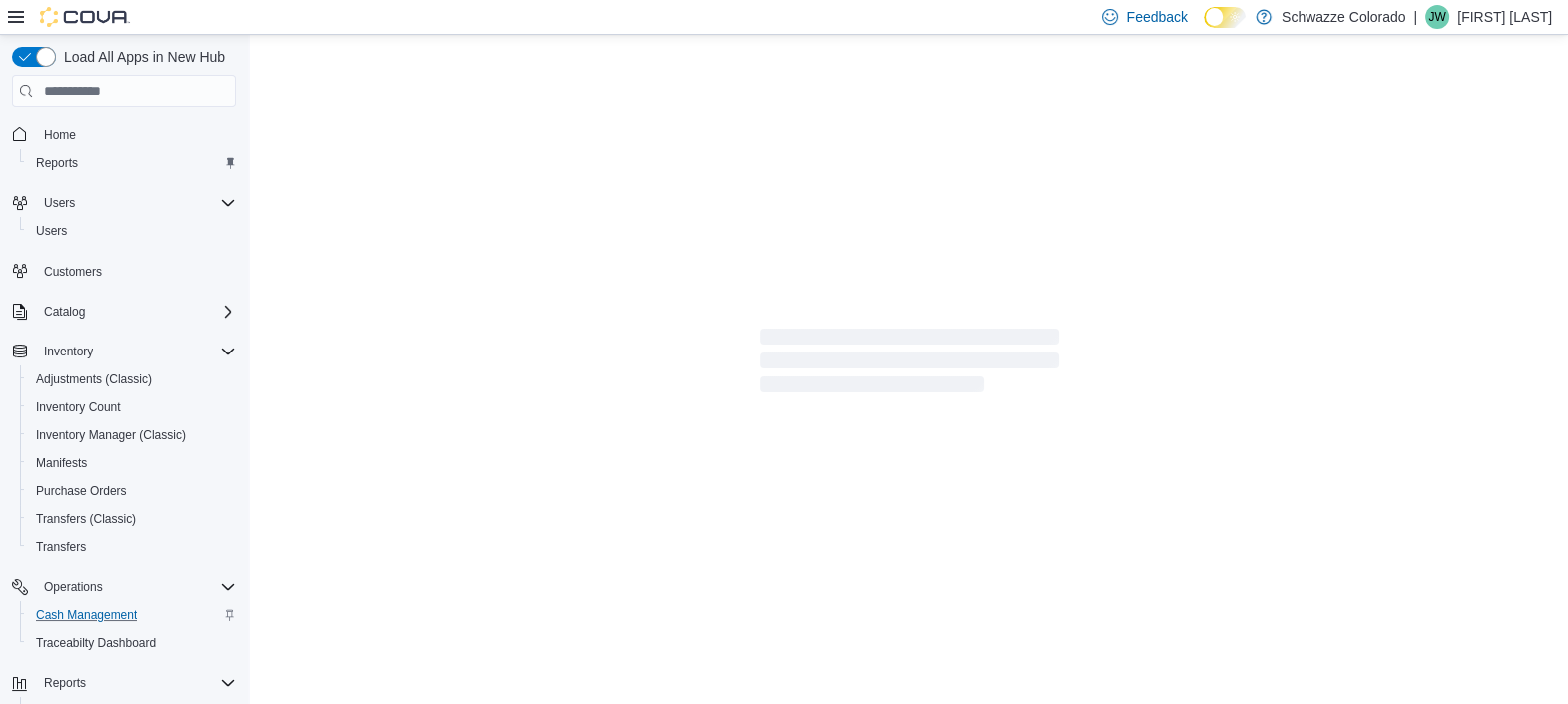 scroll, scrollTop: 0, scrollLeft: 0, axis: both 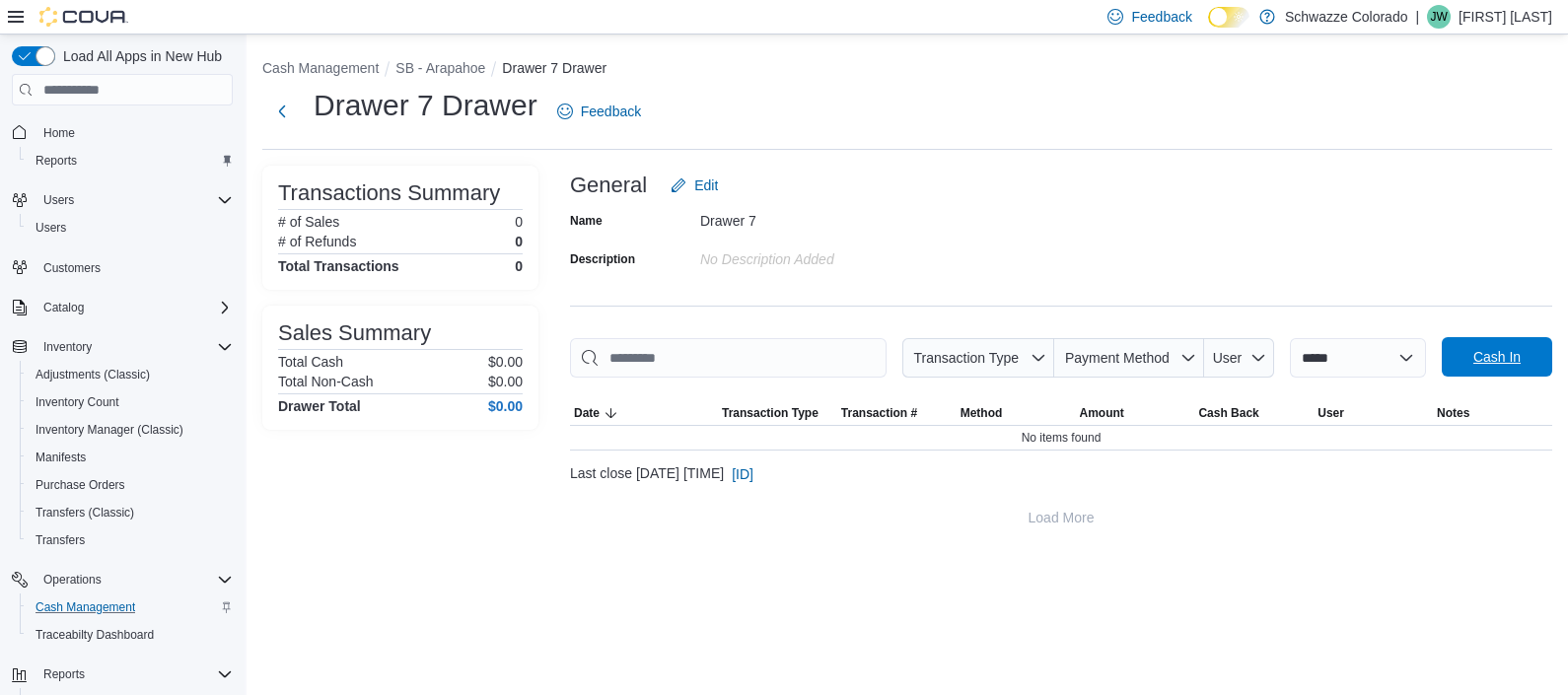 click on "Cash In" at bounding box center [1497, 357] 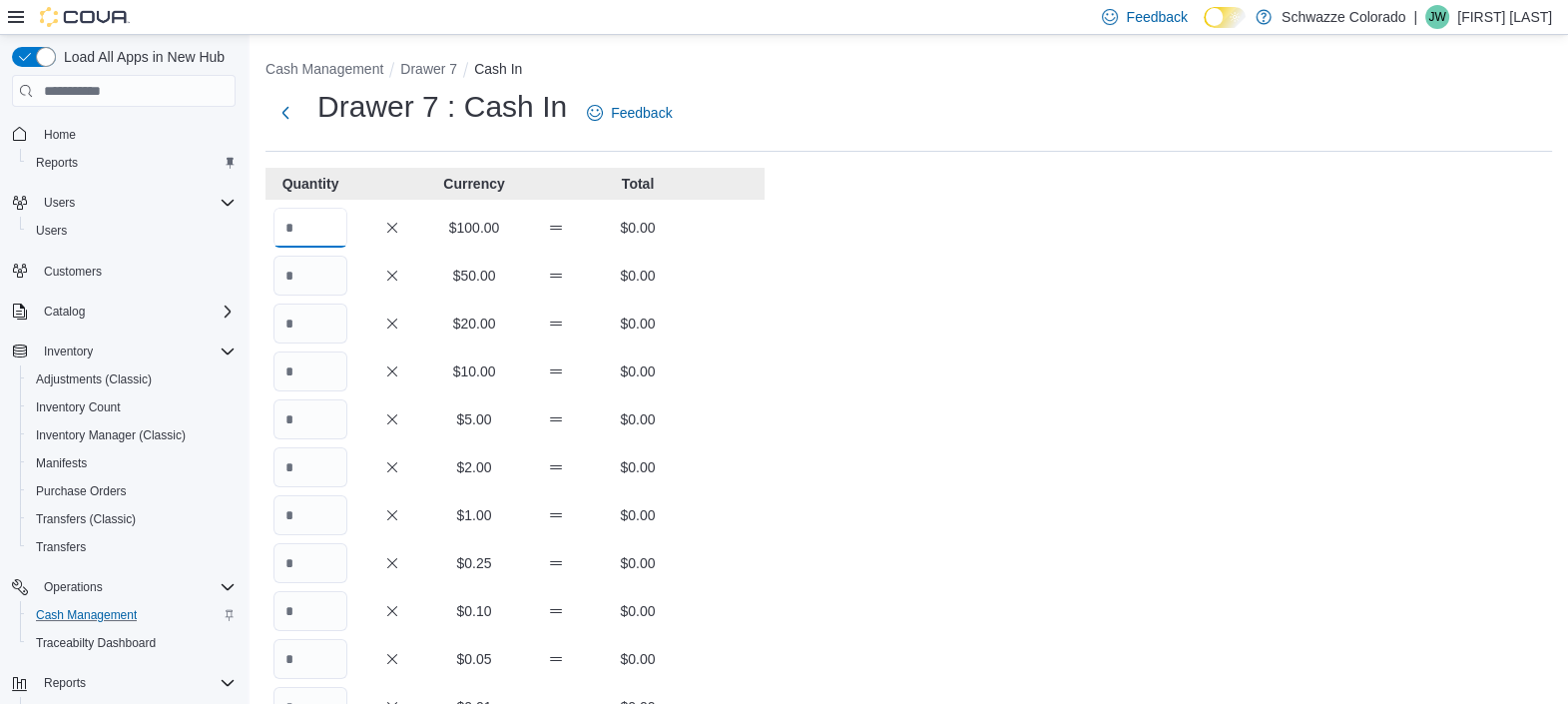 click at bounding box center (310, 228) 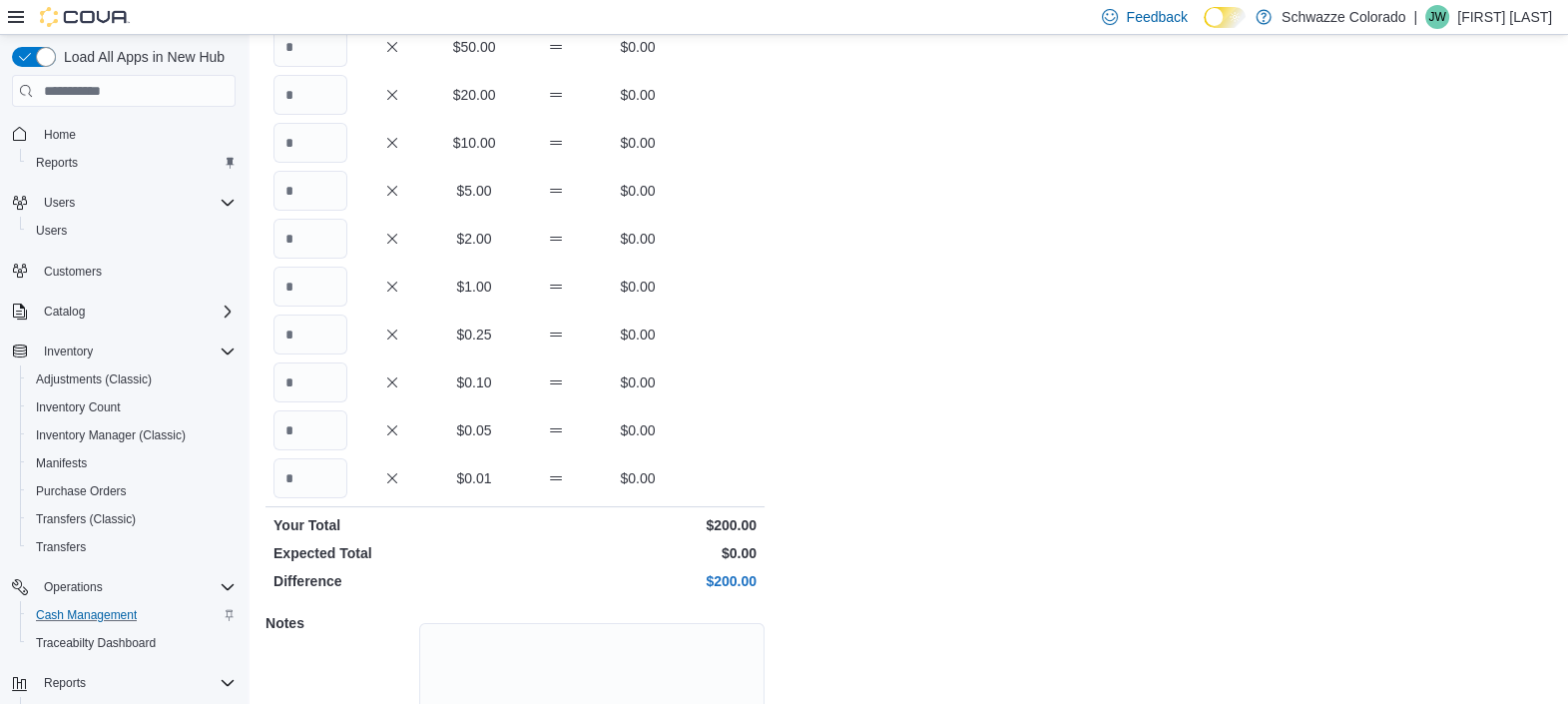 scroll, scrollTop: 372, scrollLeft: 0, axis: vertical 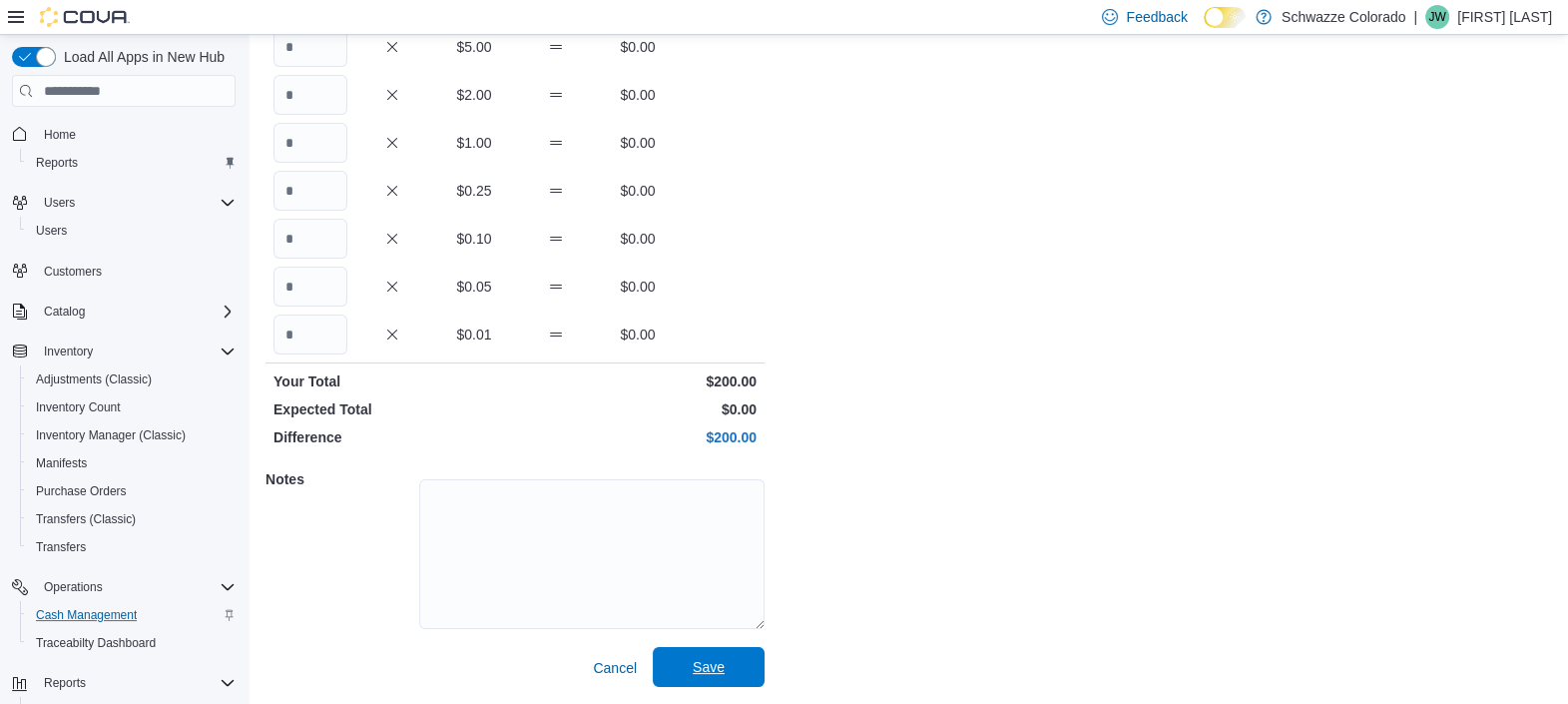 type on "*" 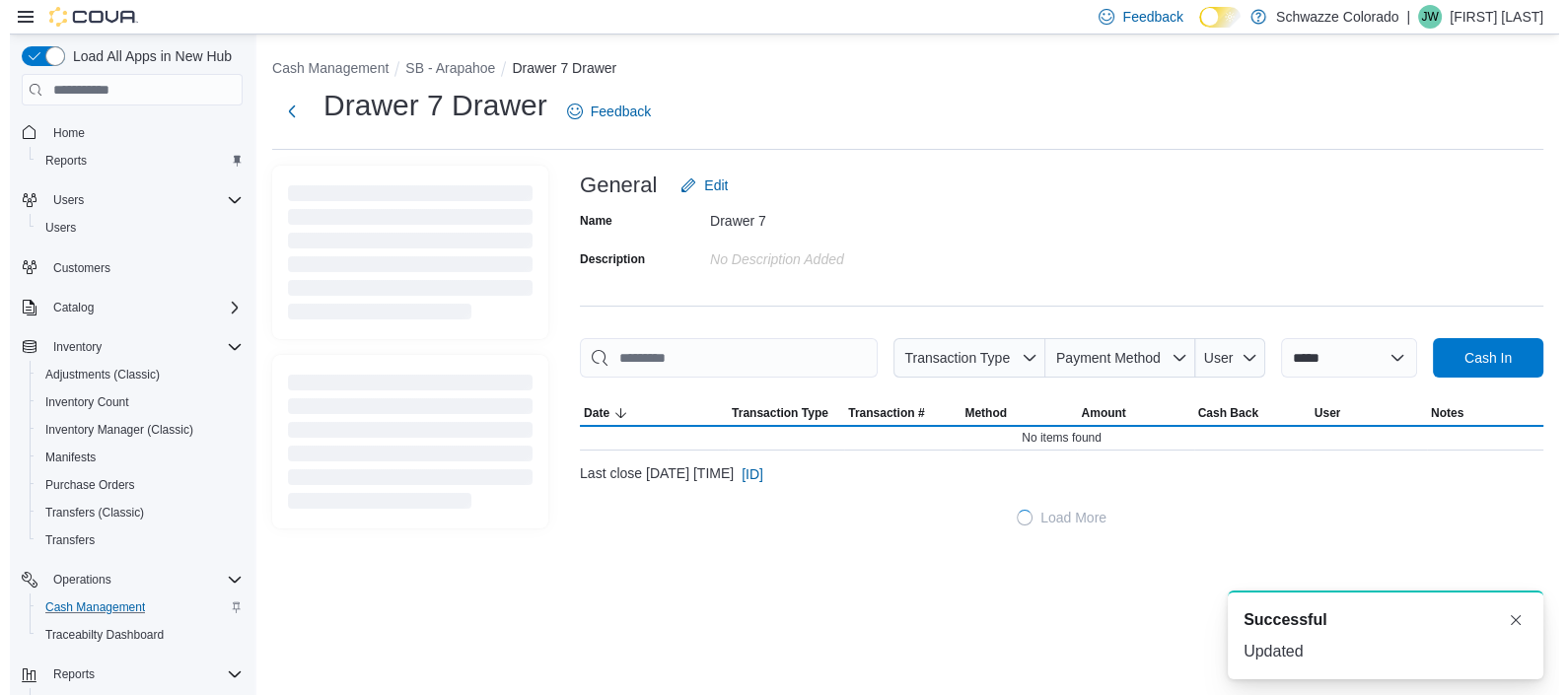 scroll, scrollTop: 0, scrollLeft: 0, axis: both 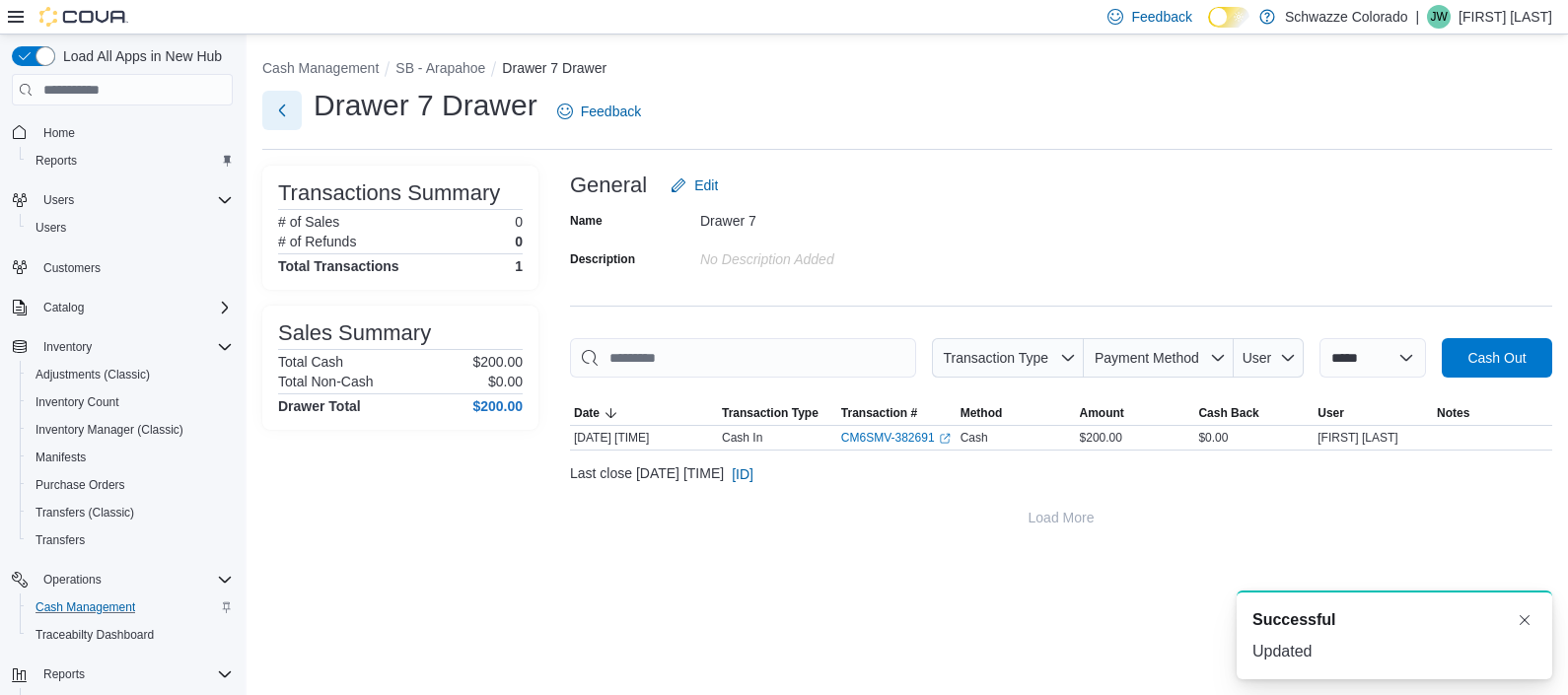 click at bounding box center (282, 110) 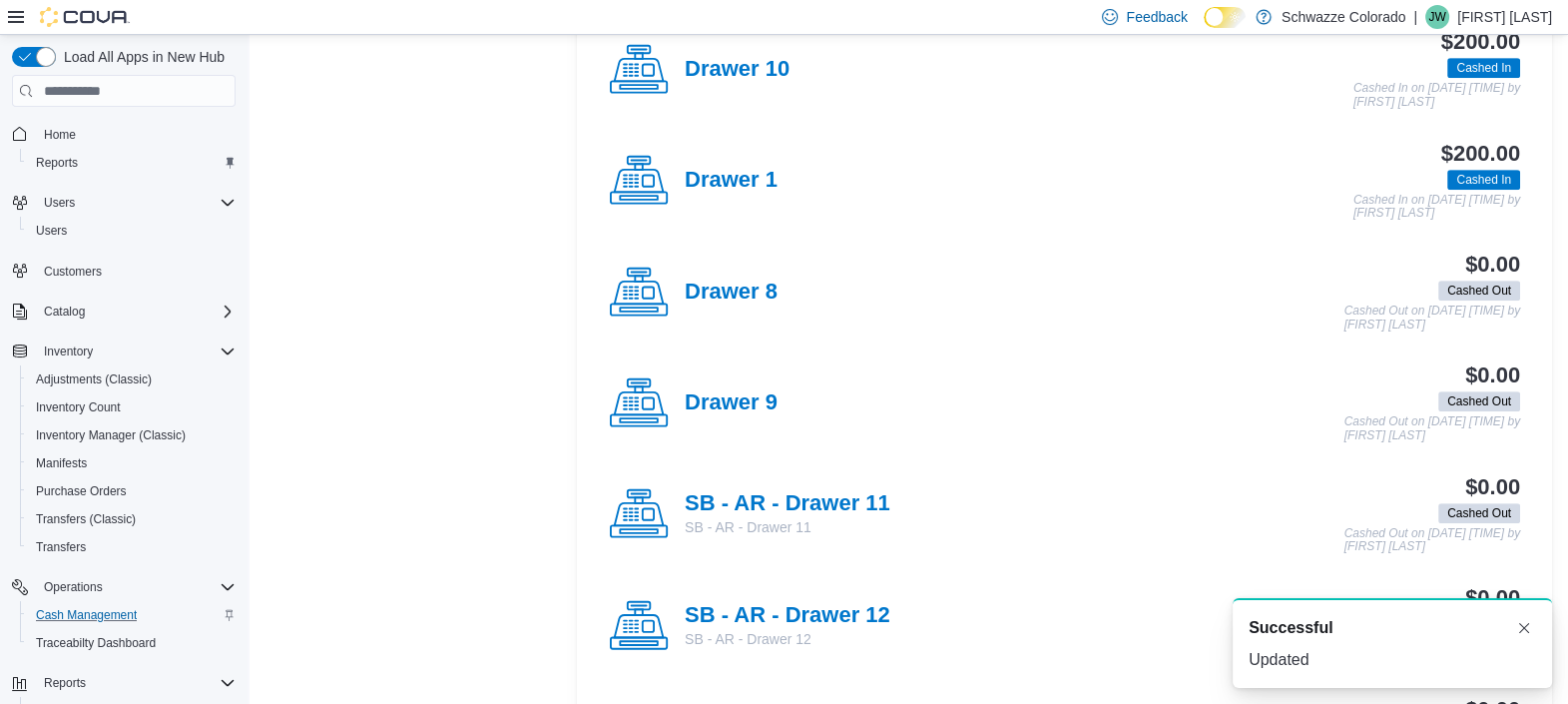 scroll, scrollTop: 1163, scrollLeft: 0, axis: vertical 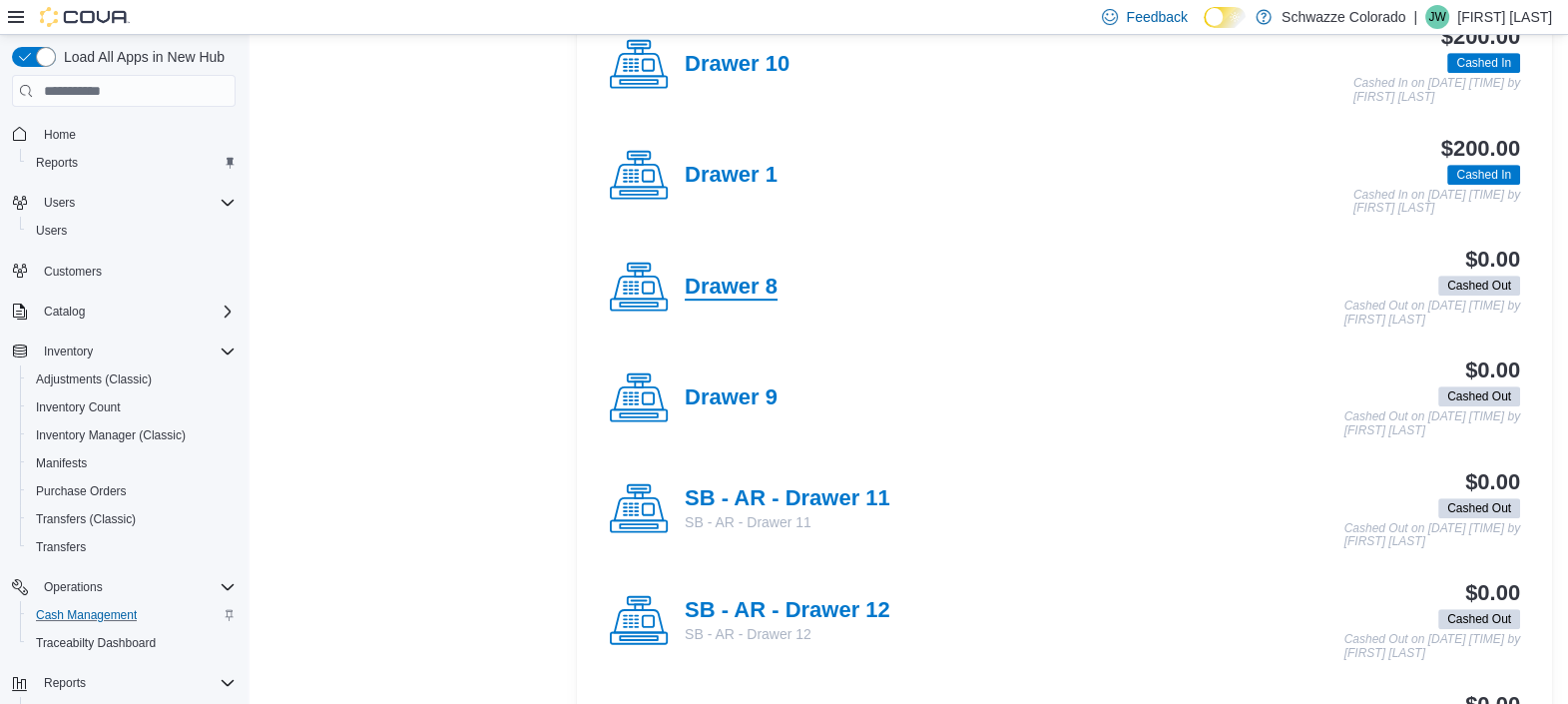 click on "Drawer 8" at bounding box center [731, 288] 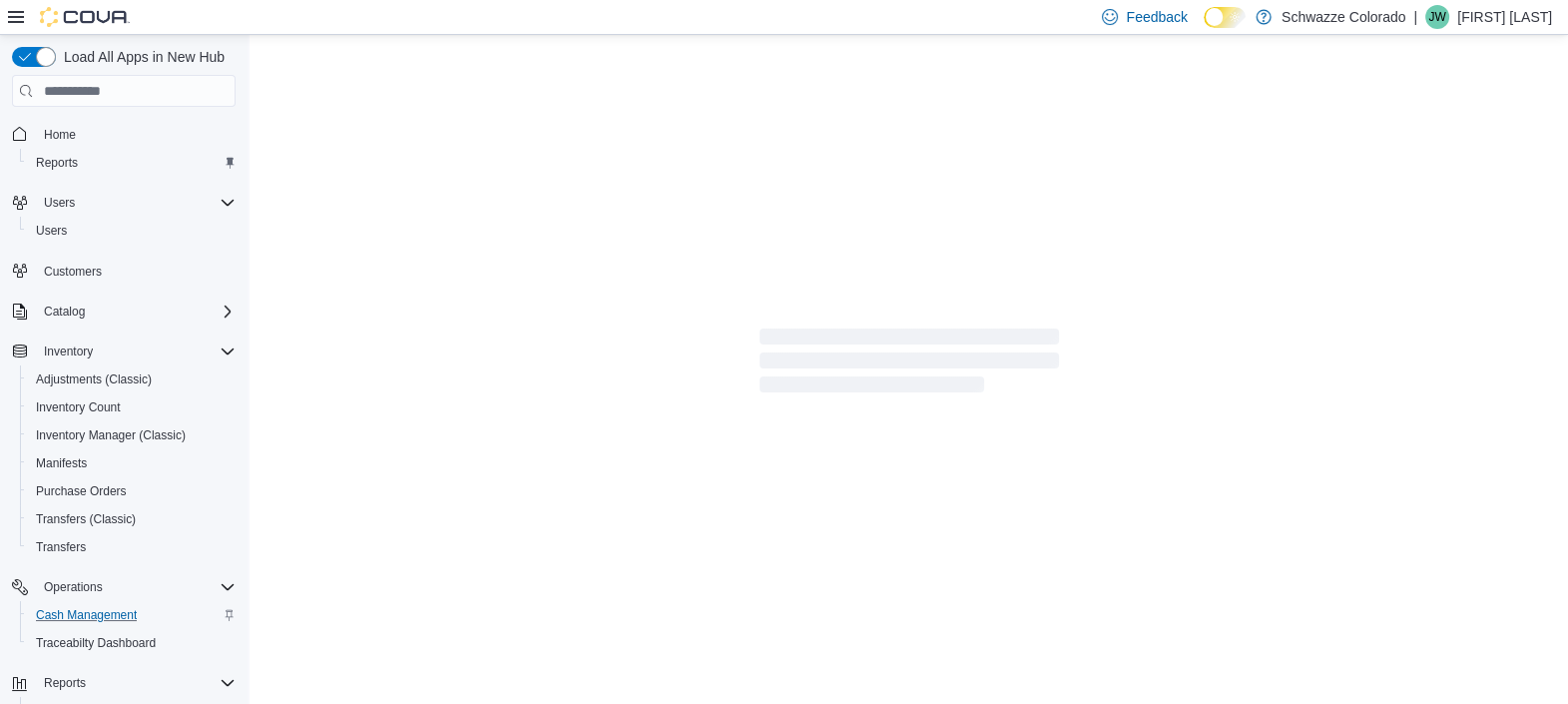 scroll, scrollTop: 0, scrollLeft: 0, axis: both 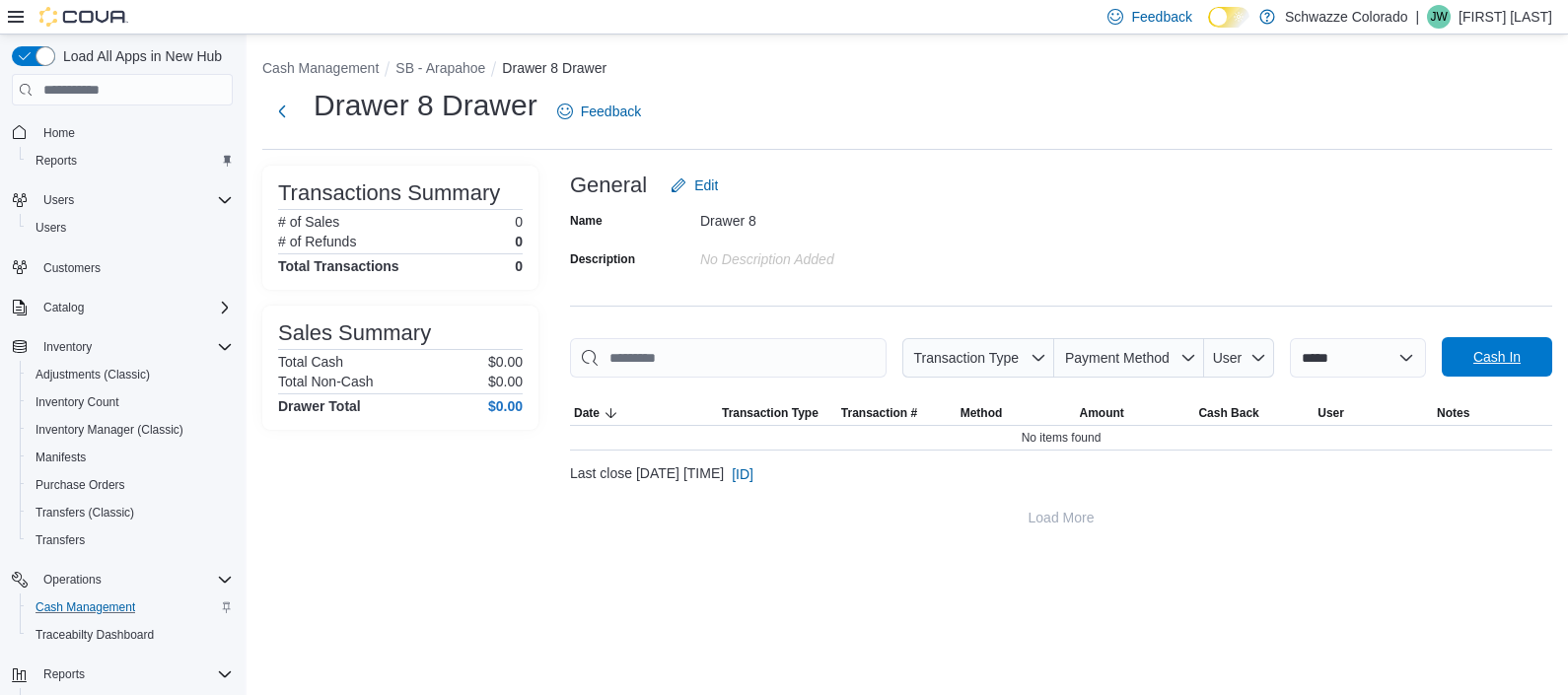 click on "Cash In" at bounding box center (1497, 357) 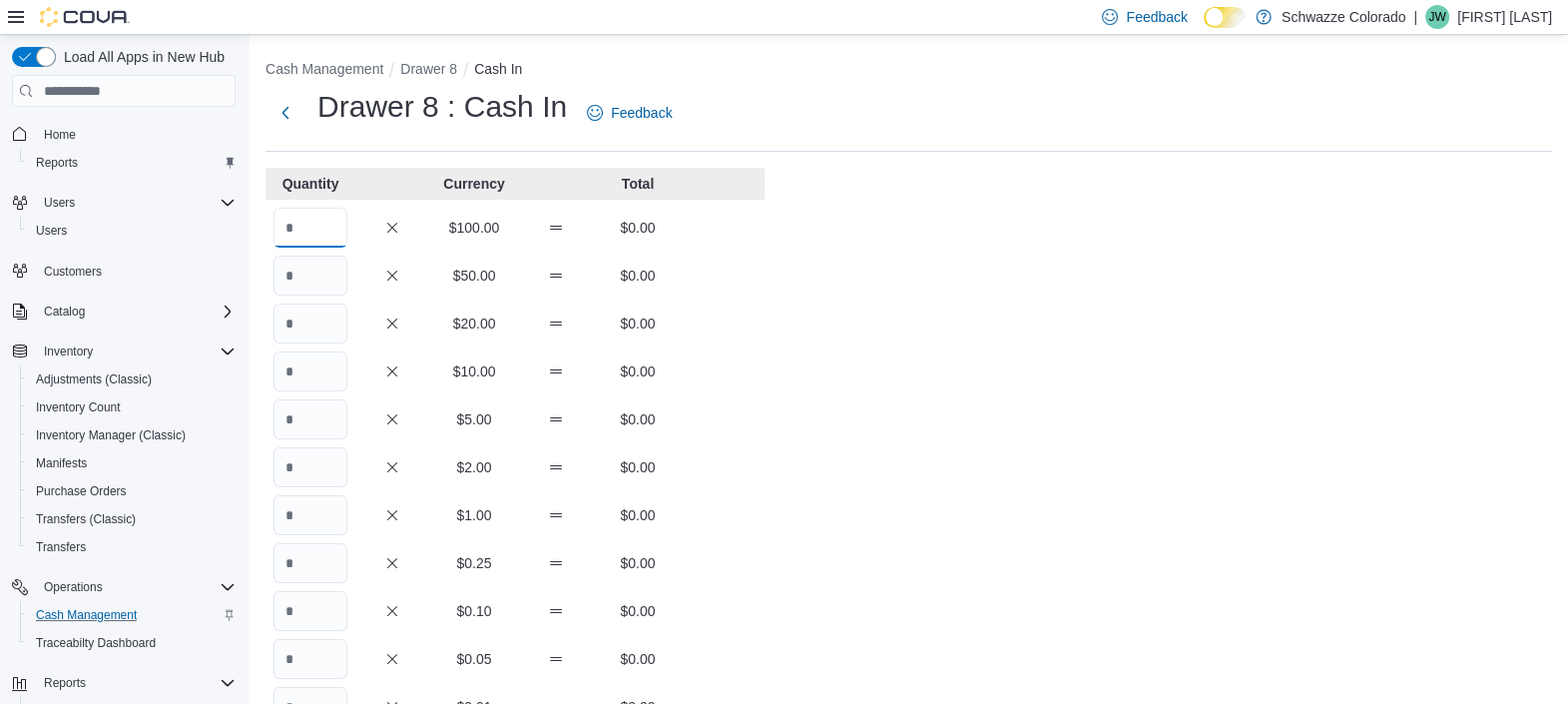 click at bounding box center (310, 228) 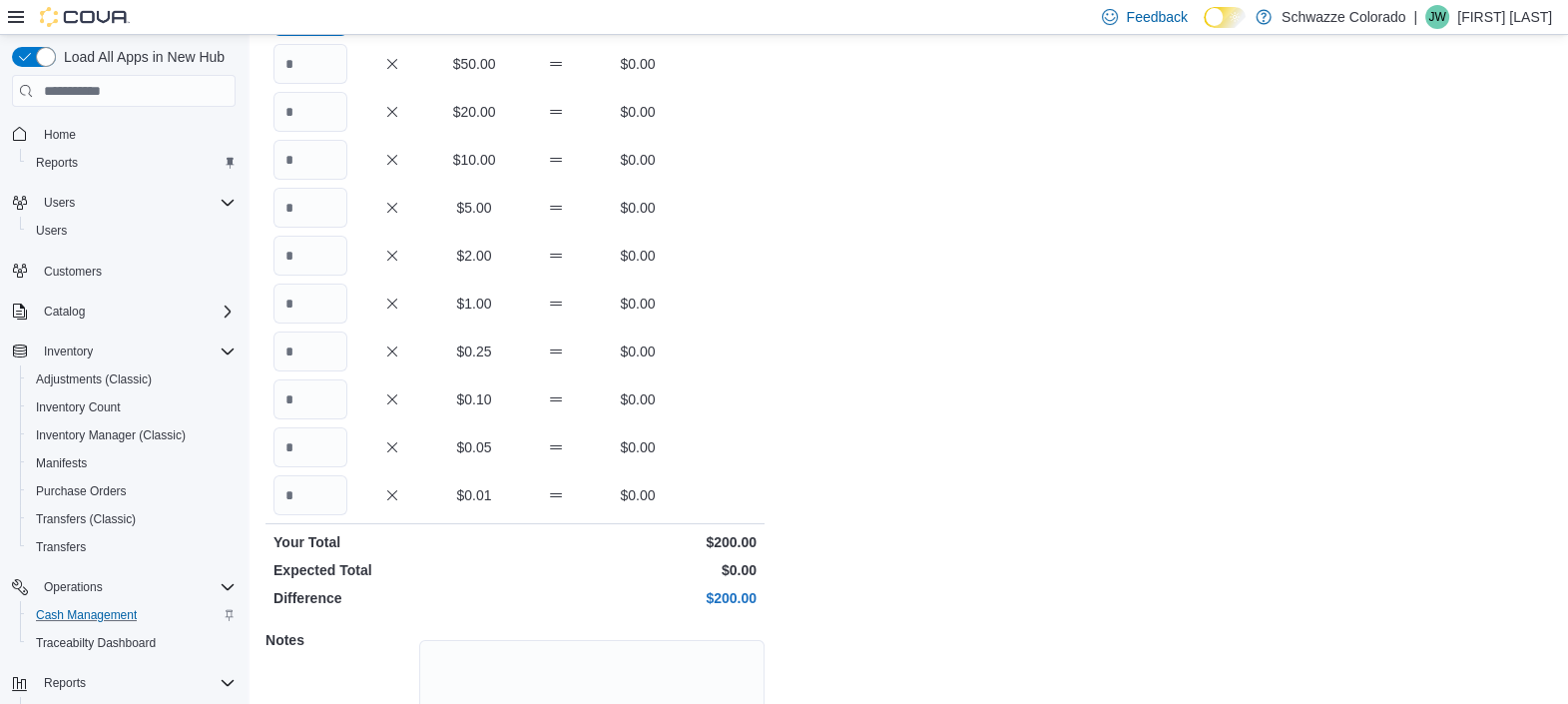 scroll, scrollTop: 372, scrollLeft: 0, axis: vertical 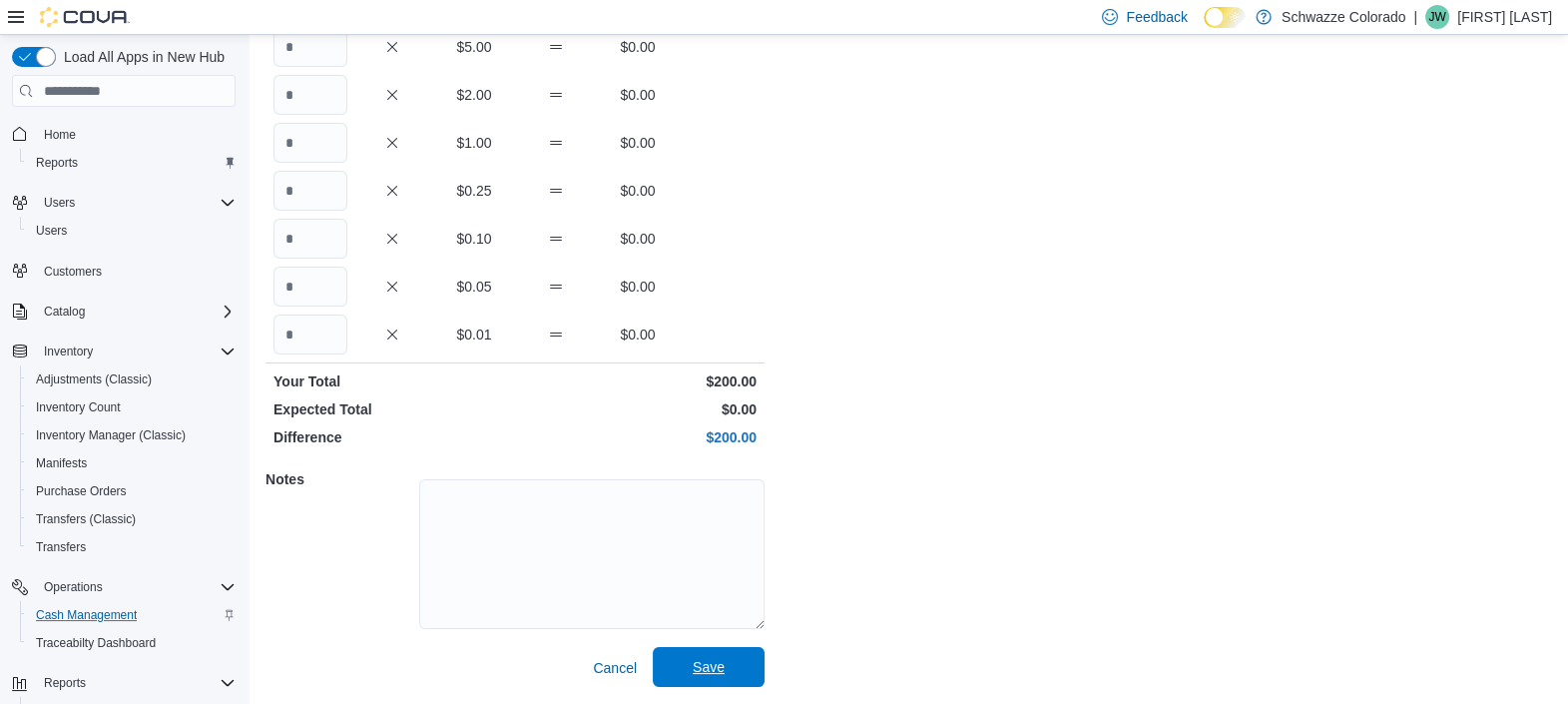 type on "*" 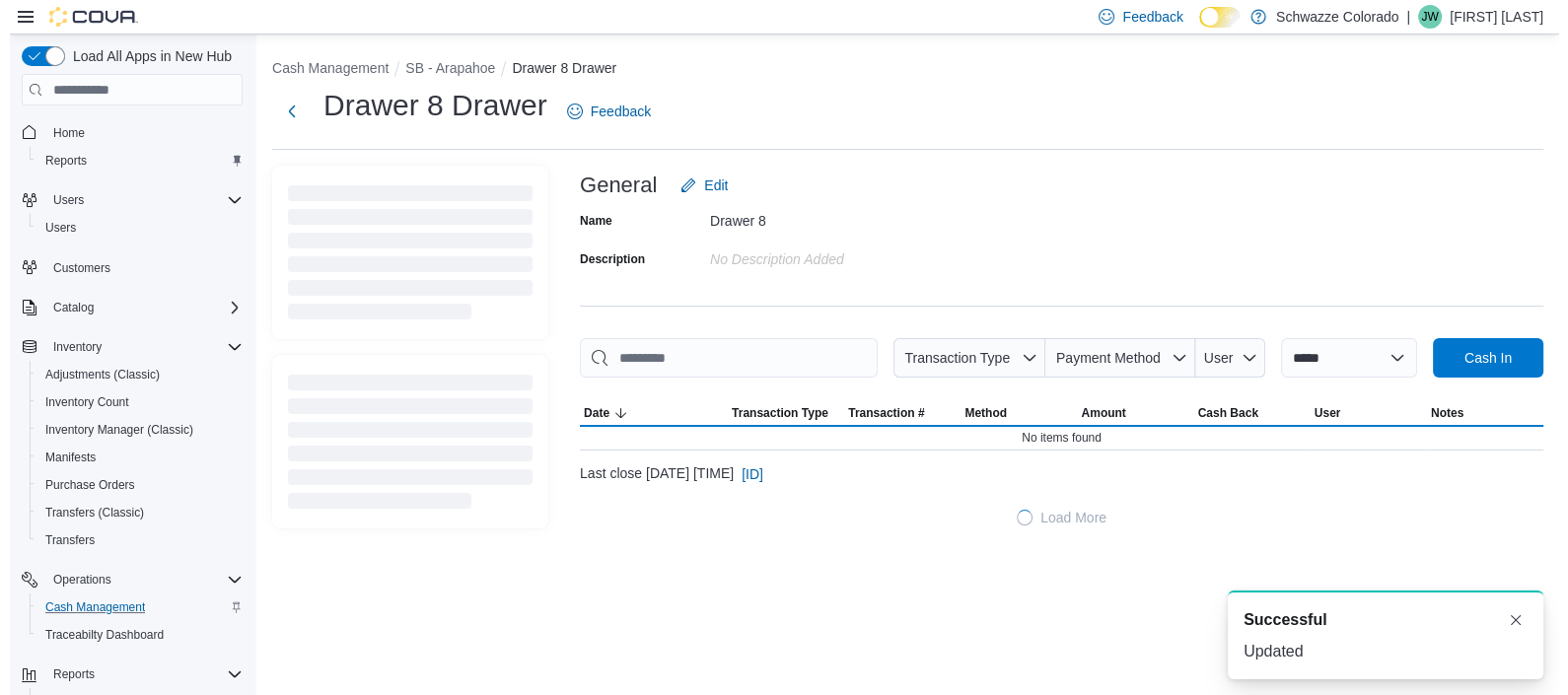 scroll, scrollTop: 0, scrollLeft: 0, axis: both 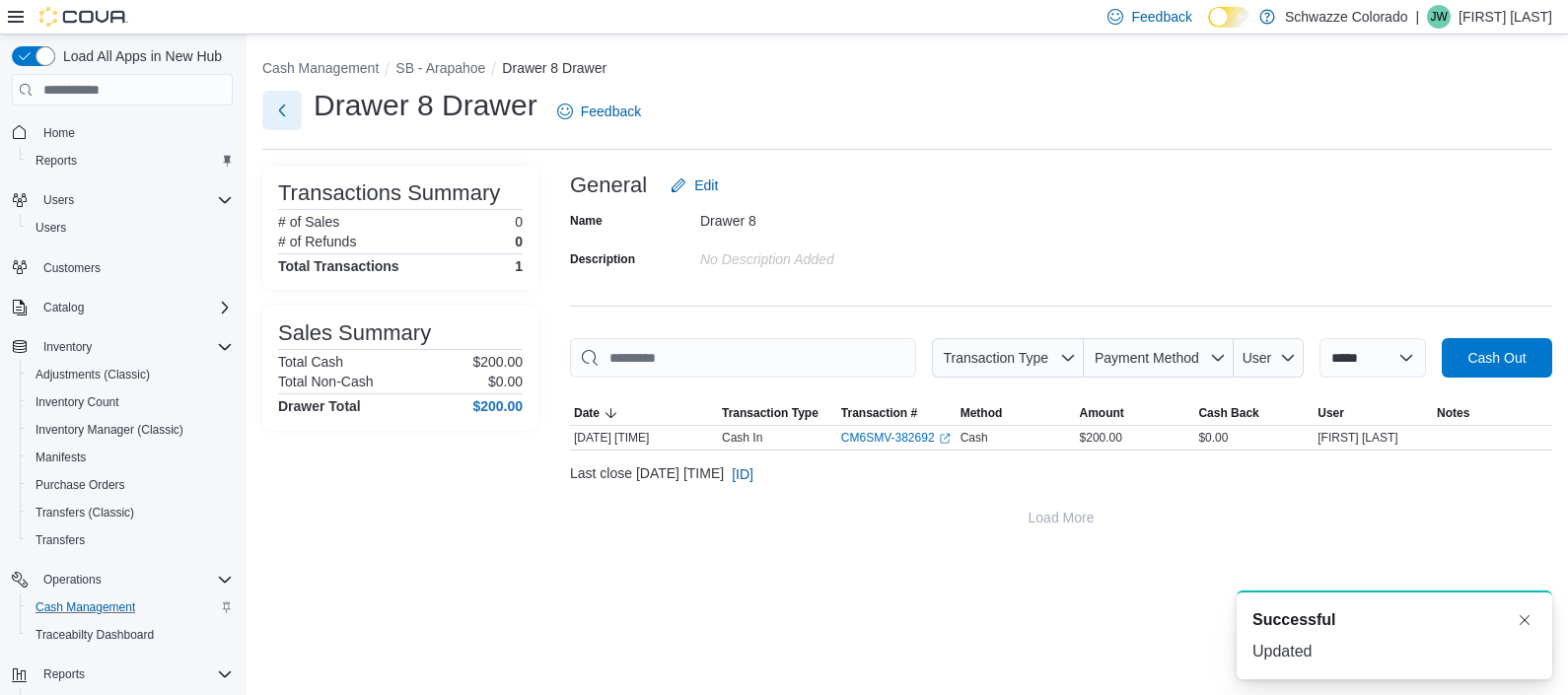 click at bounding box center [282, 110] 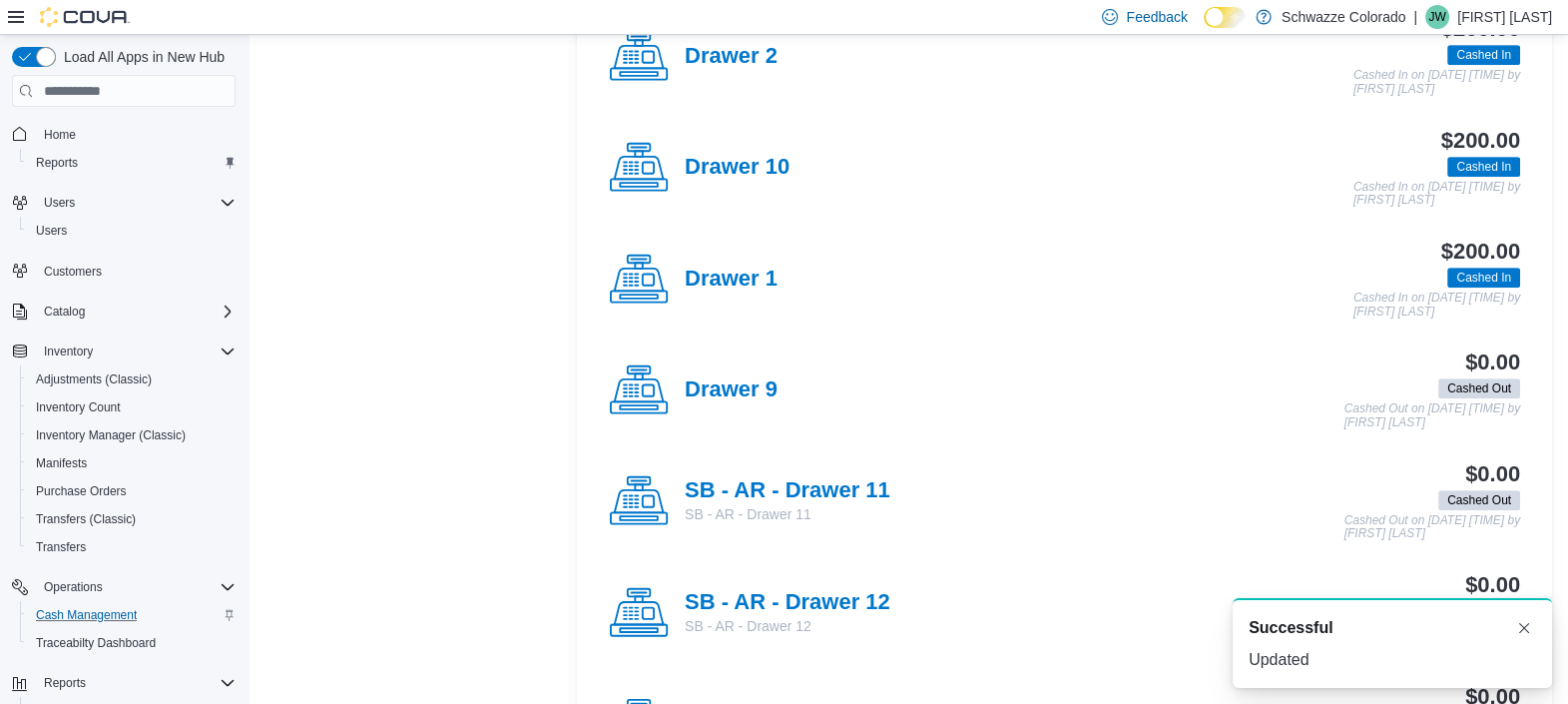 scroll, scrollTop: 1168, scrollLeft: 0, axis: vertical 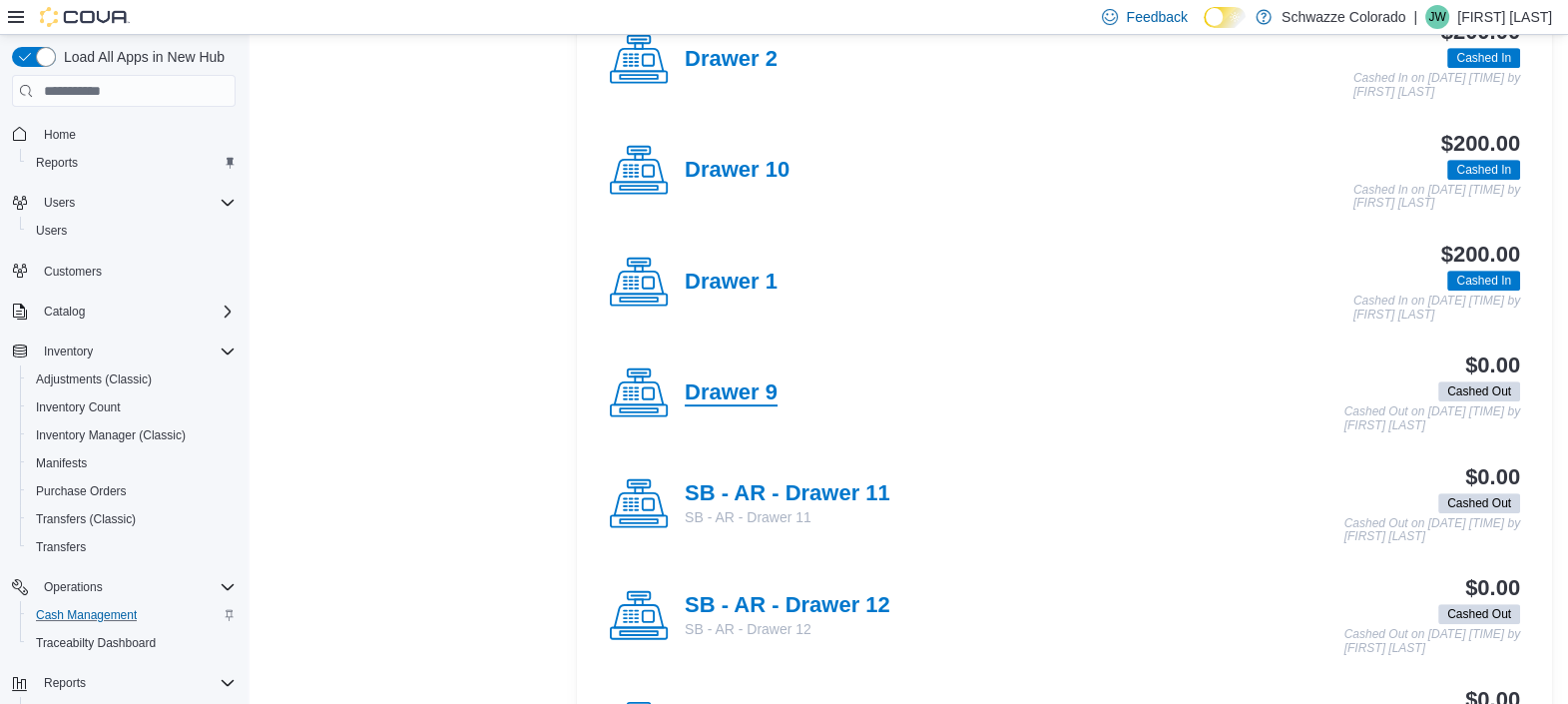 click on "Drawer 9" at bounding box center [731, 393] 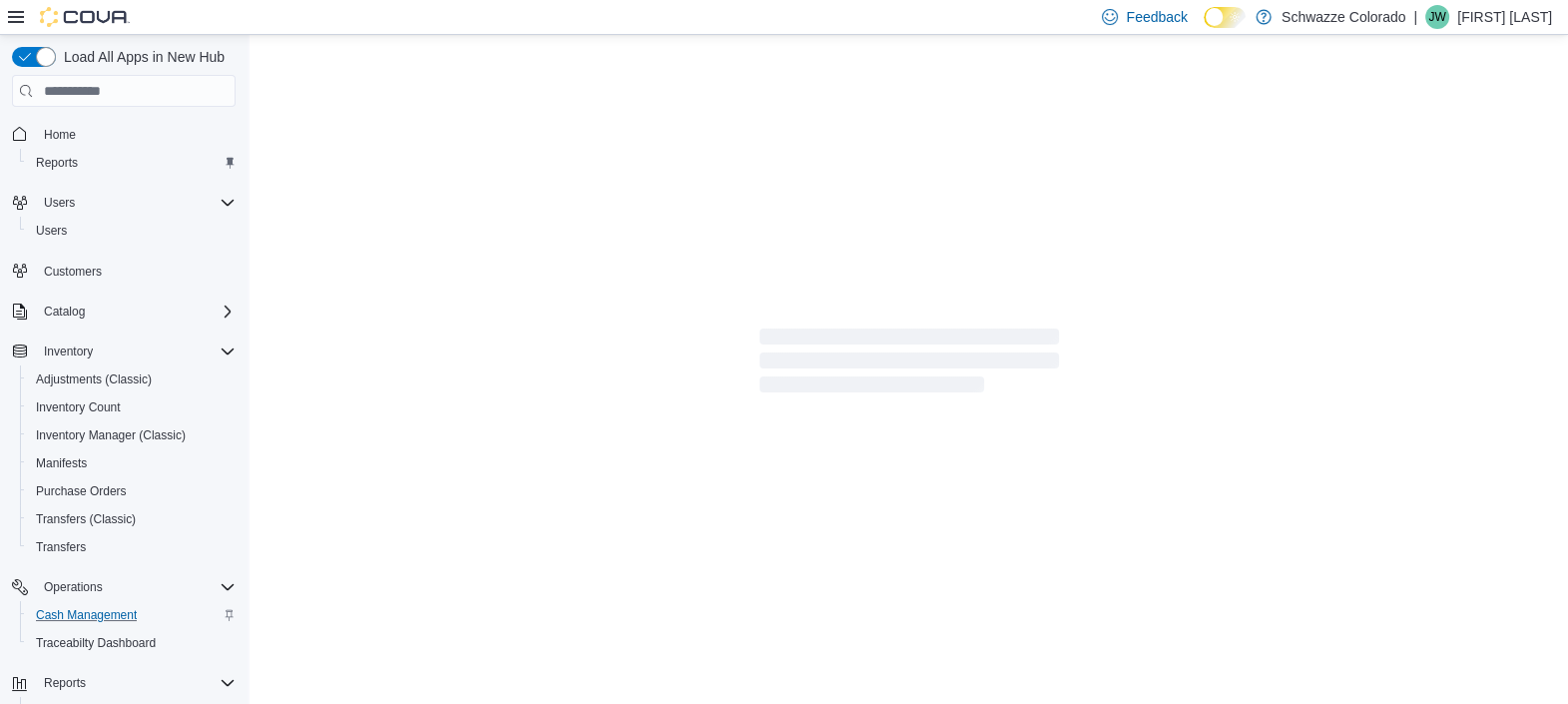 scroll, scrollTop: 0, scrollLeft: 0, axis: both 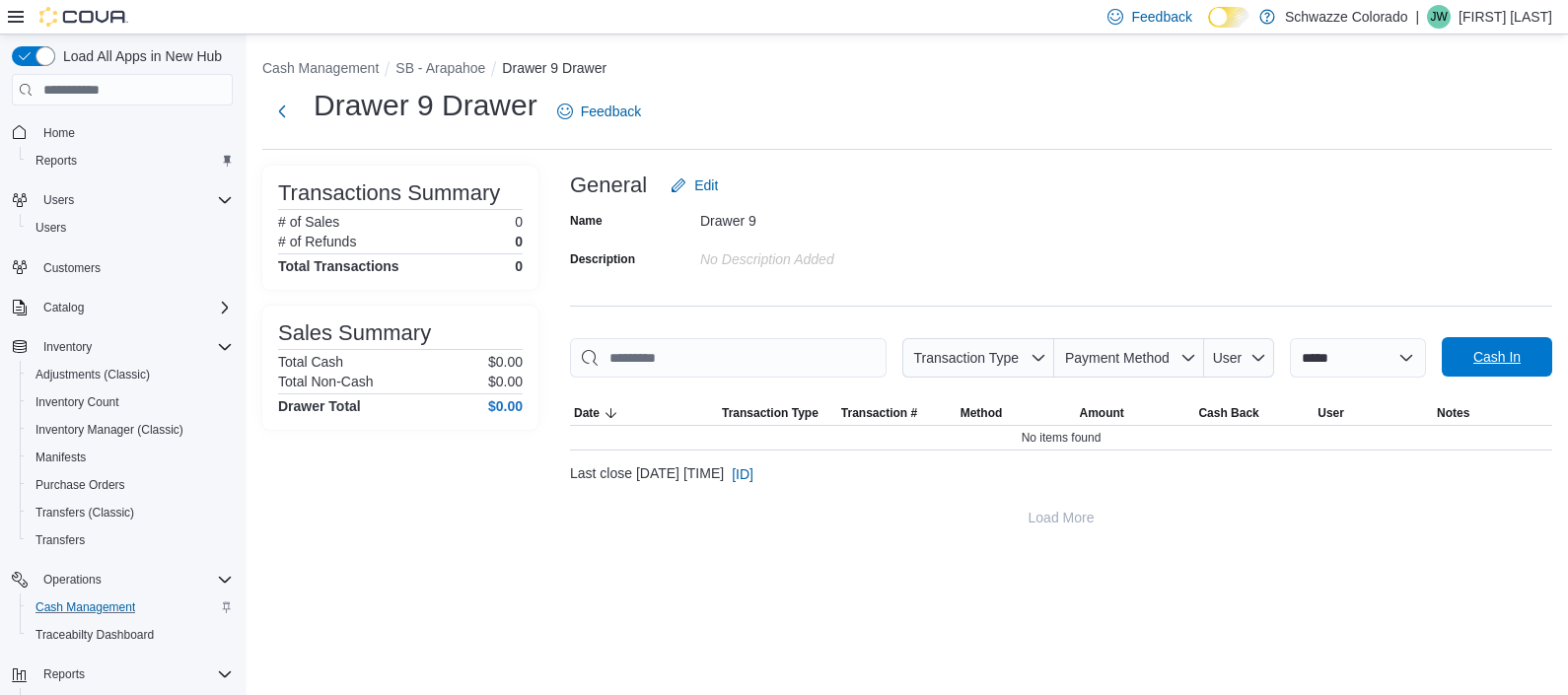 click on "Cash In" at bounding box center (1497, 357) 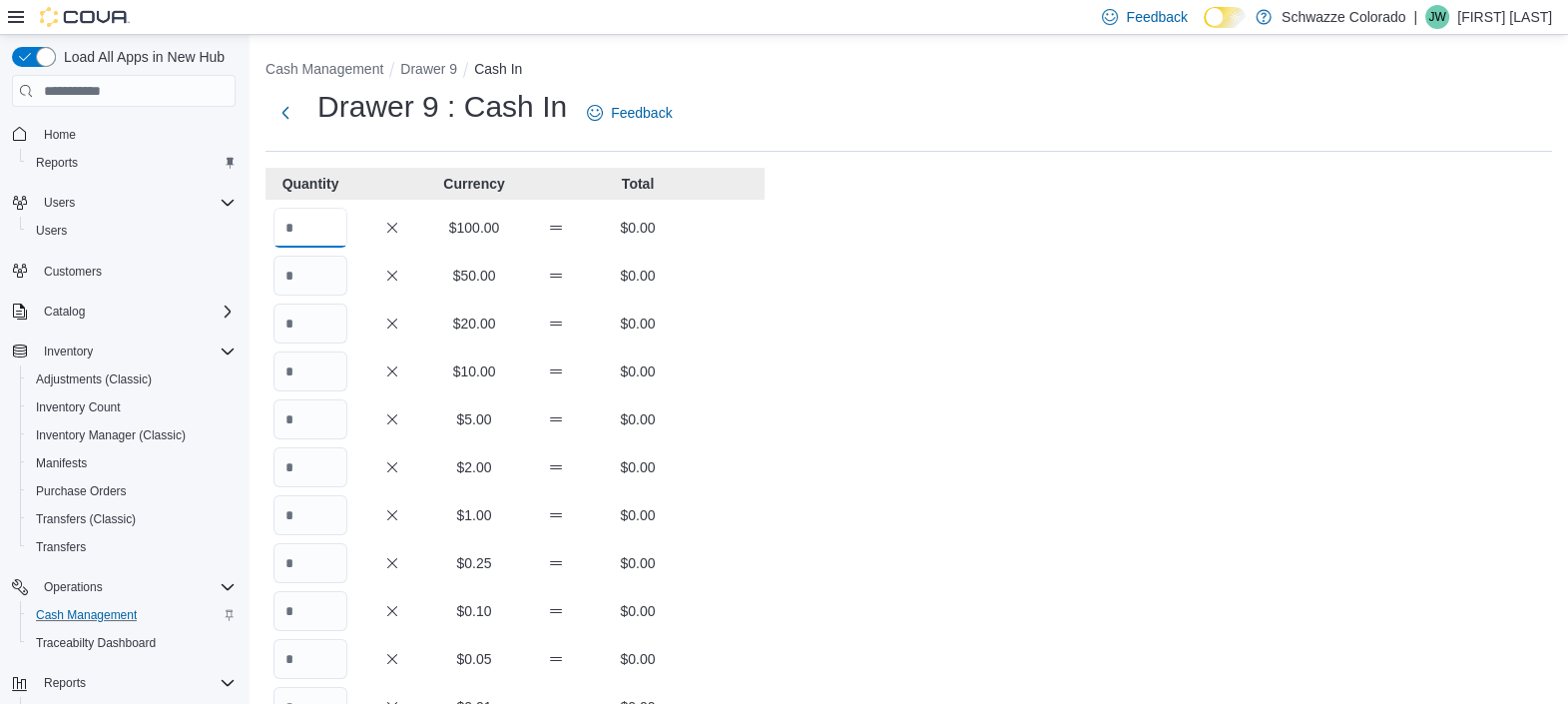 click at bounding box center (310, 228) 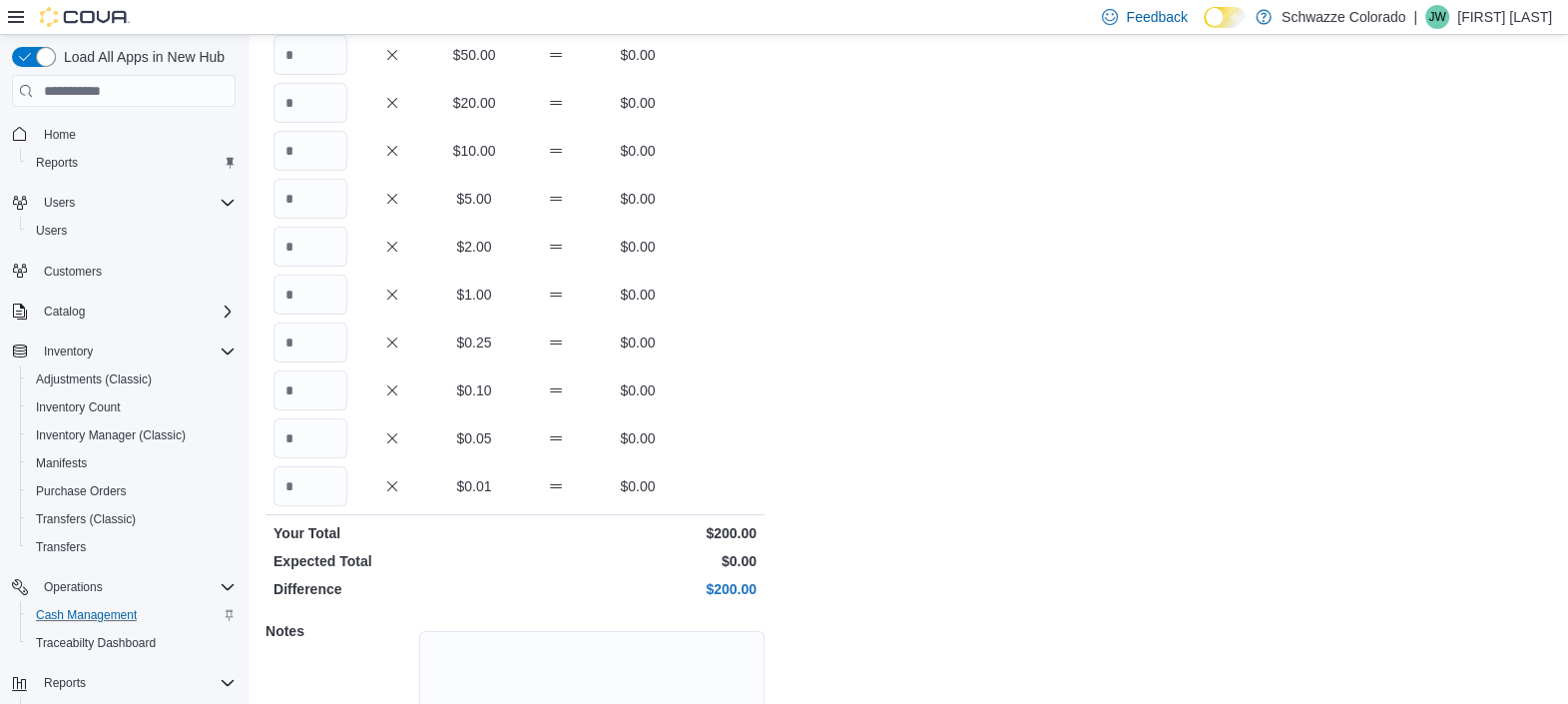 scroll, scrollTop: 372, scrollLeft: 0, axis: vertical 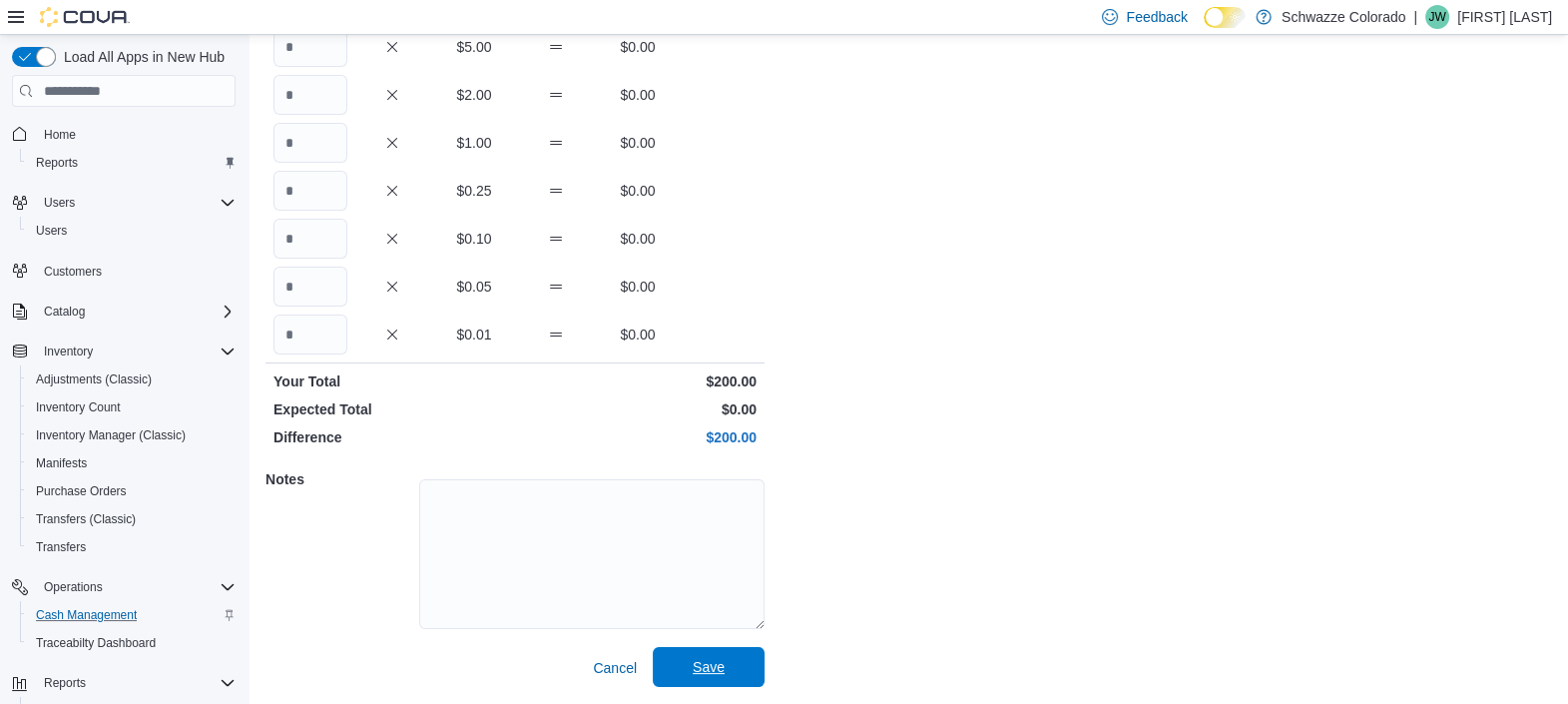 type on "*" 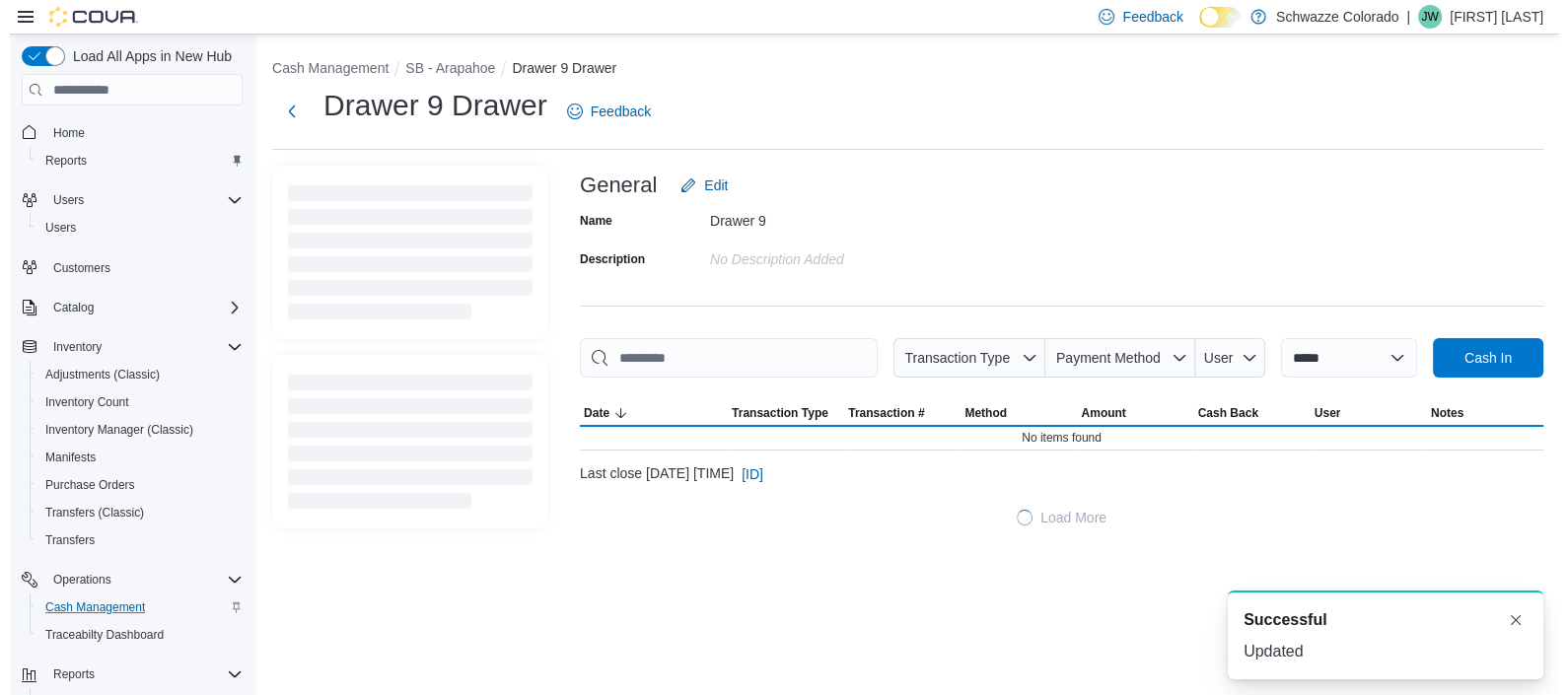 scroll, scrollTop: 0, scrollLeft: 0, axis: both 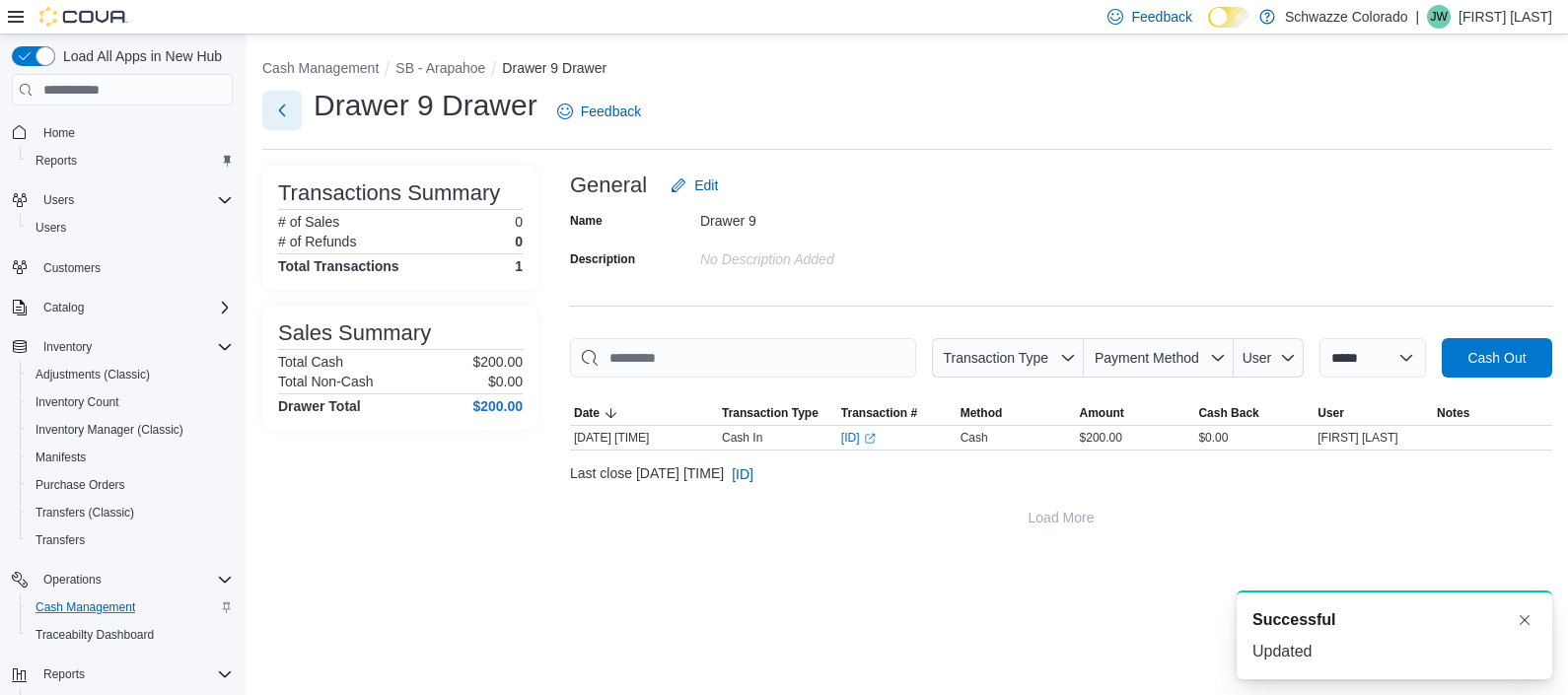 click at bounding box center (282, 110) 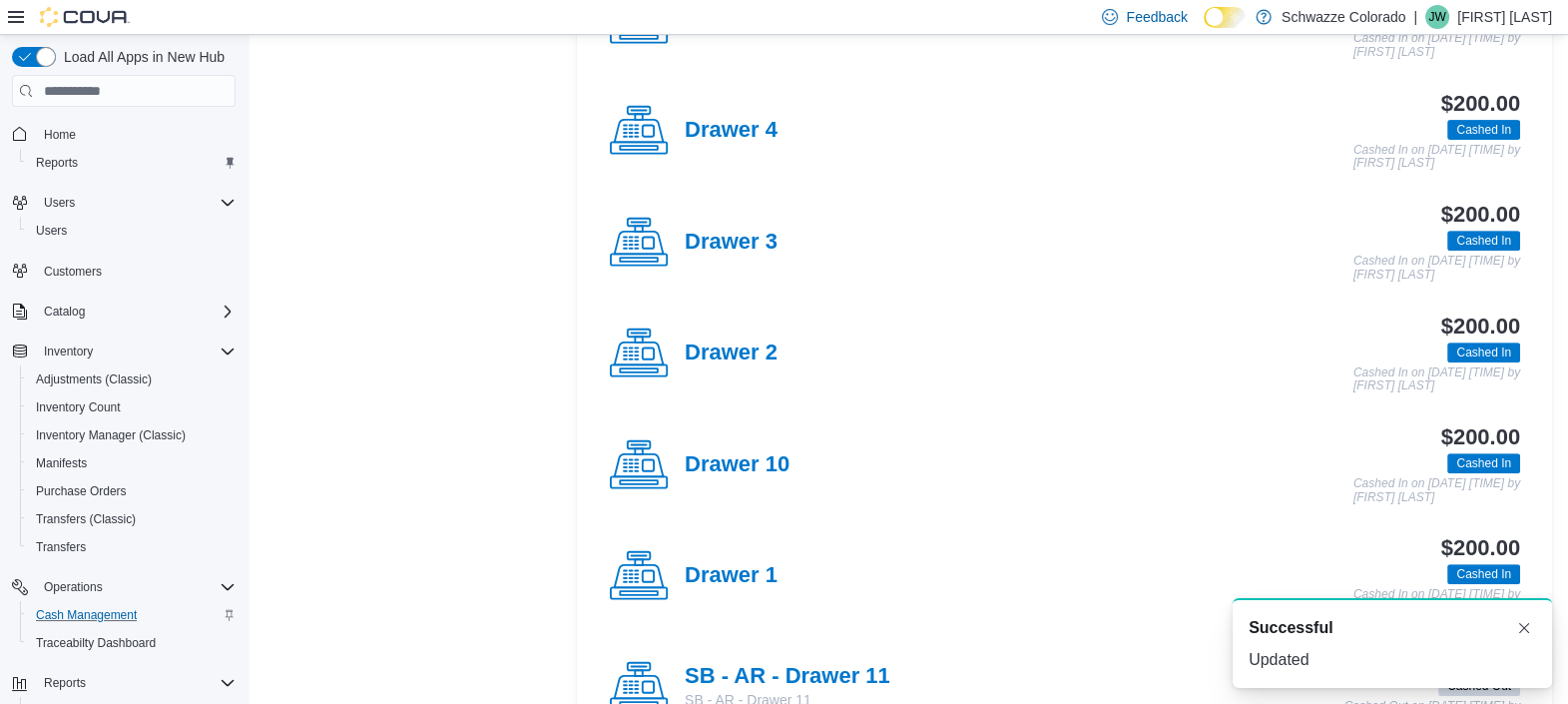 scroll, scrollTop: 1384, scrollLeft: 0, axis: vertical 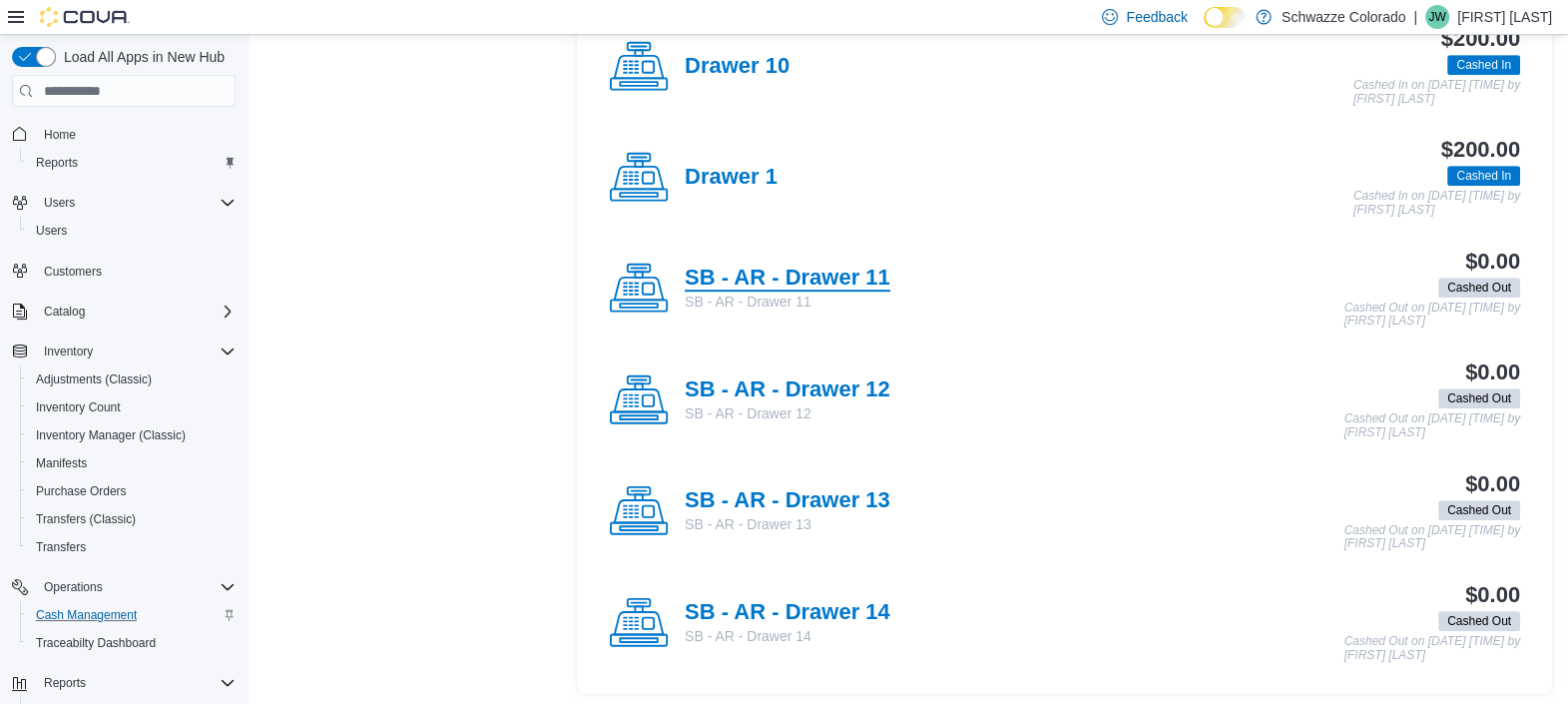click on "SB - AR - Drawer 11" at bounding box center (787, 279) 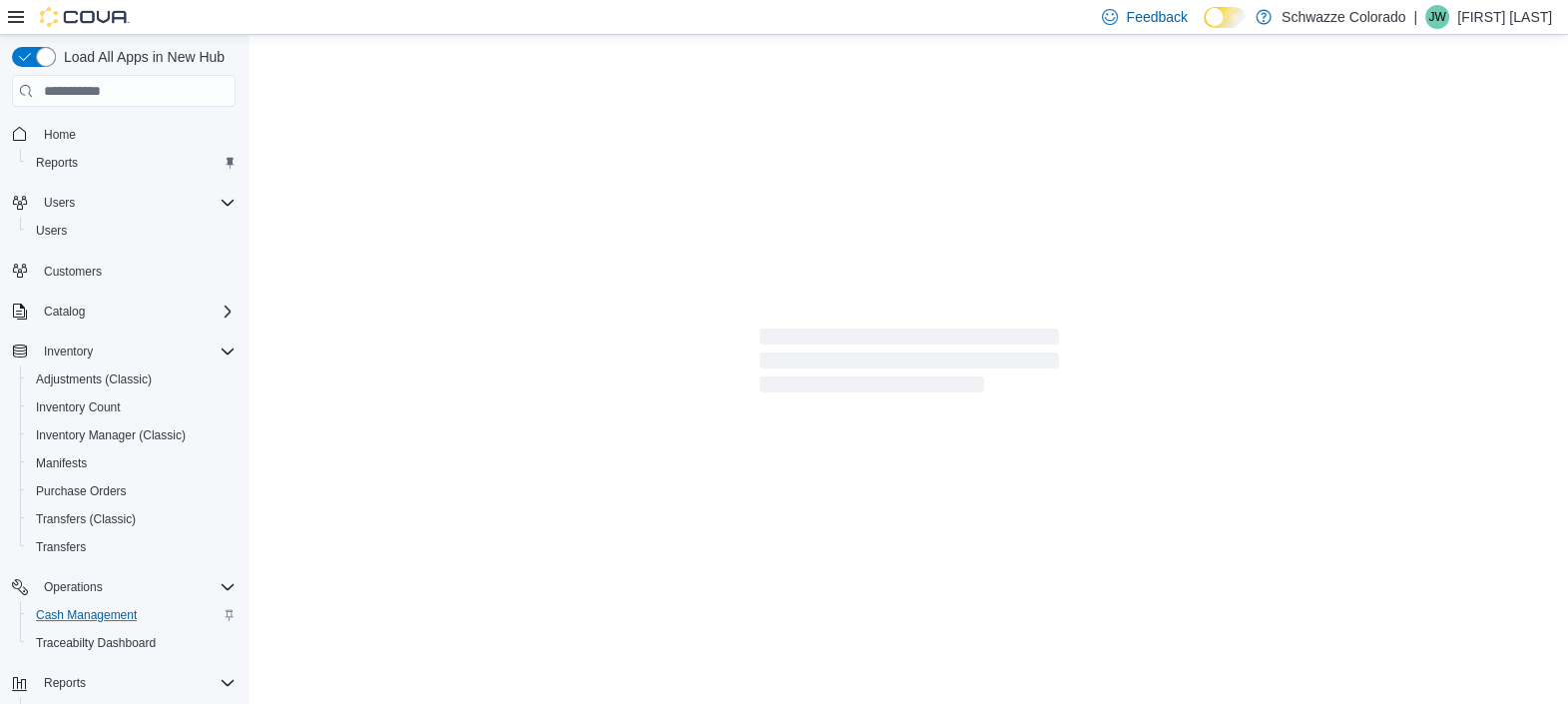 scroll, scrollTop: 0, scrollLeft: 0, axis: both 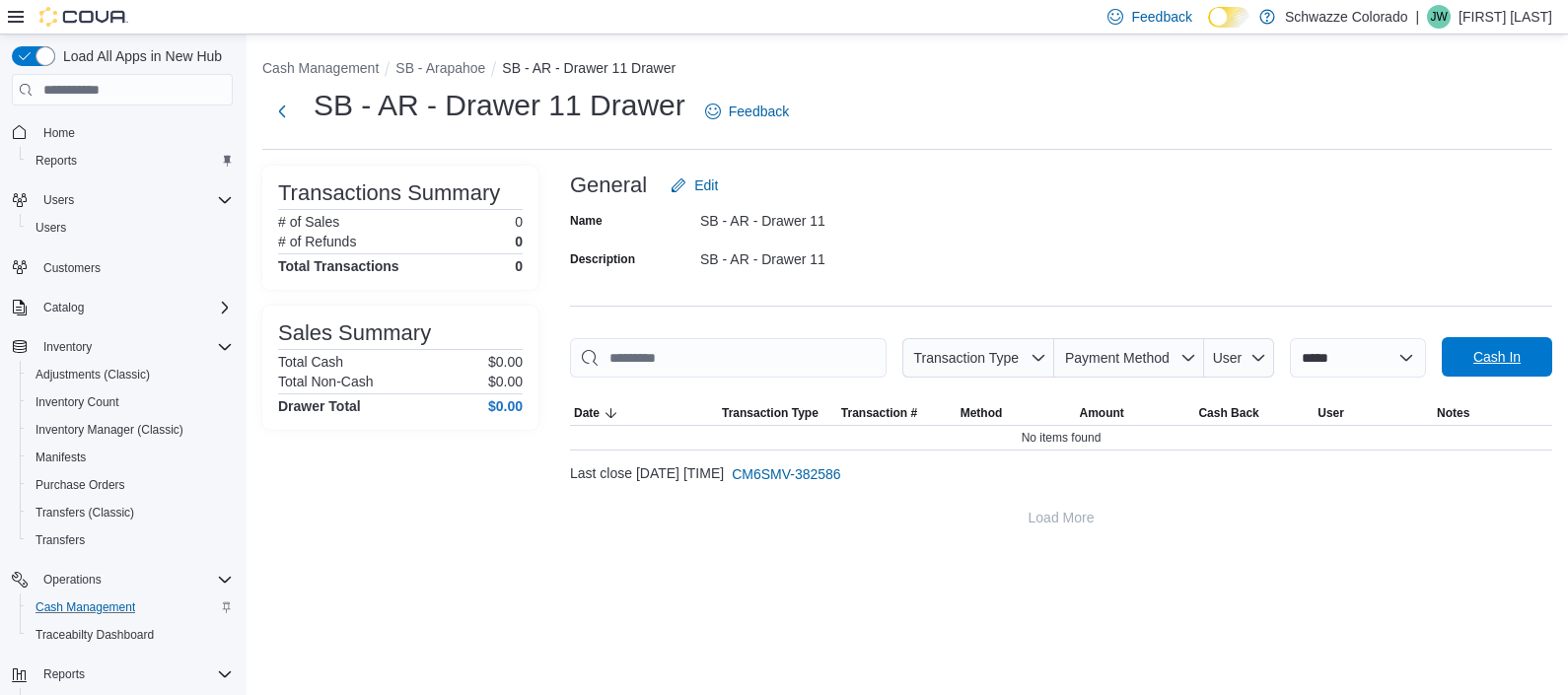 click on "Cash In" at bounding box center [1497, 357] 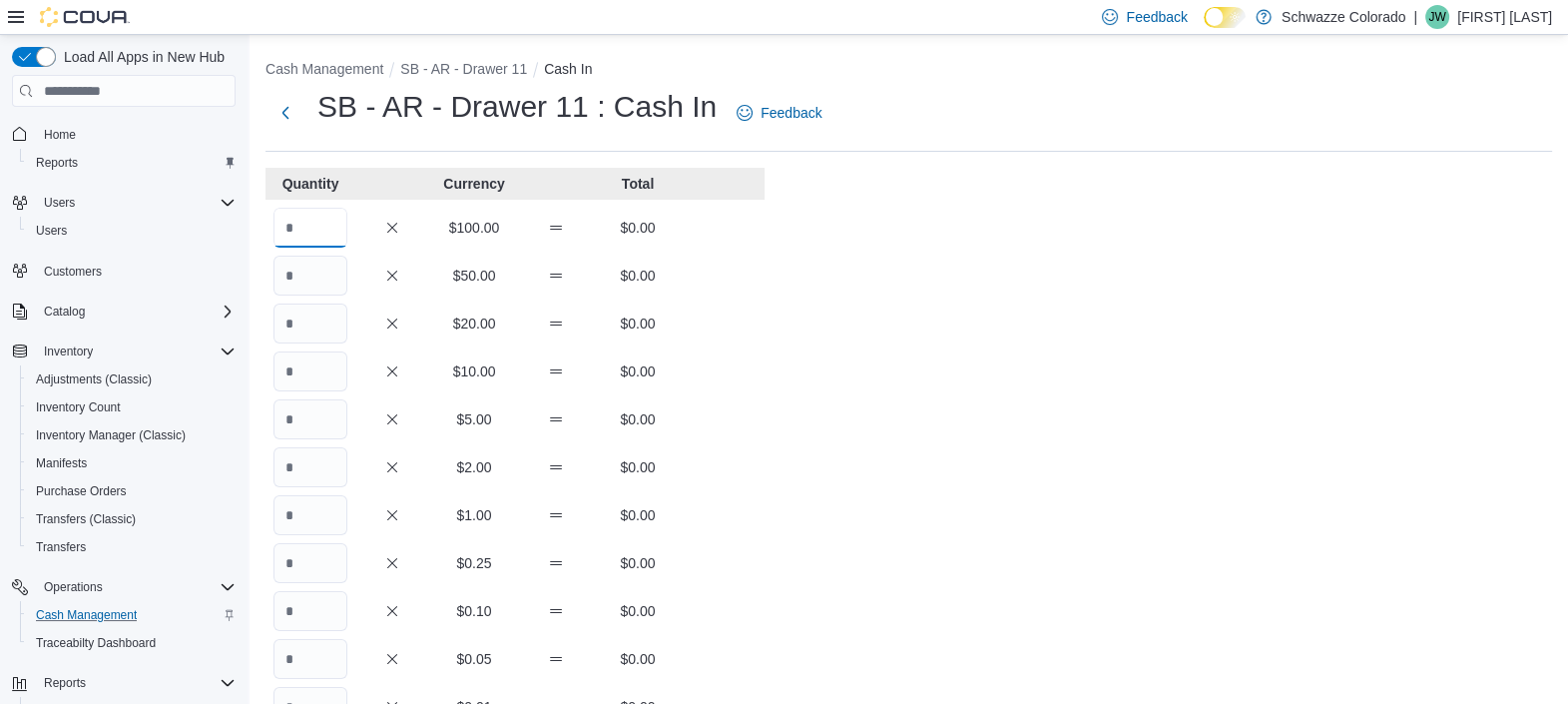 click at bounding box center [310, 228] 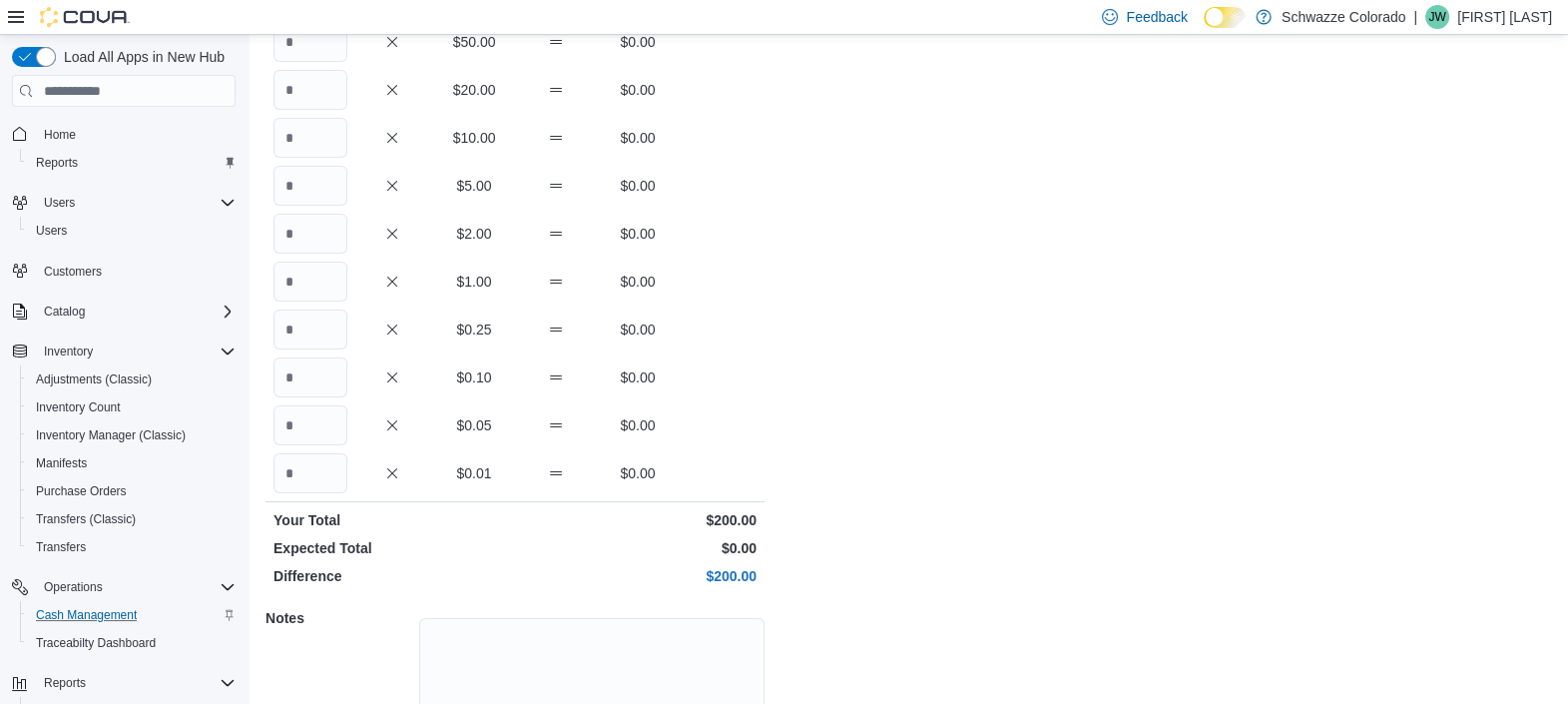 scroll, scrollTop: 372, scrollLeft: 0, axis: vertical 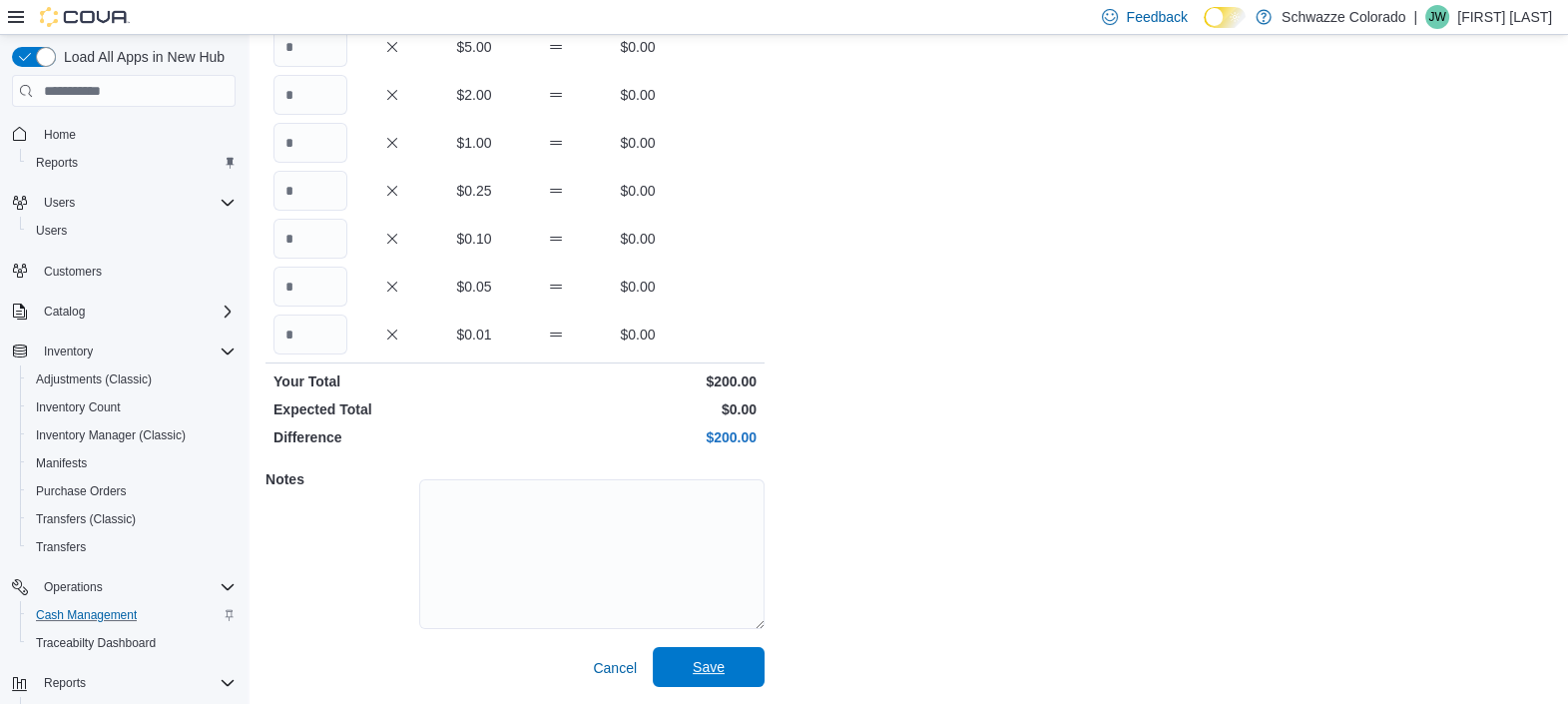type on "*" 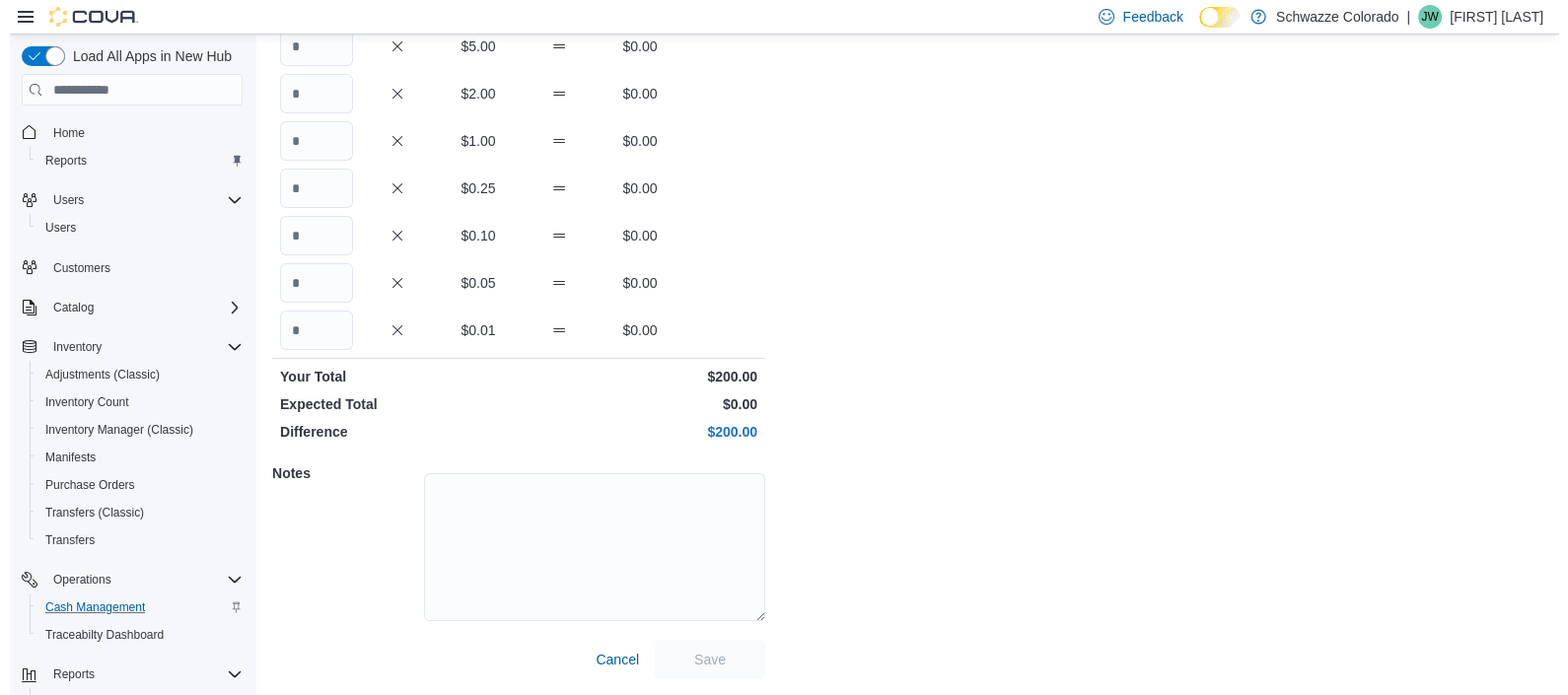 scroll, scrollTop: 0, scrollLeft: 0, axis: both 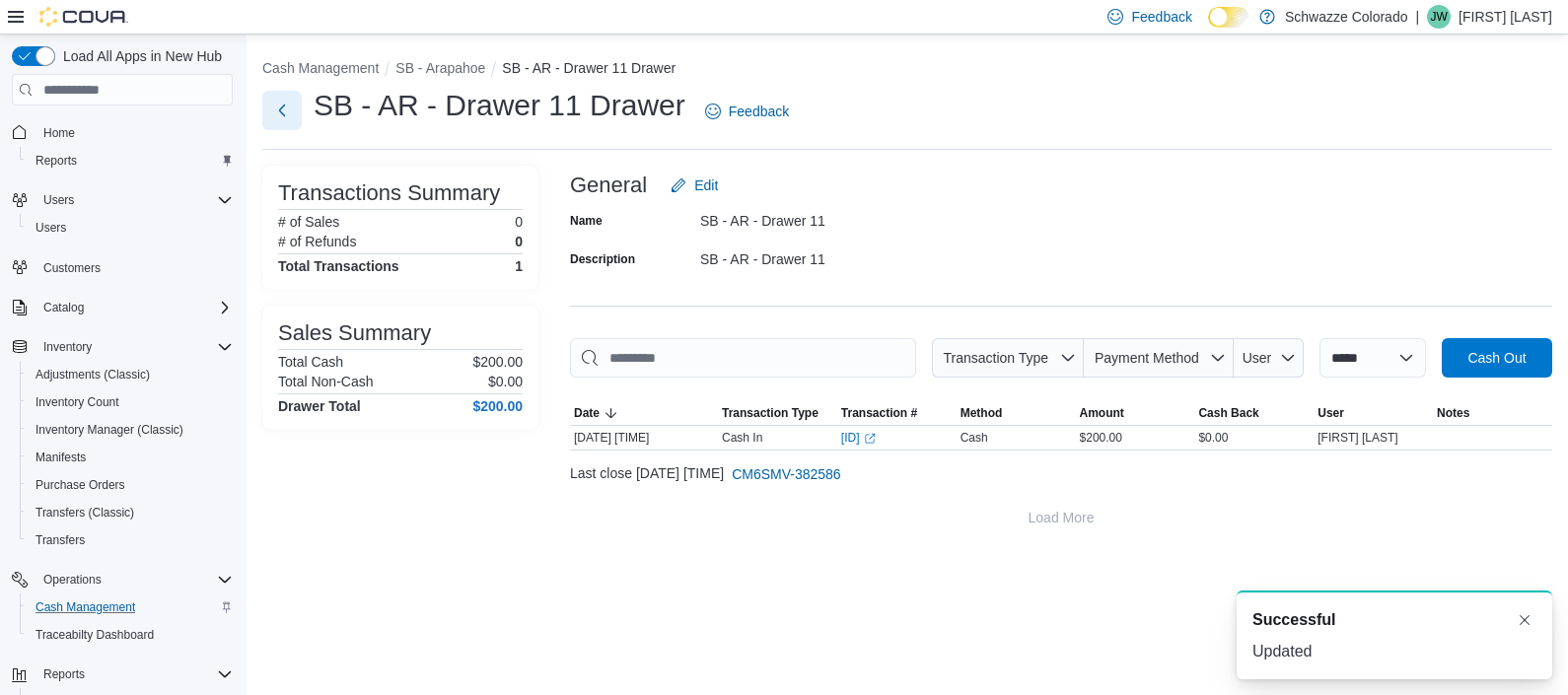 click at bounding box center (282, 110) 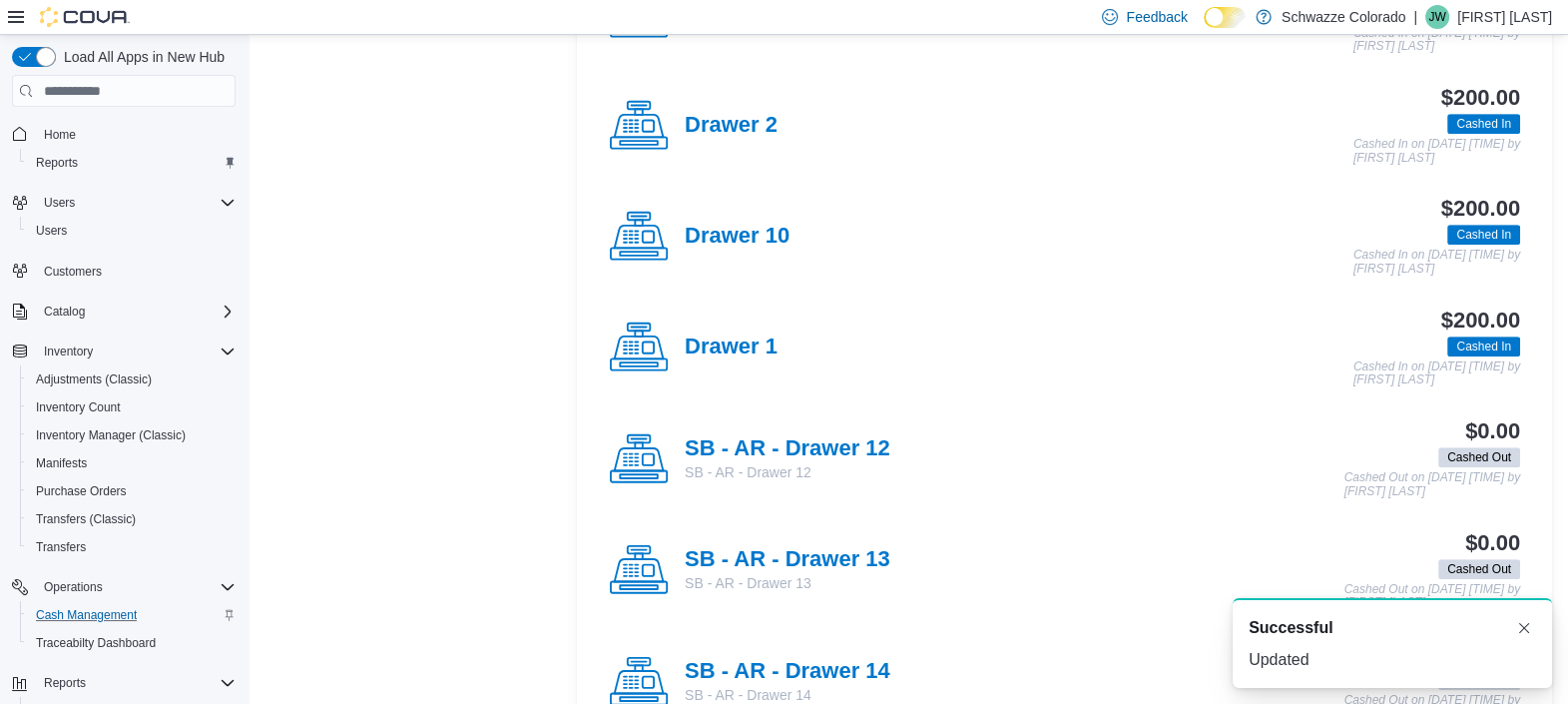 scroll, scrollTop: 1384, scrollLeft: 0, axis: vertical 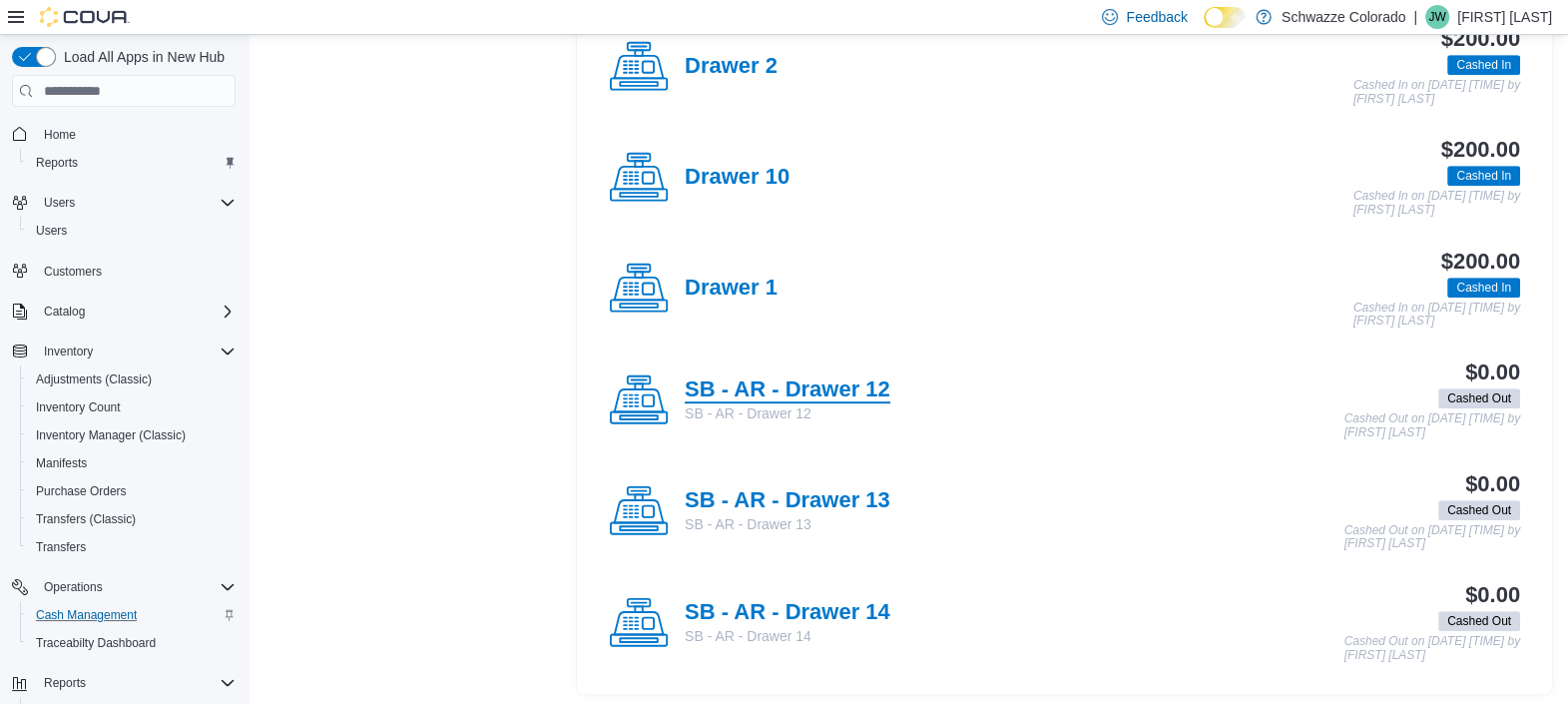 click on "SB - AR - Drawer 12" at bounding box center [787, 390] 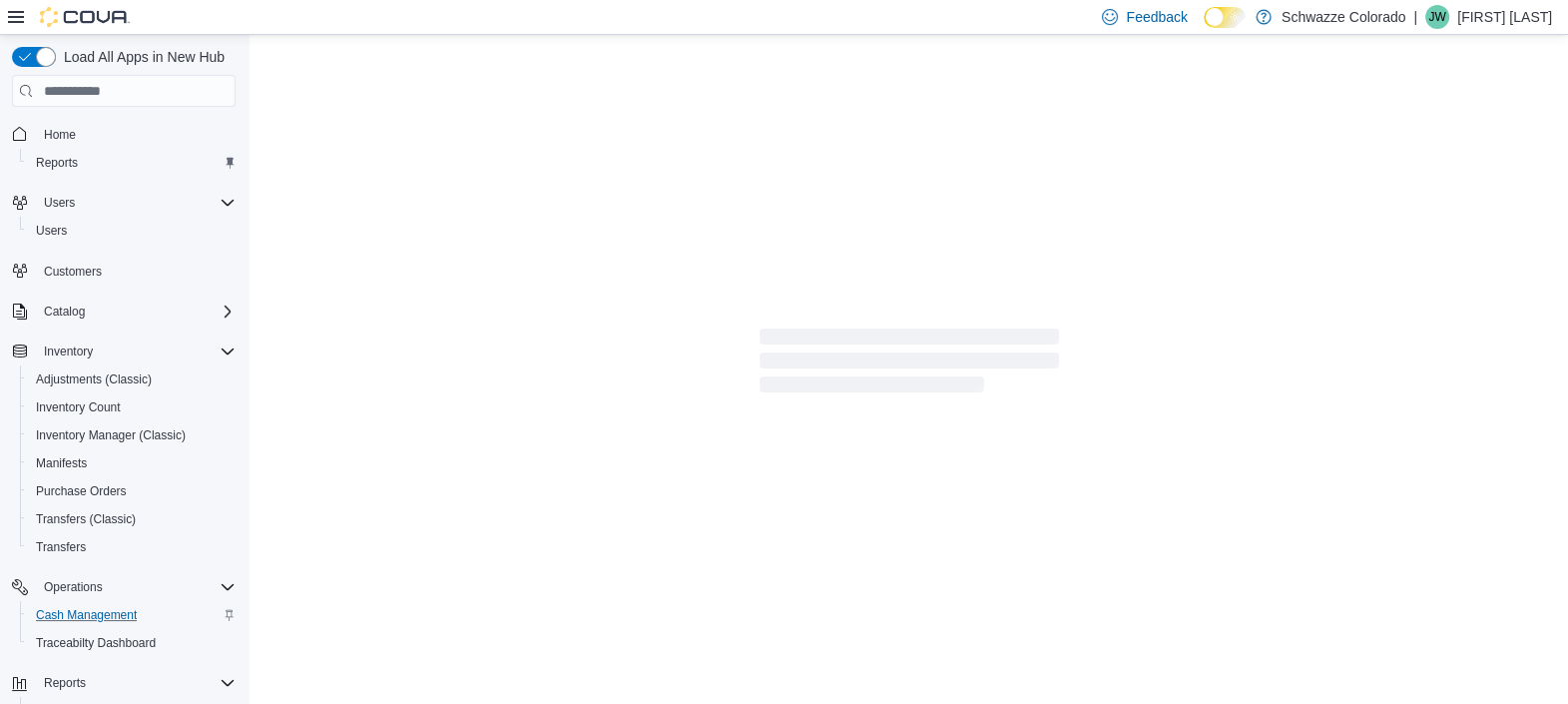 scroll, scrollTop: 0, scrollLeft: 0, axis: both 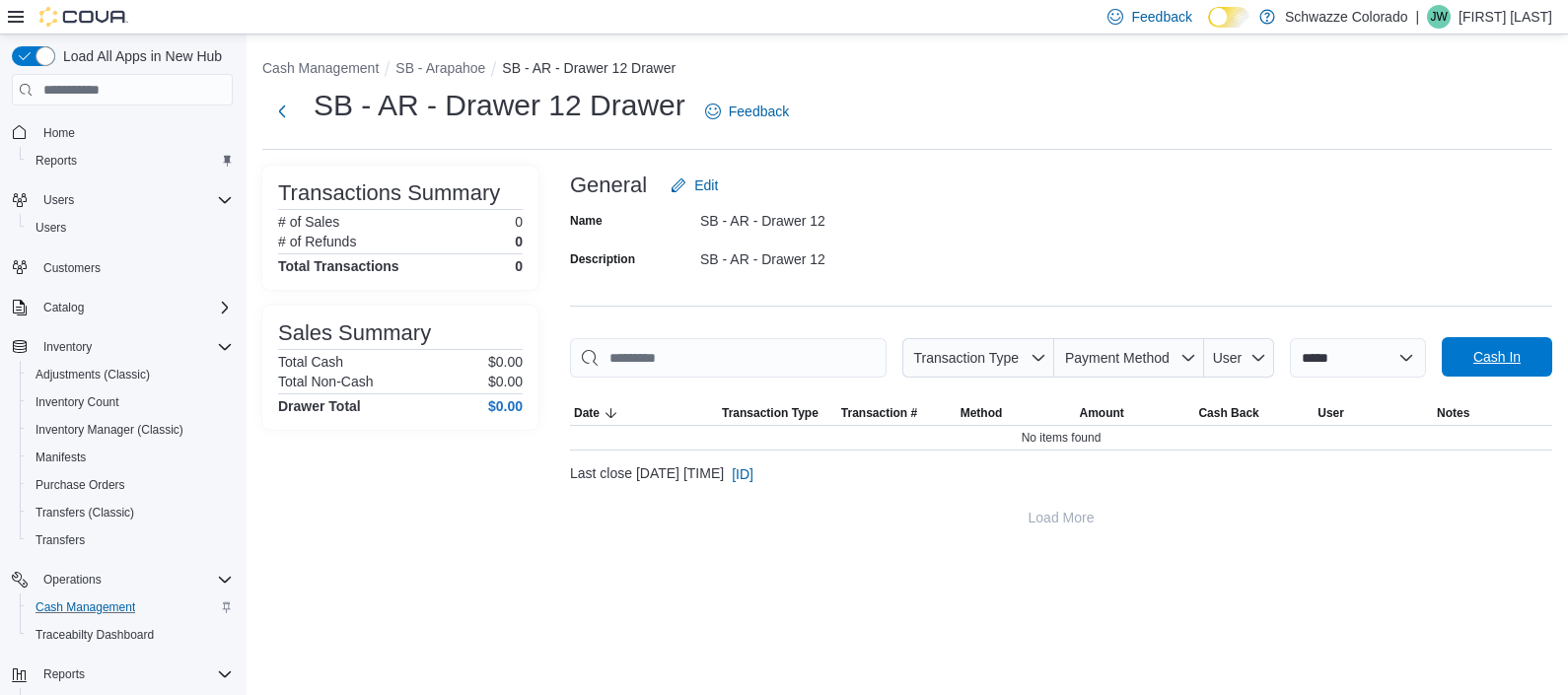click on "Cash In" at bounding box center (1497, 357) 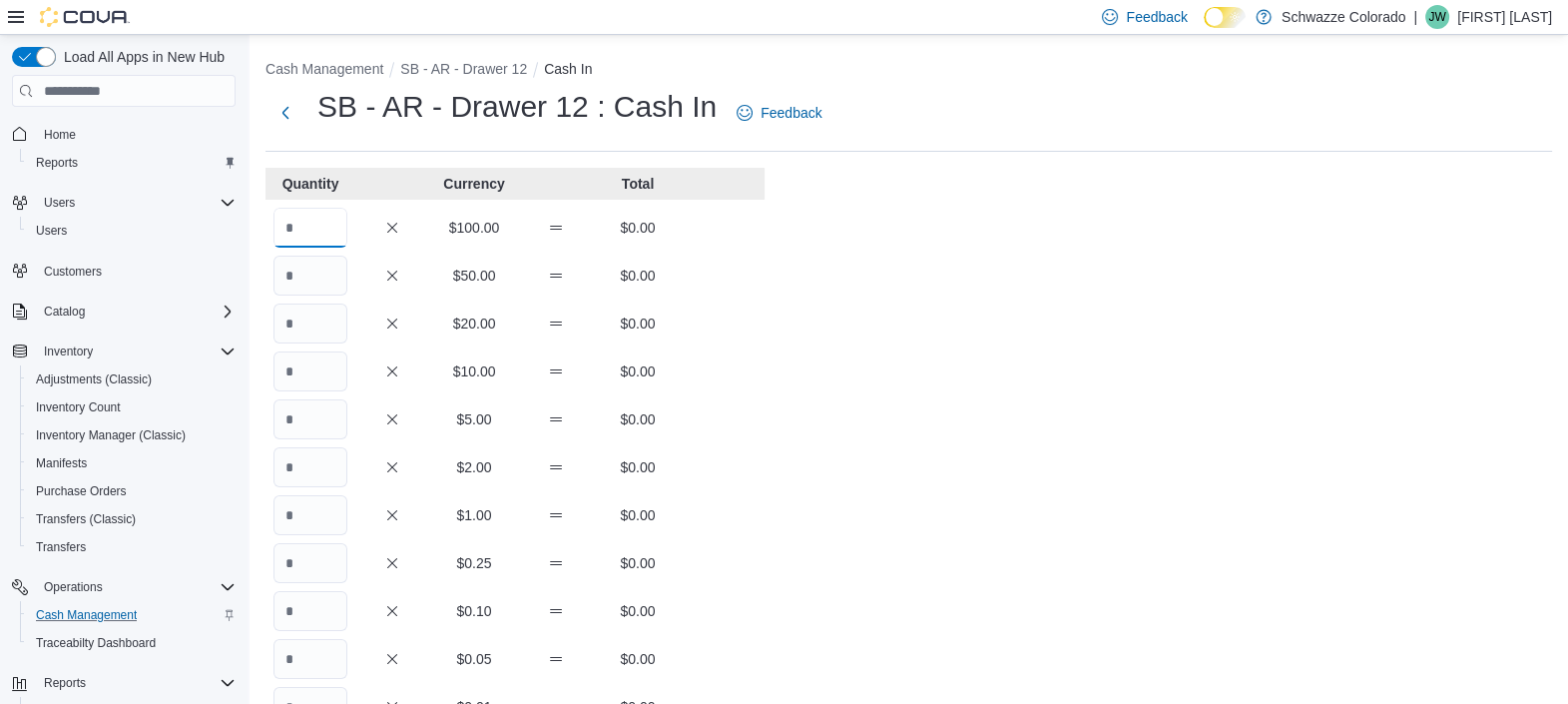 click at bounding box center [310, 228] 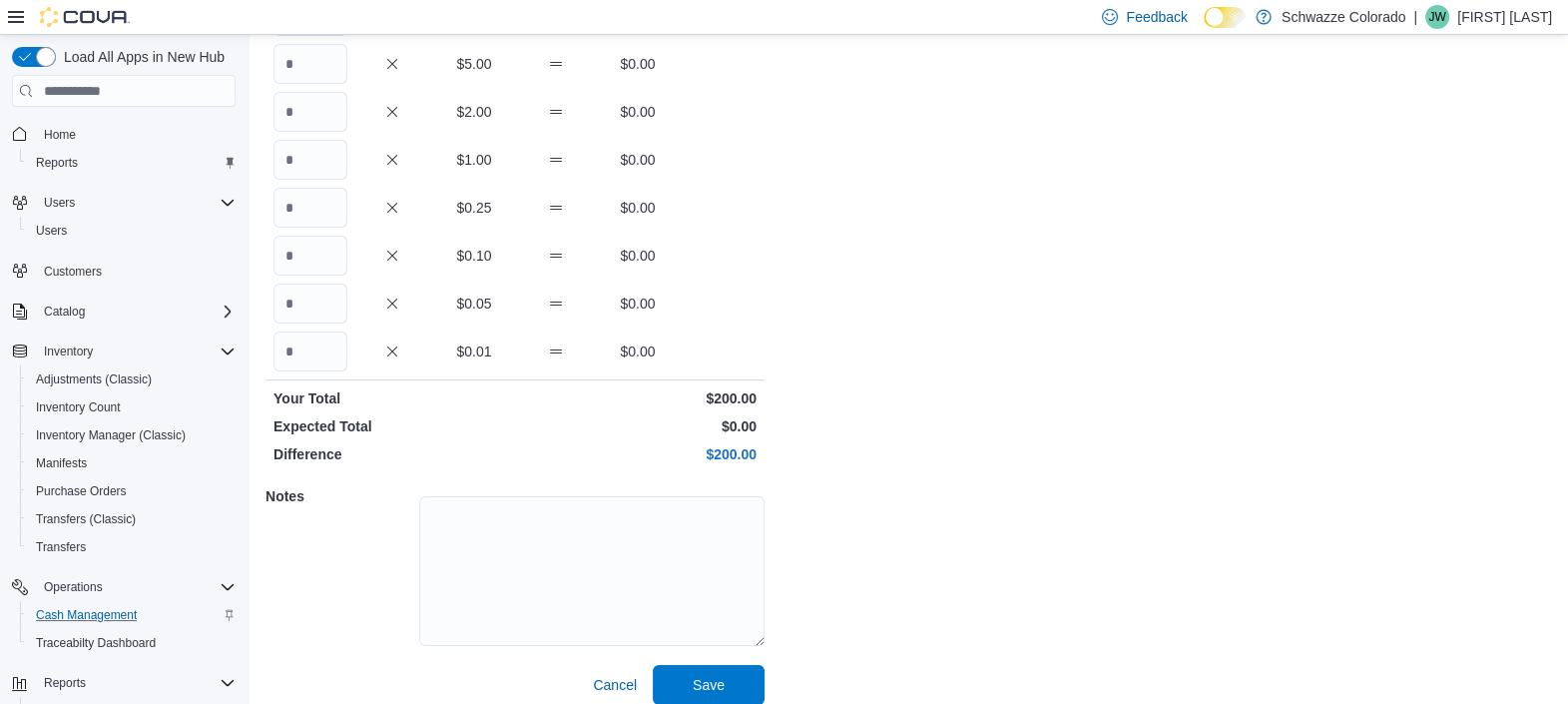 scroll, scrollTop: 372, scrollLeft: 0, axis: vertical 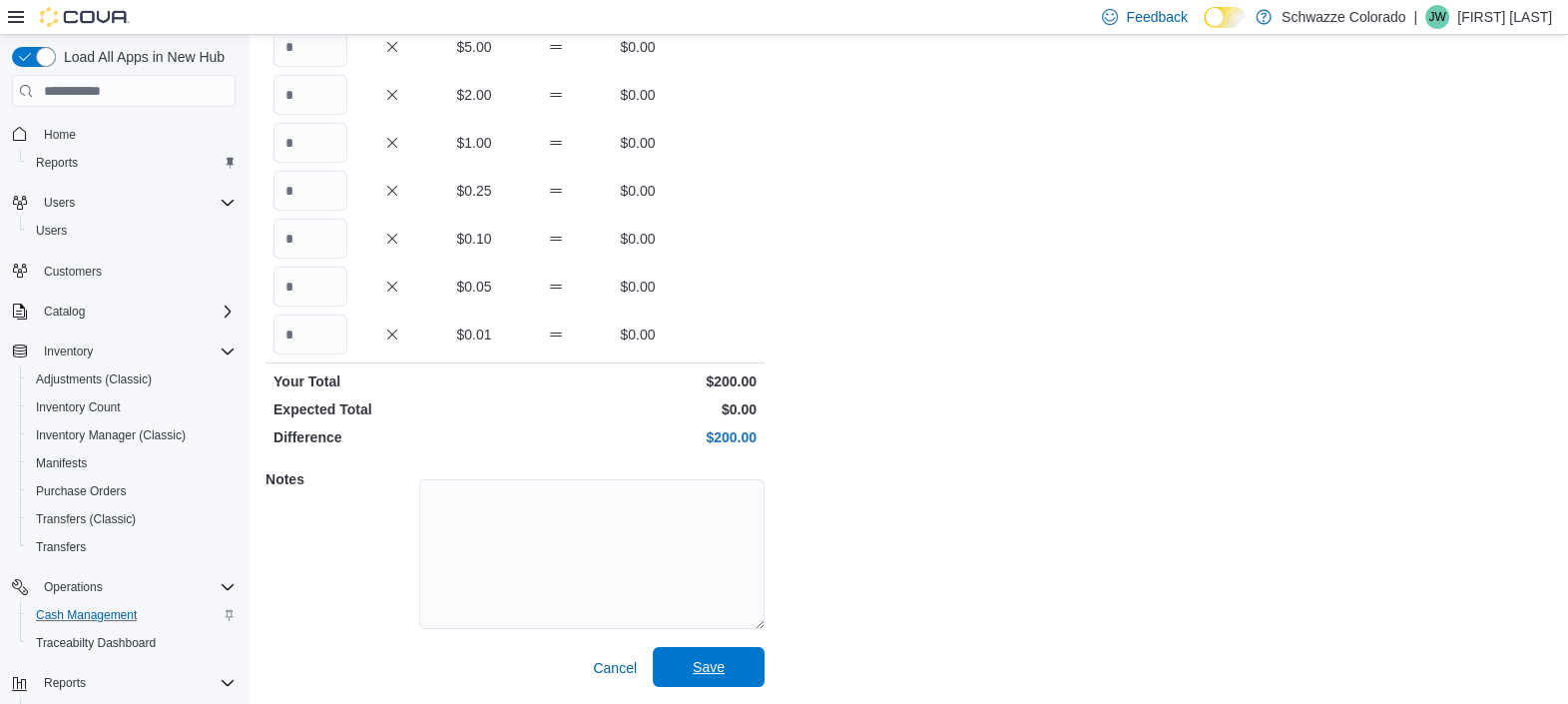 type on "*" 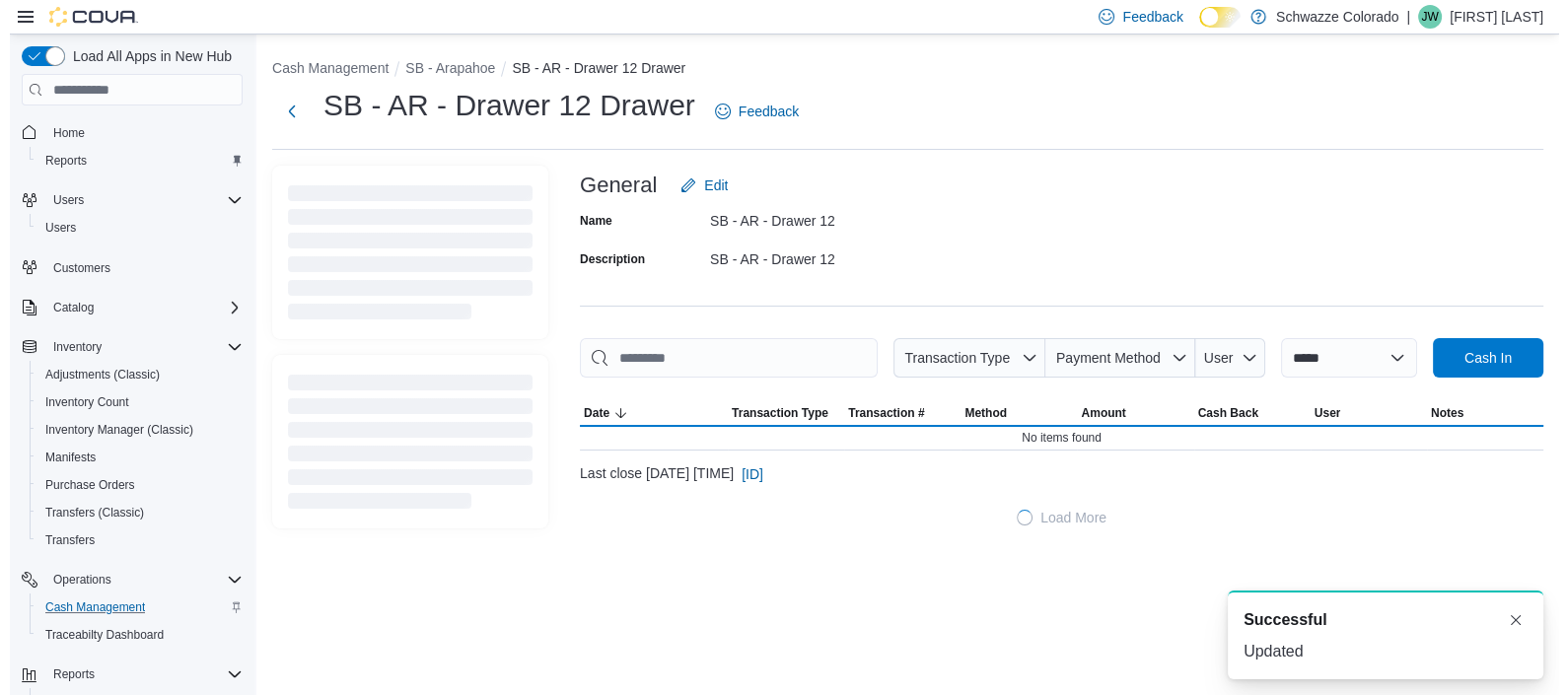 scroll, scrollTop: 0, scrollLeft: 0, axis: both 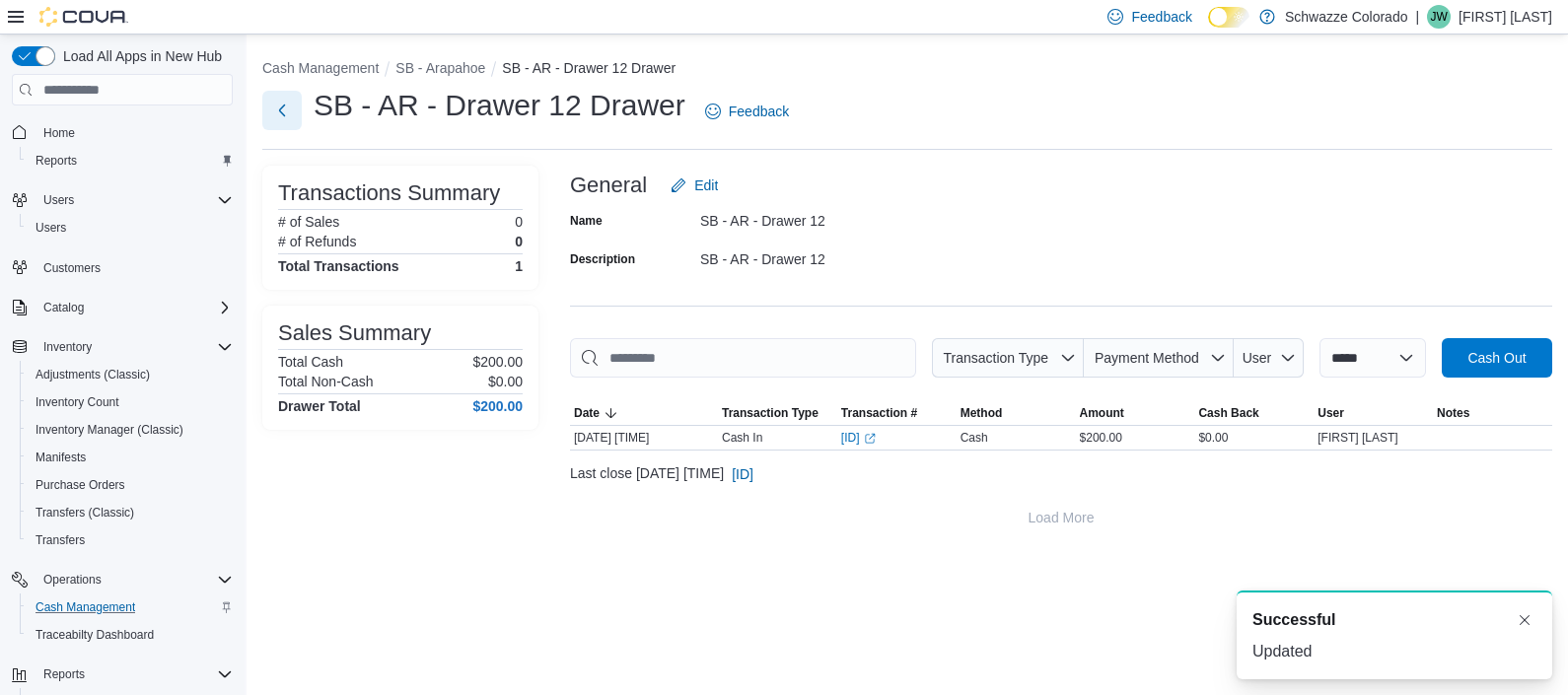 click at bounding box center (282, 110) 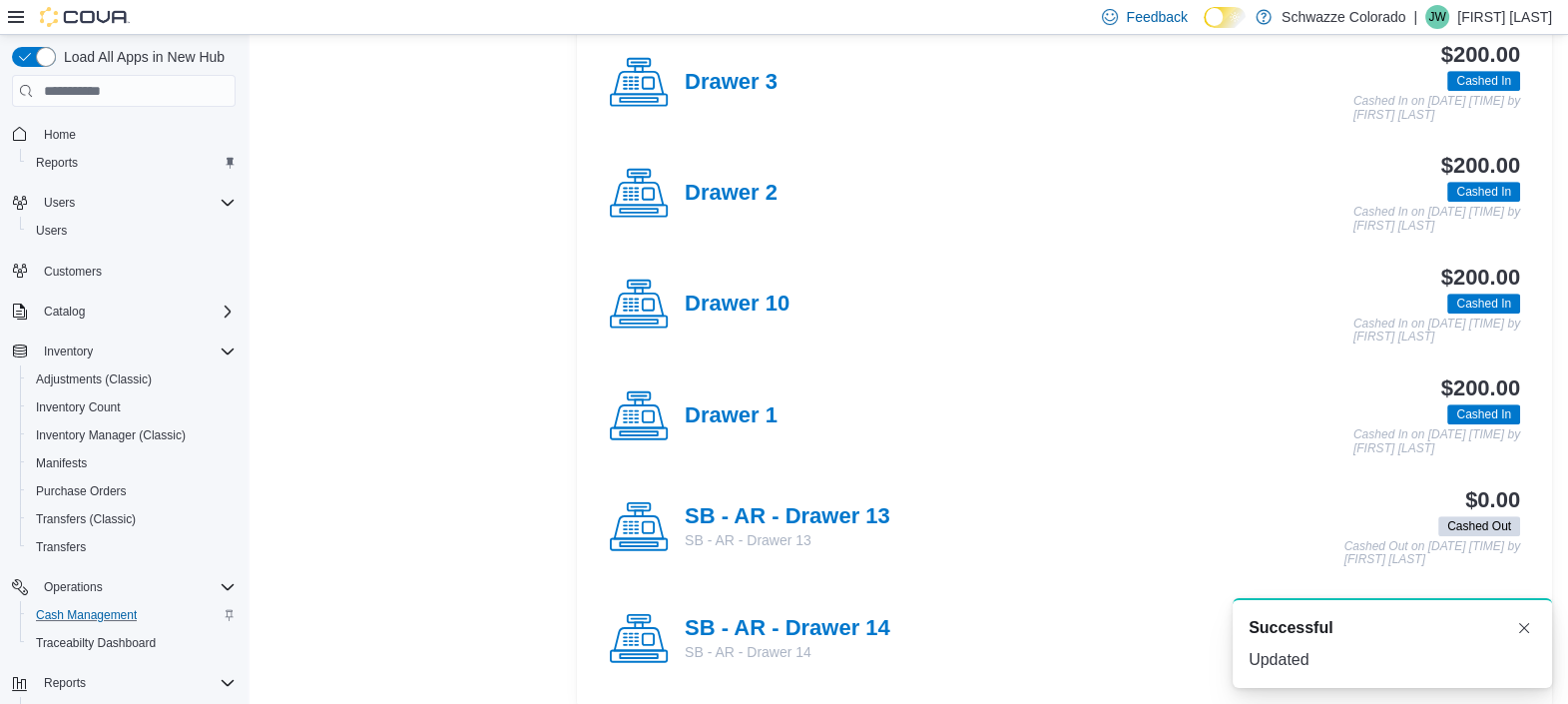 scroll, scrollTop: 1384, scrollLeft: 0, axis: vertical 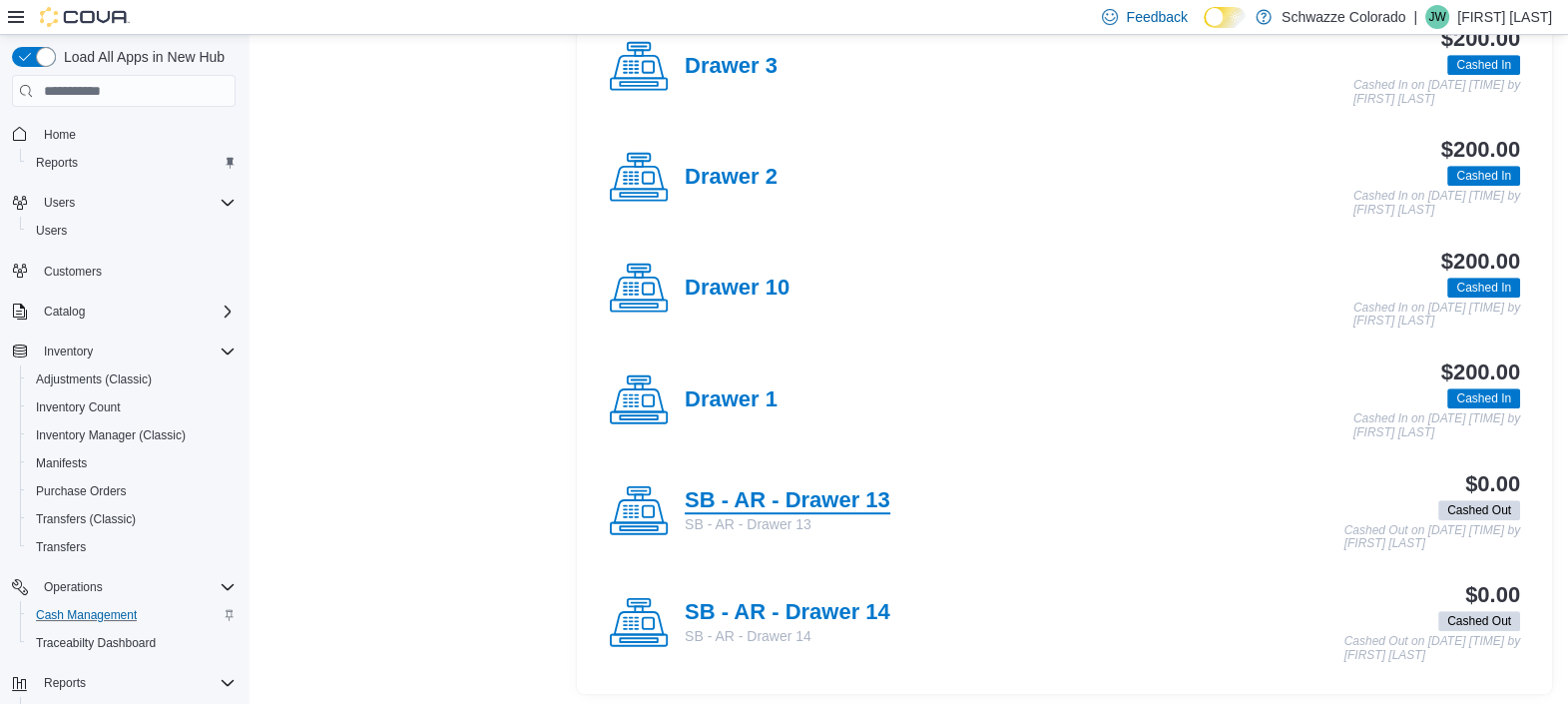 click on "SB - AR - Drawer 13" at bounding box center [787, 501] 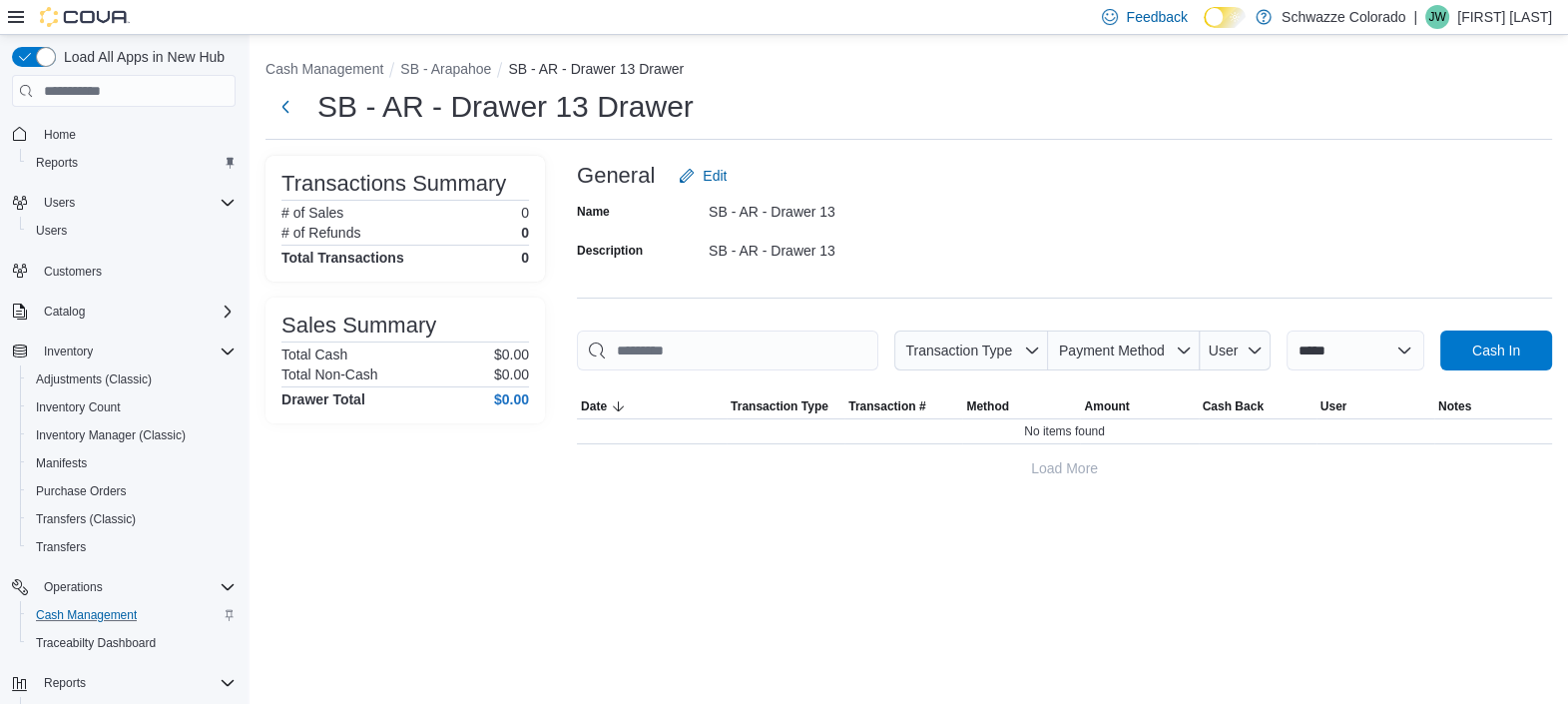 scroll, scrollTop: 0, scrollLeft: 0, axis: both 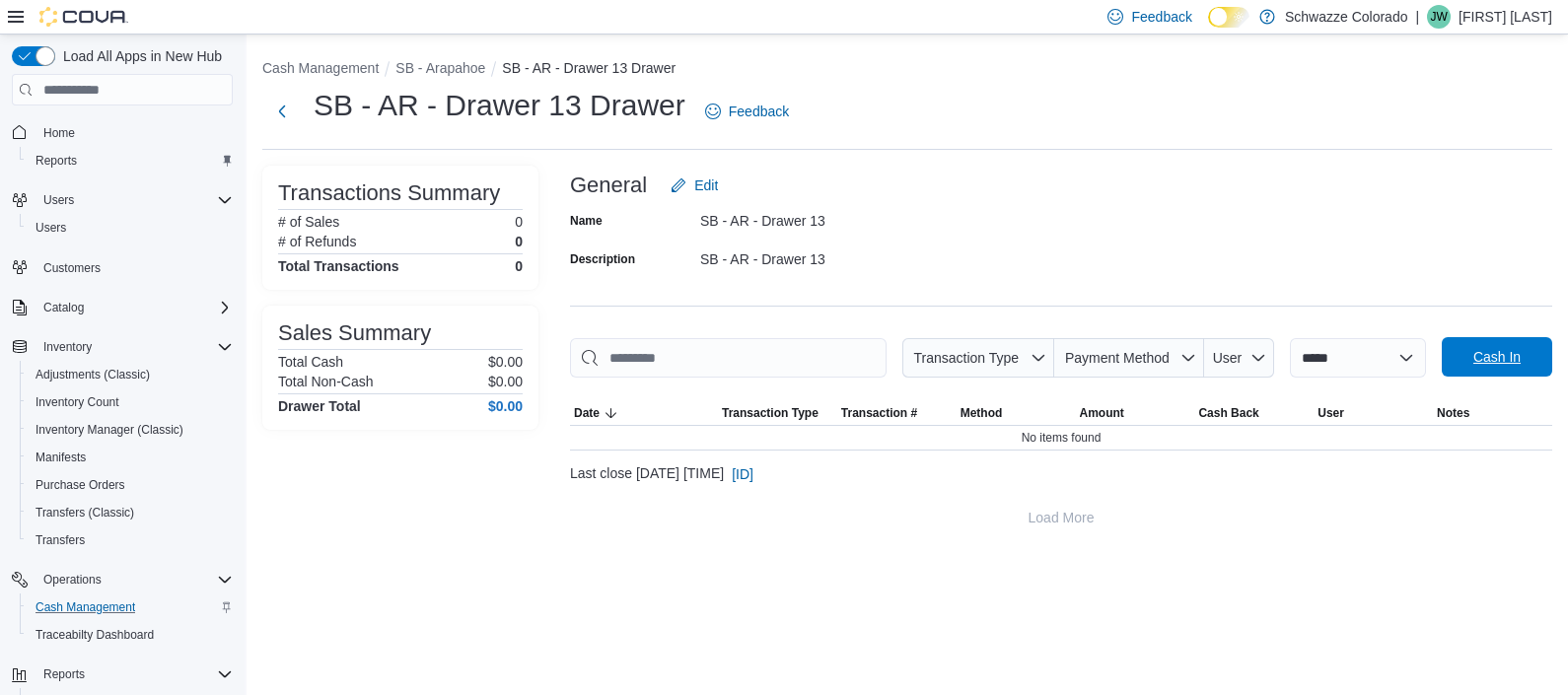click on "Cash In" at bounding box center (1497, 357) 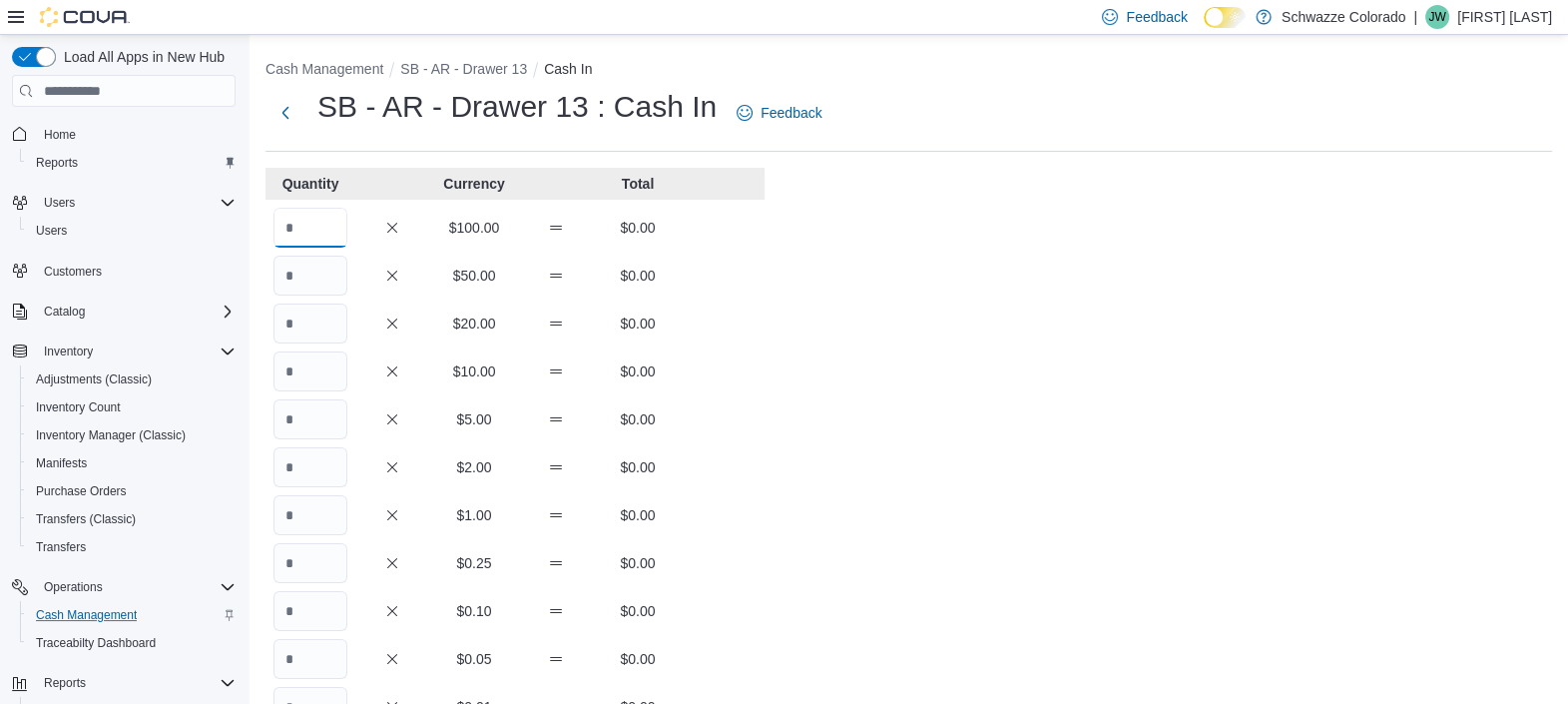 click at bounding box center [310, 228] 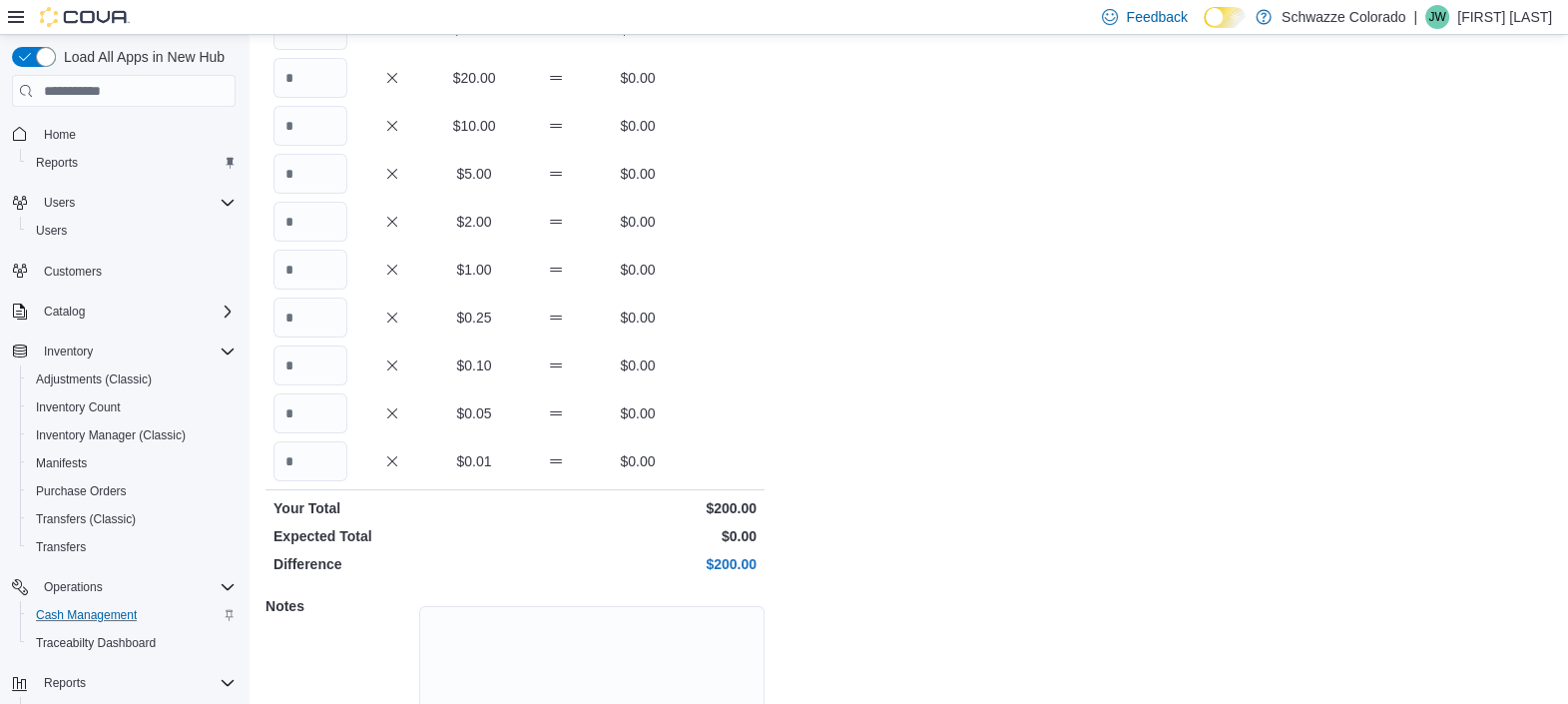 scroll, scrollTop: 372, scrollLeft: 0, axis: vertical 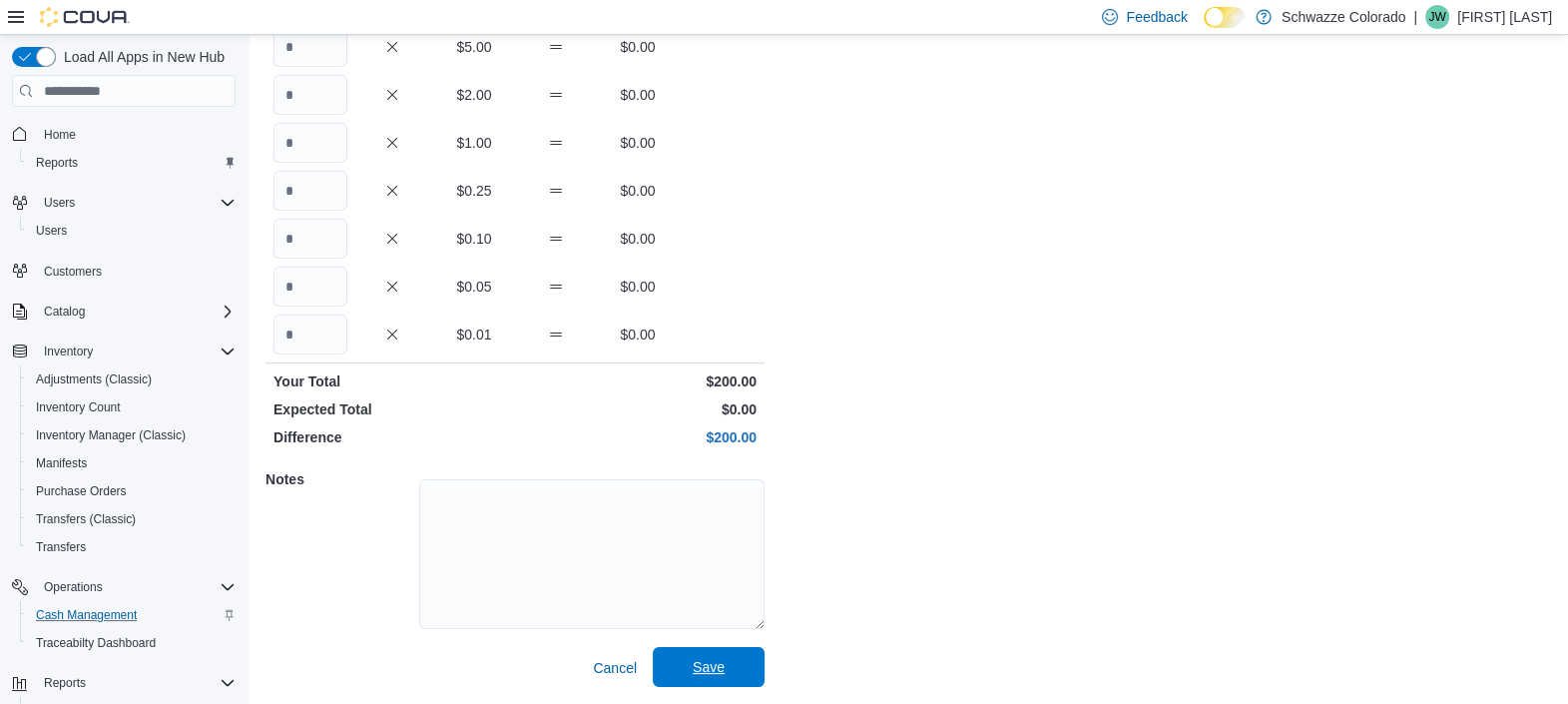 type on "*" 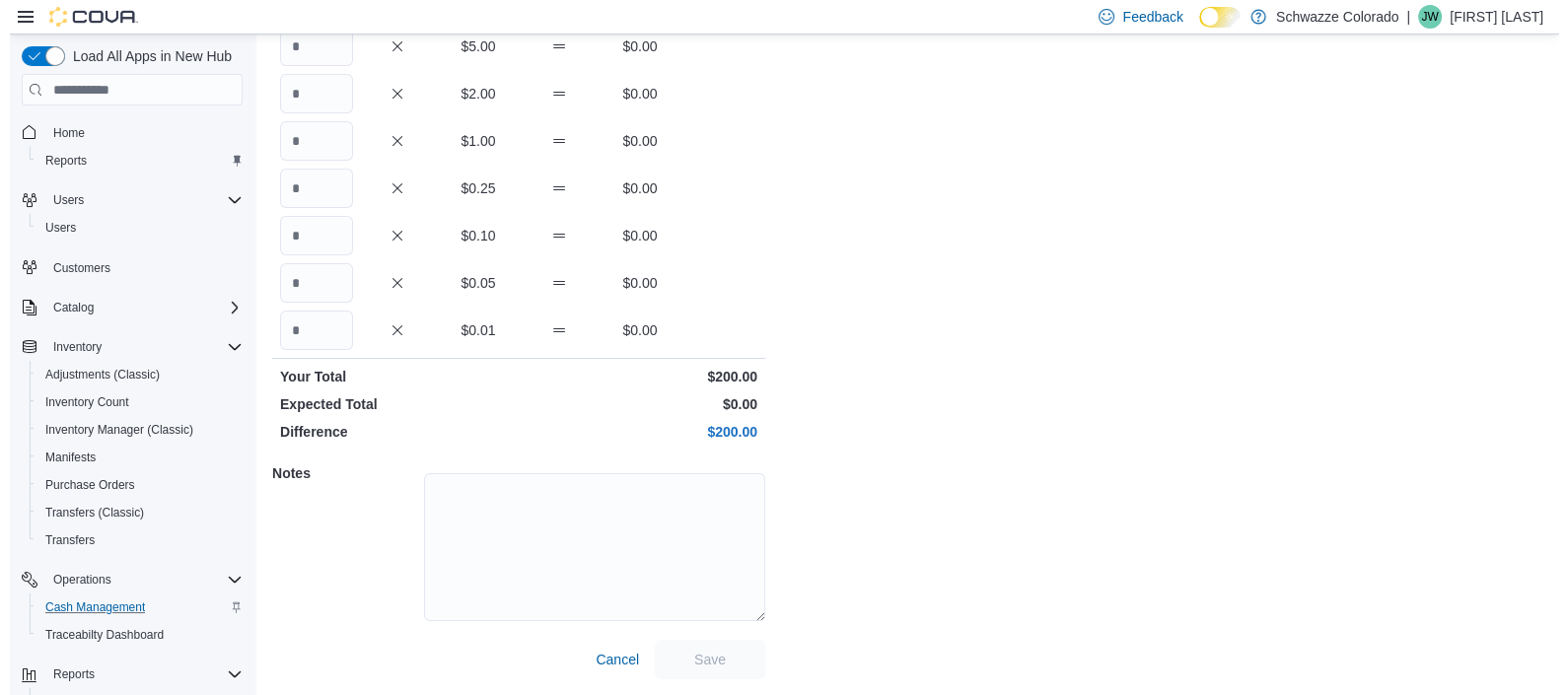 scroll, scrollTop: 0, scrollLeft: 0, axis: both 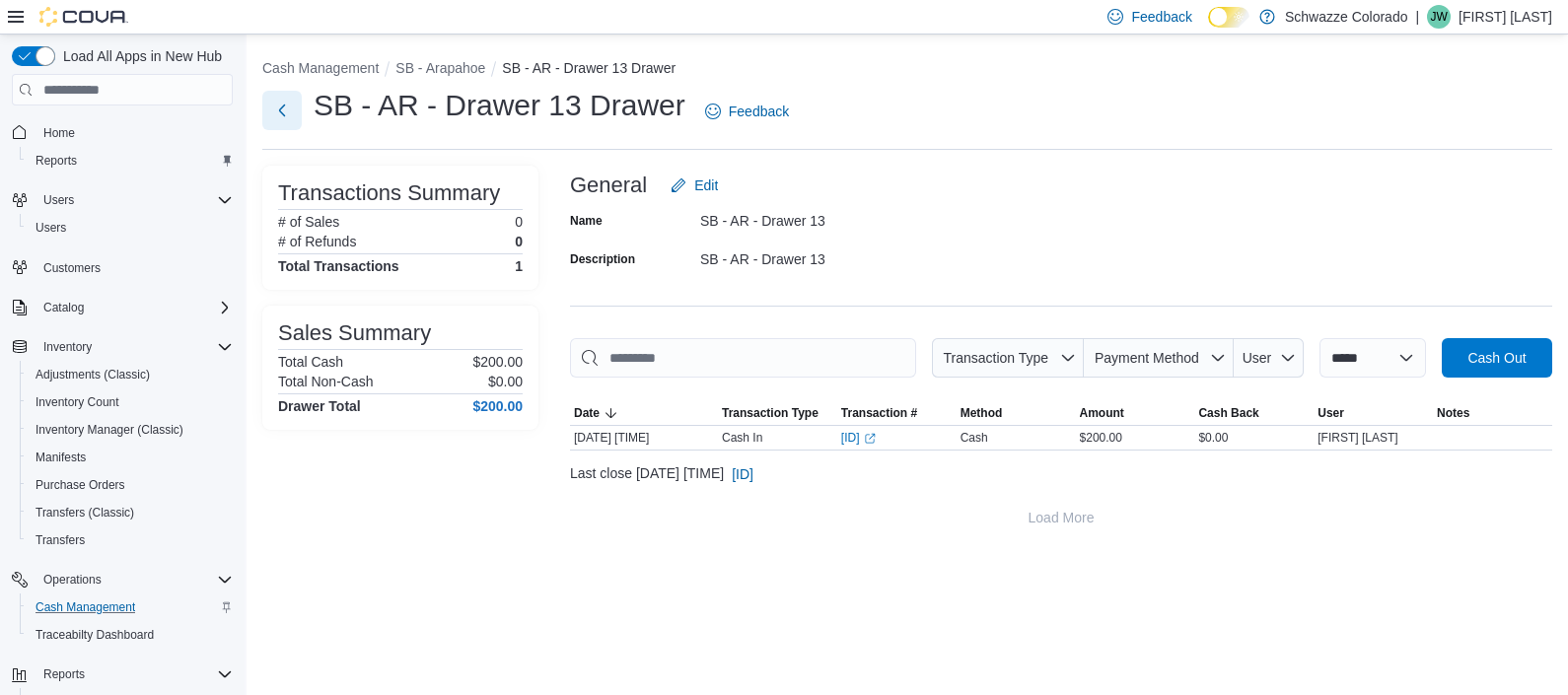click at bounding box center [282, 110] 